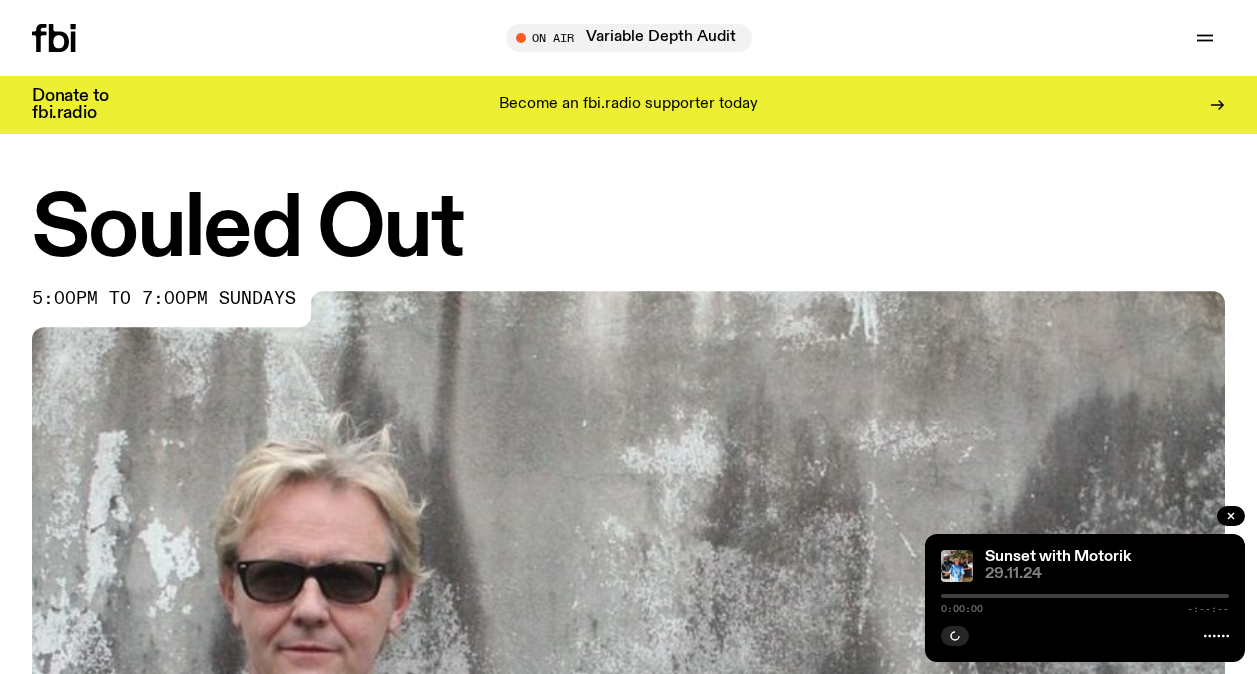 scroll, scrollTop: 0, scrollLeft: 0, axis: both 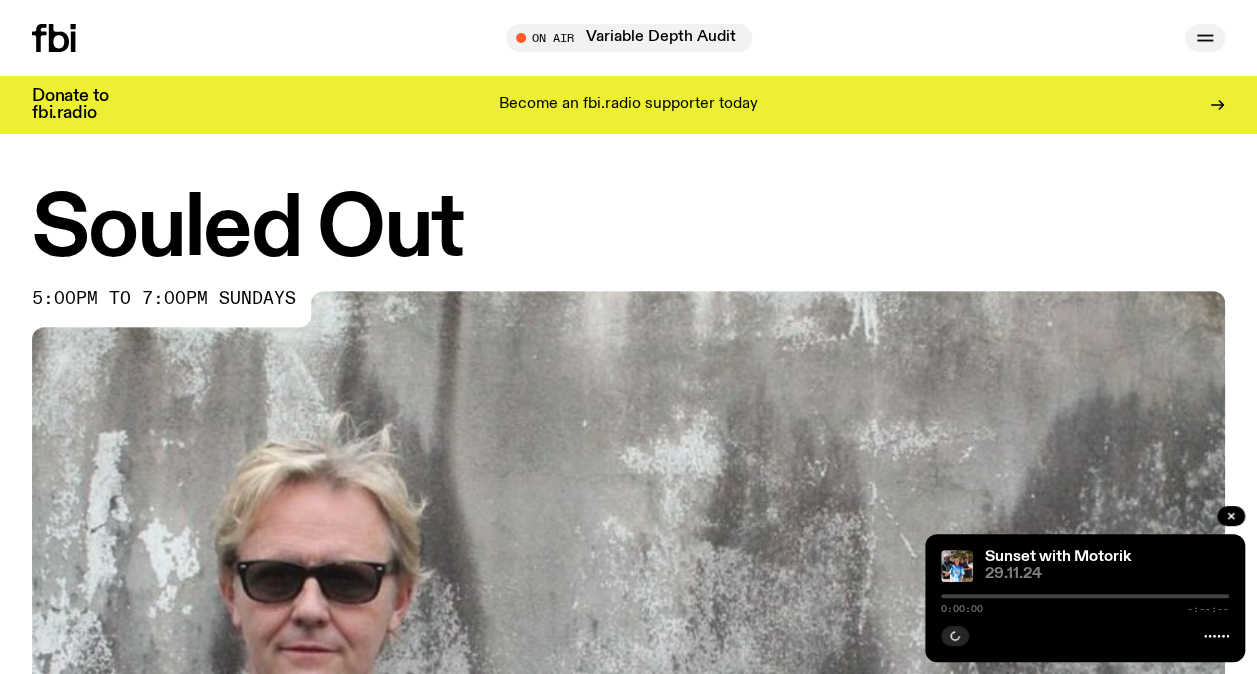 click 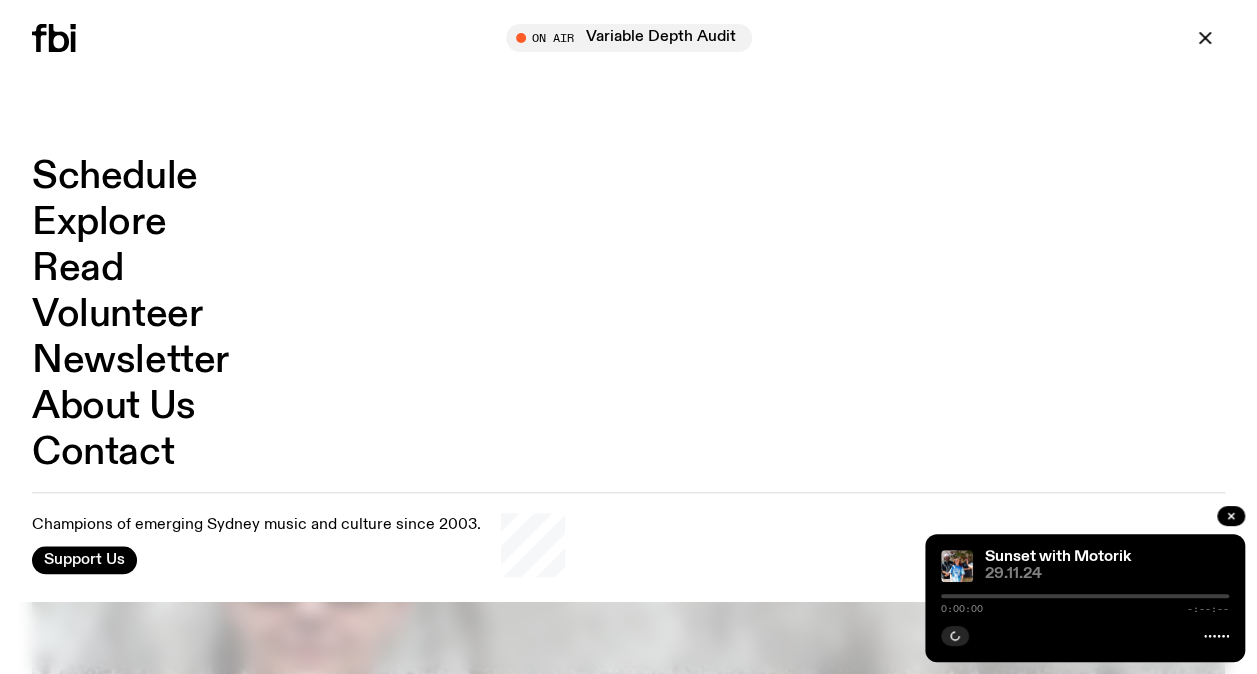 click on "Schedule" at bounding box center (115, 177) 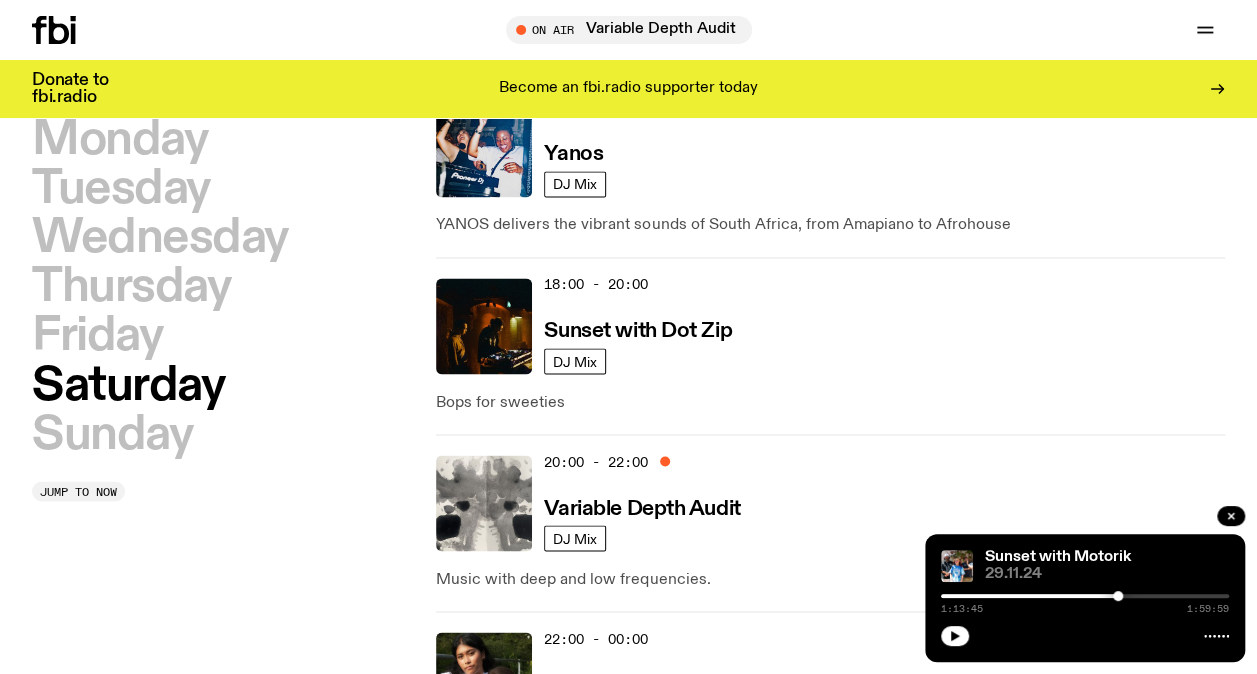 scroll, scrollTop: 1530, scrollLeft: 0, axis: vertical 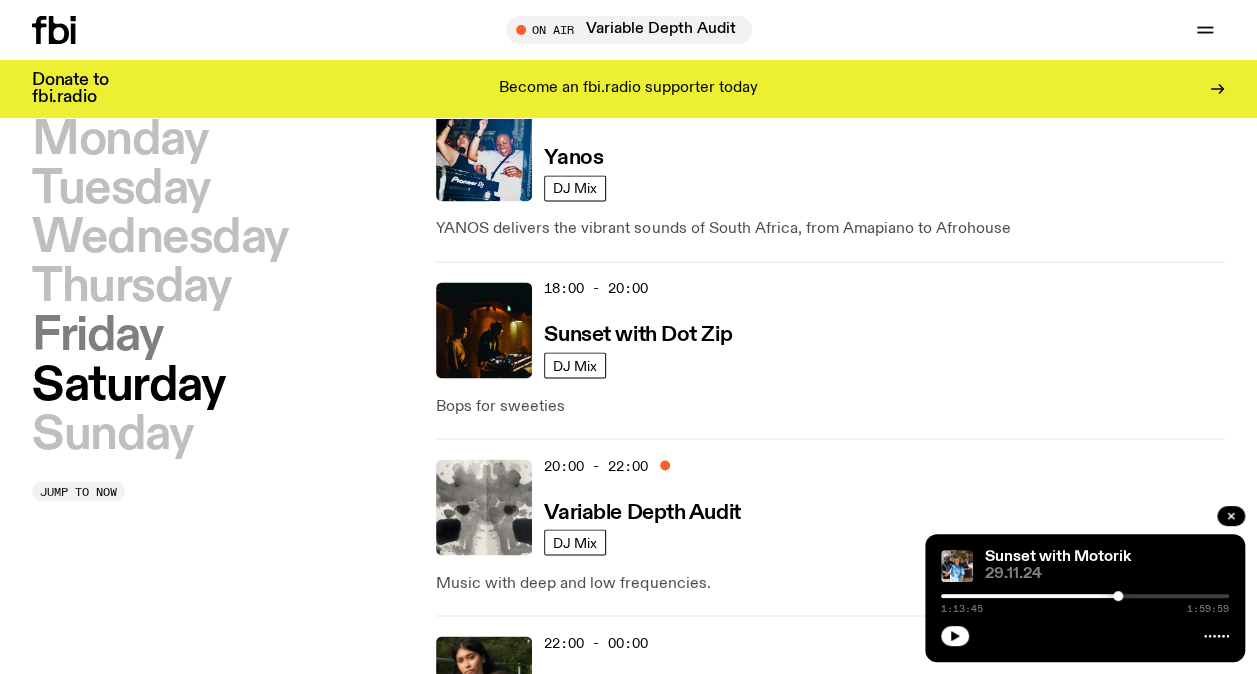 click on "Friday" at bounding box center (97, 336) 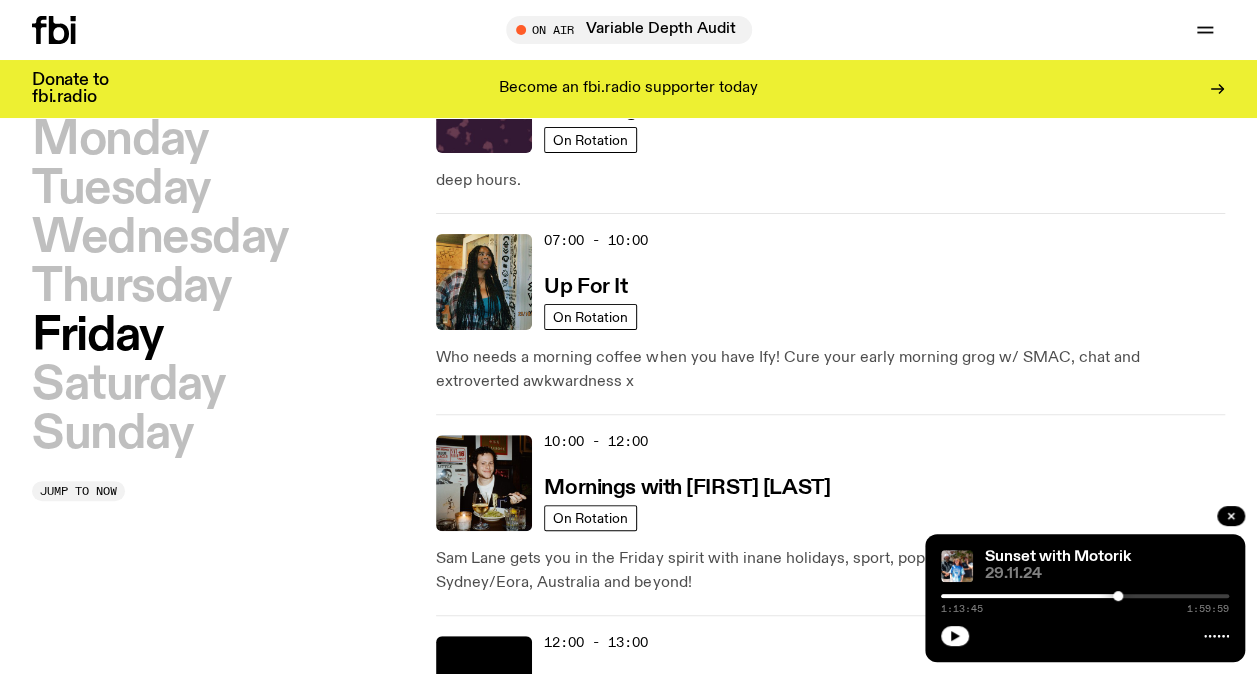 scroll, scrollTop: 56, scrollLeft: 0, axis: vertical 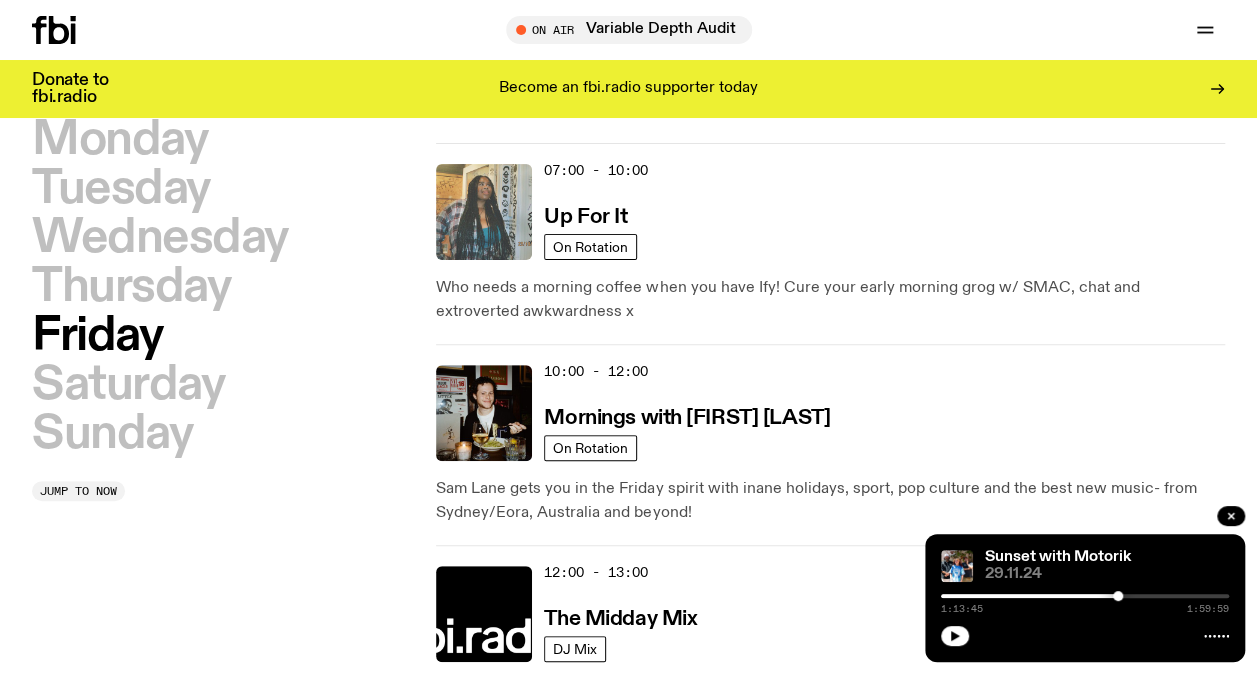 click 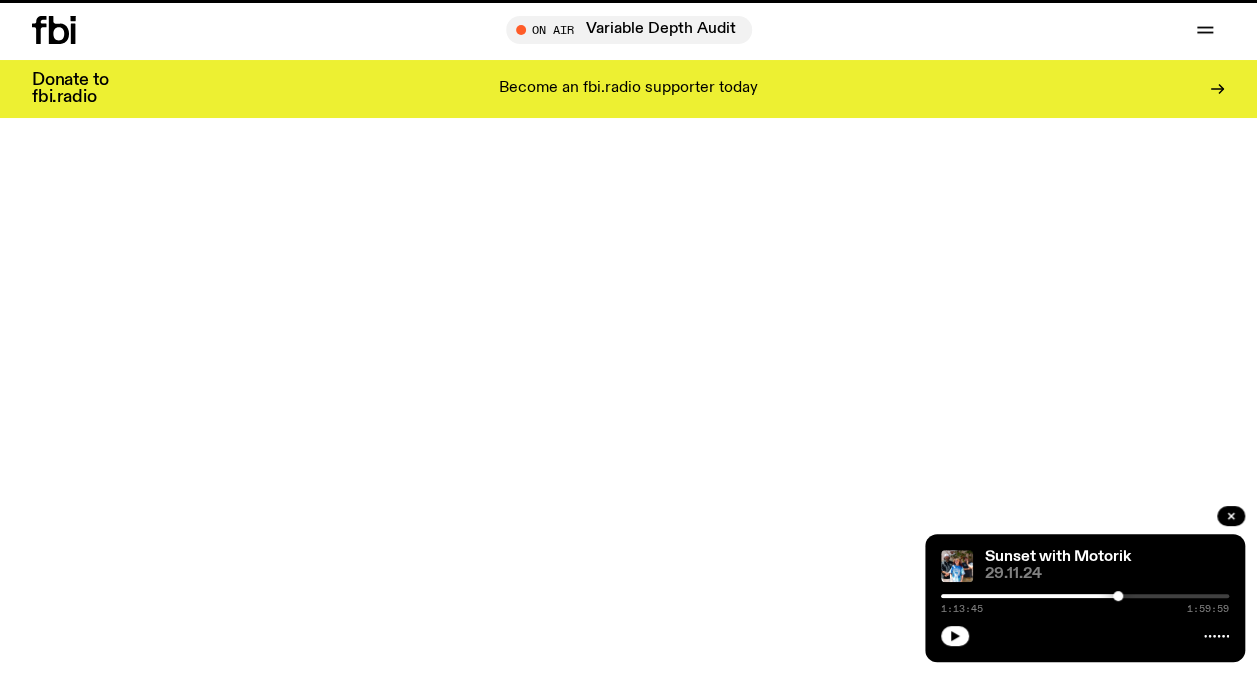 scroll, scrollTop: 0, scrollLeft: 0, axis: both 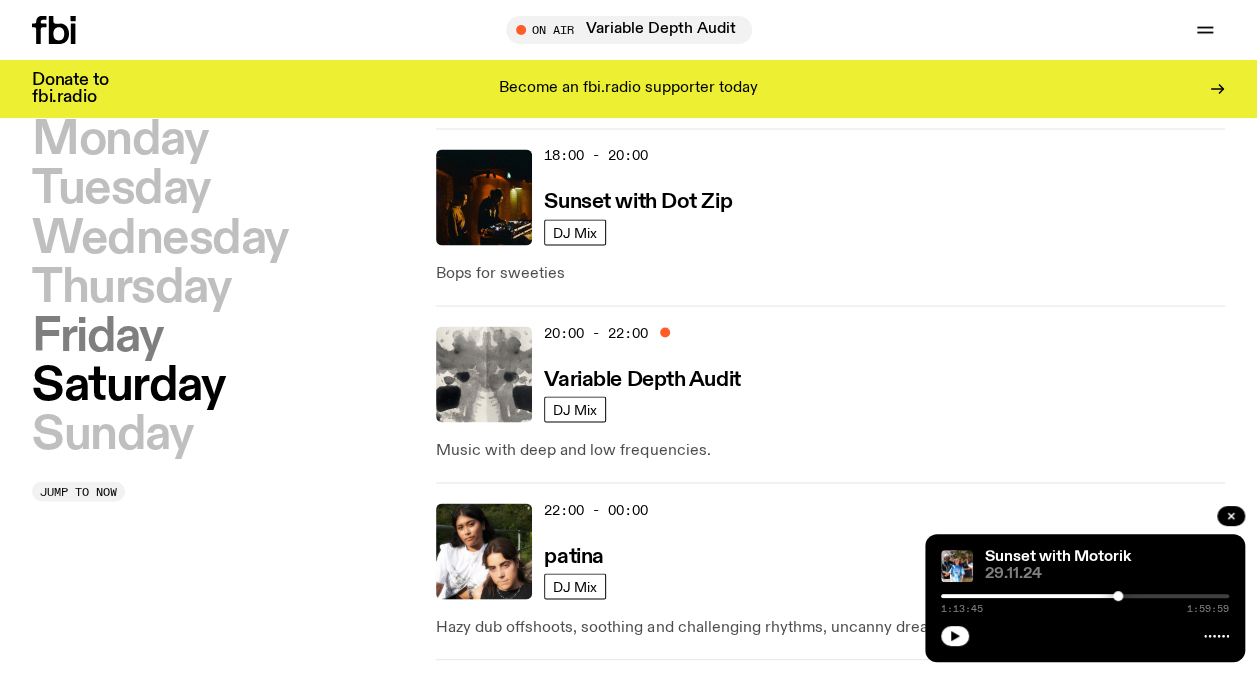 click on "Friday" at bounding box center [97, 336] 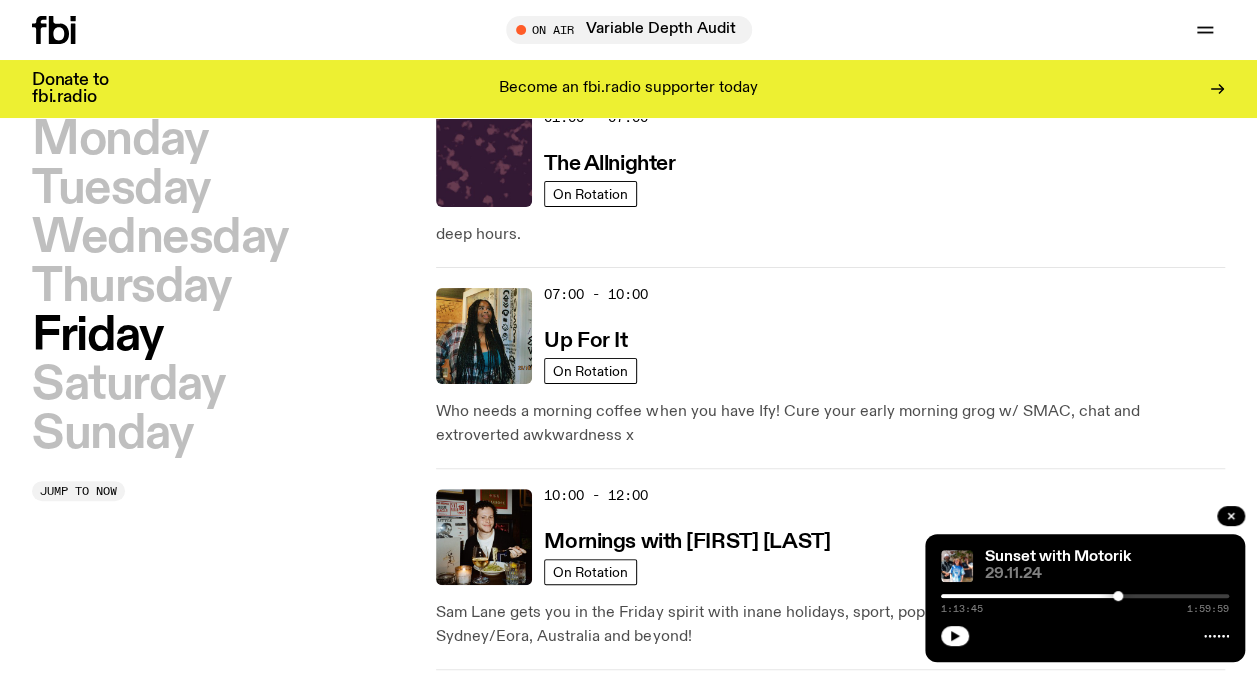 scroll, scrollTop: 56, scrollLeft: 0, axis: vertical 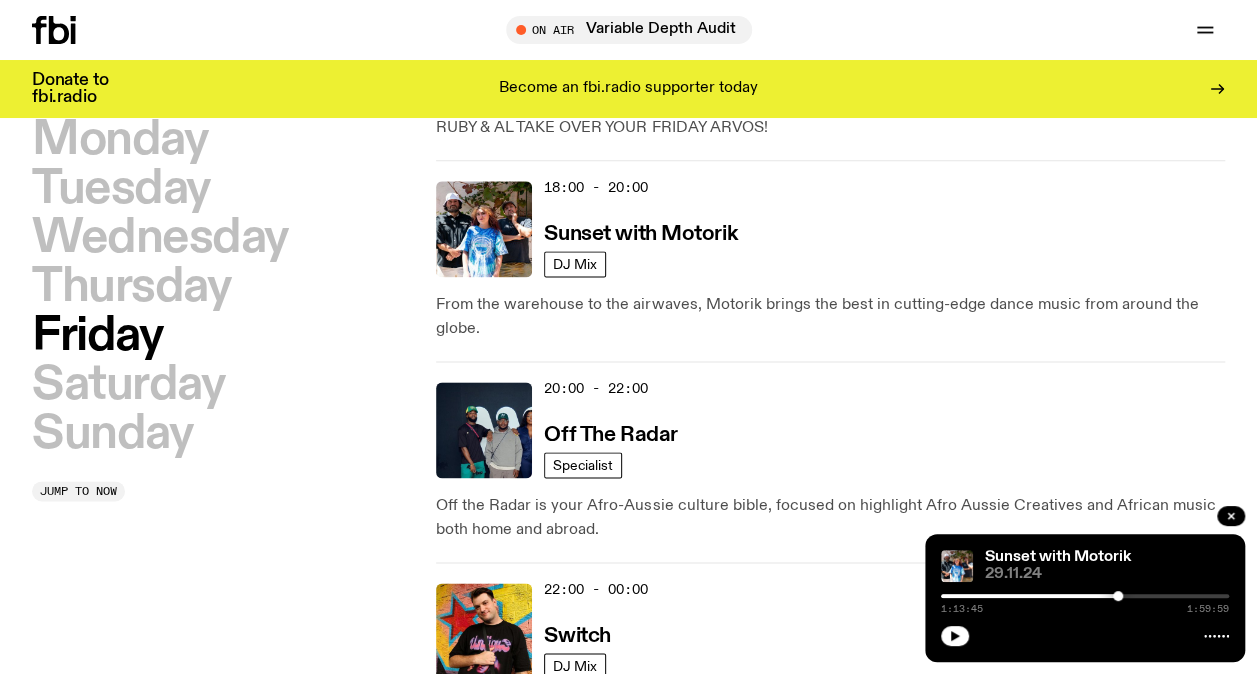 click on "18:00 - 20:00 Sunset with Motorik DJ Mix" at bounding box center [830, 229] 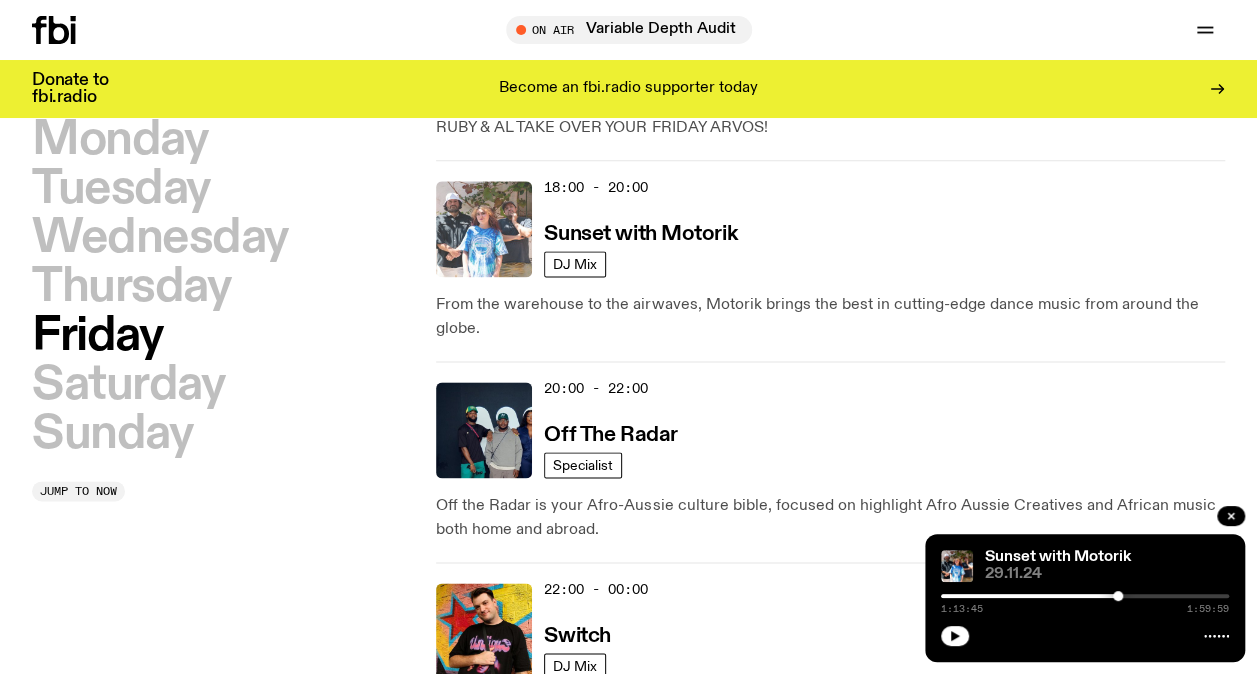 click 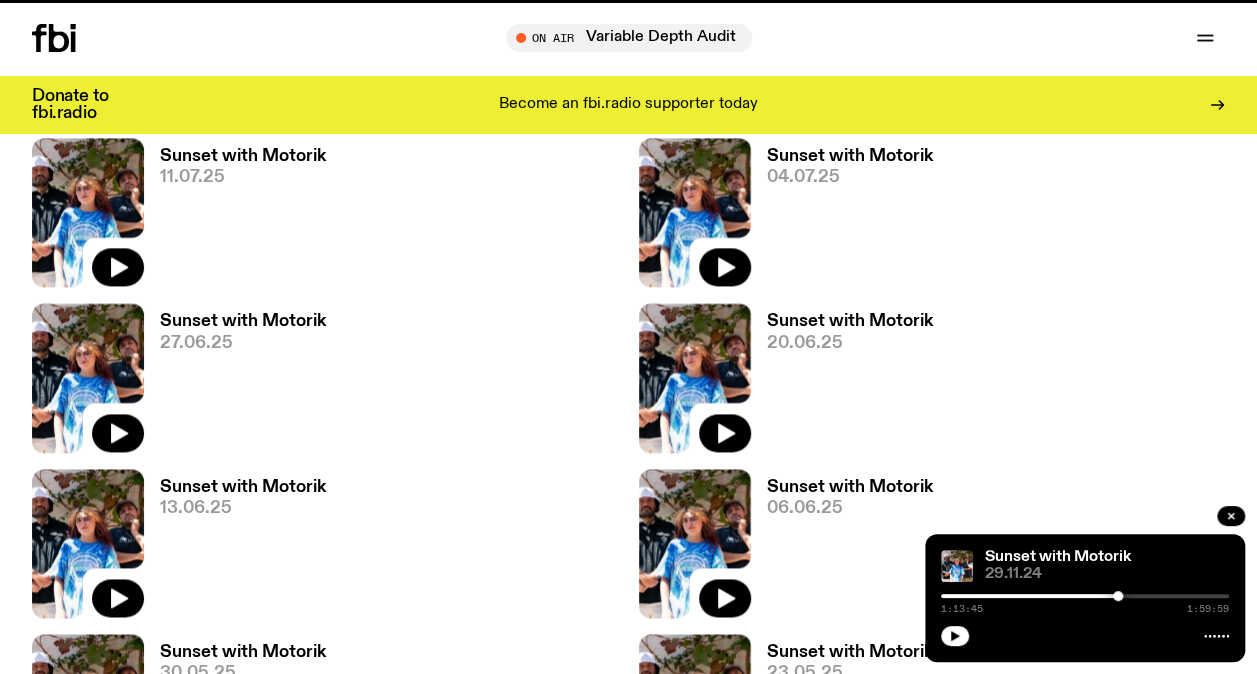 scroll, scrollTop: 0, scrollLeft: 0, axis: both 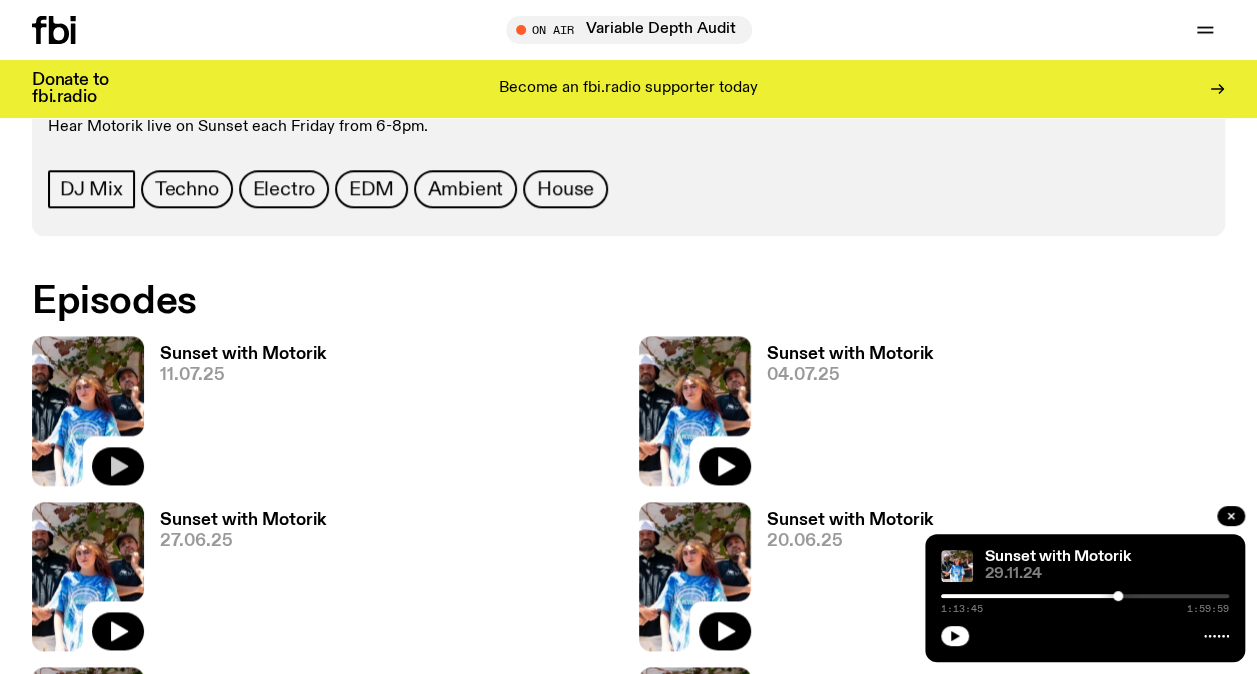 click 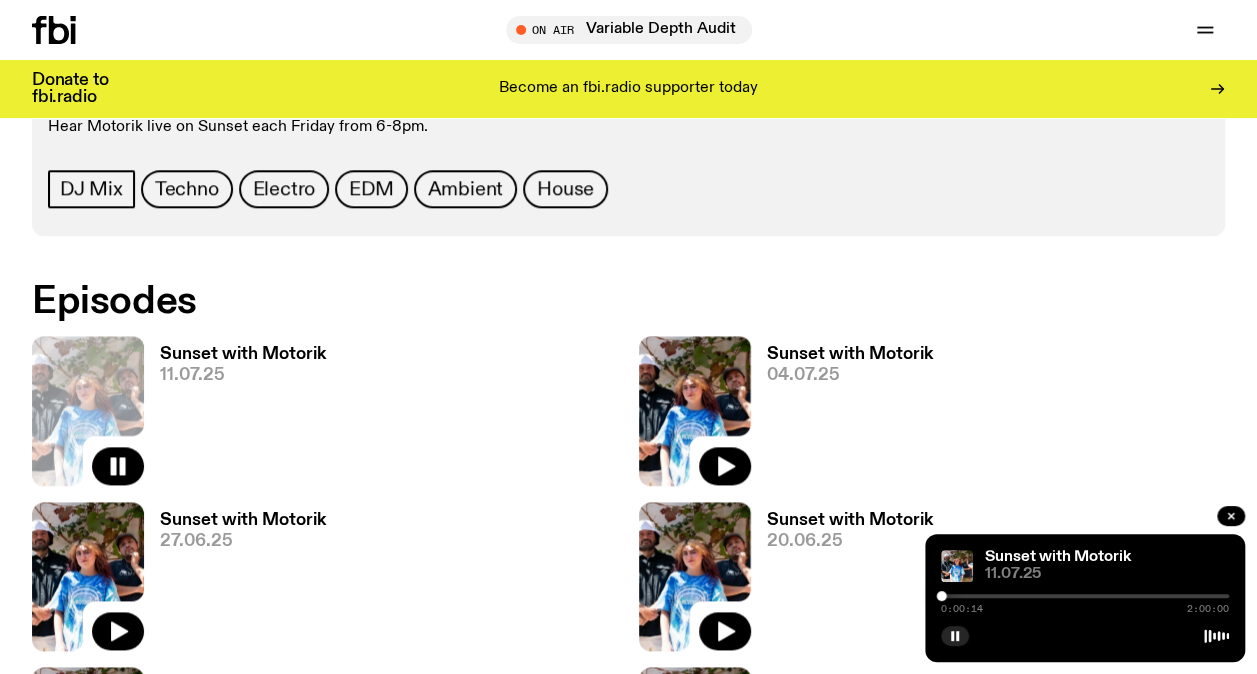click on "80 episodes From the warehouse to the airwaves, Motorik brings the best in cutting-edge dance music from around the globe. Hear Motorik live on Sunset each Friday from 6-8pm. DJ Mix Techno Electro EDM Ambient House  Hosts  Motorik" at bounding box center [628, 121] 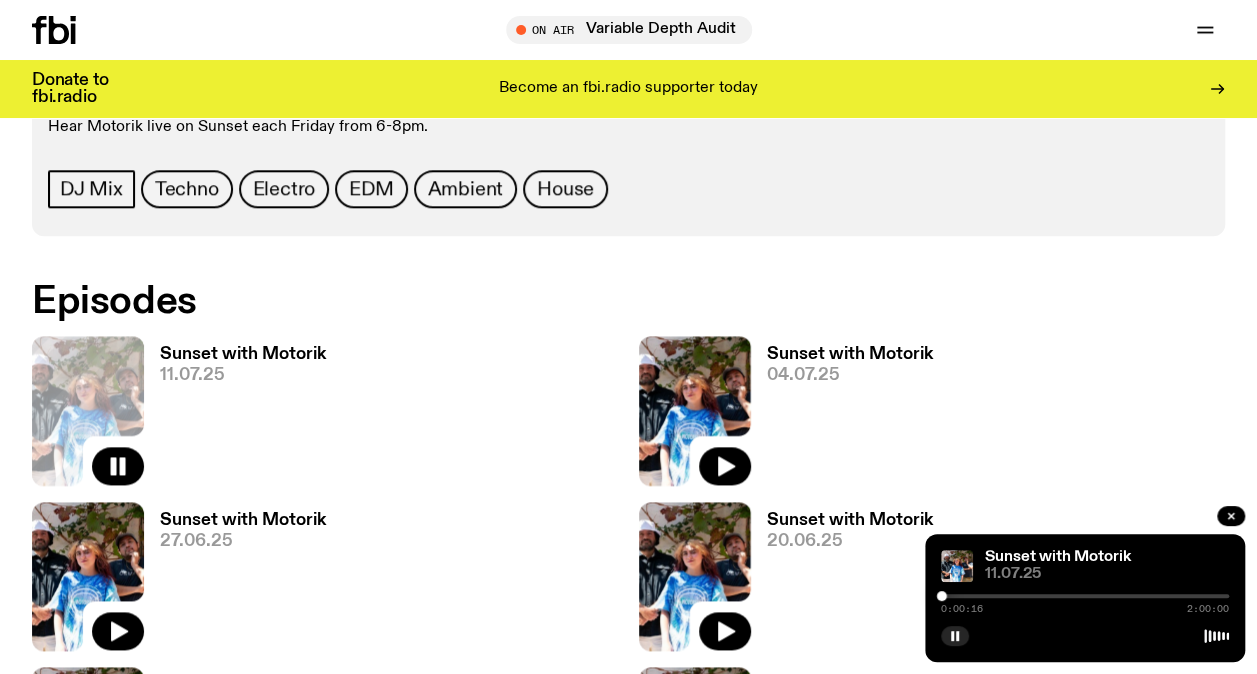click at bounding box center (1085, 596) 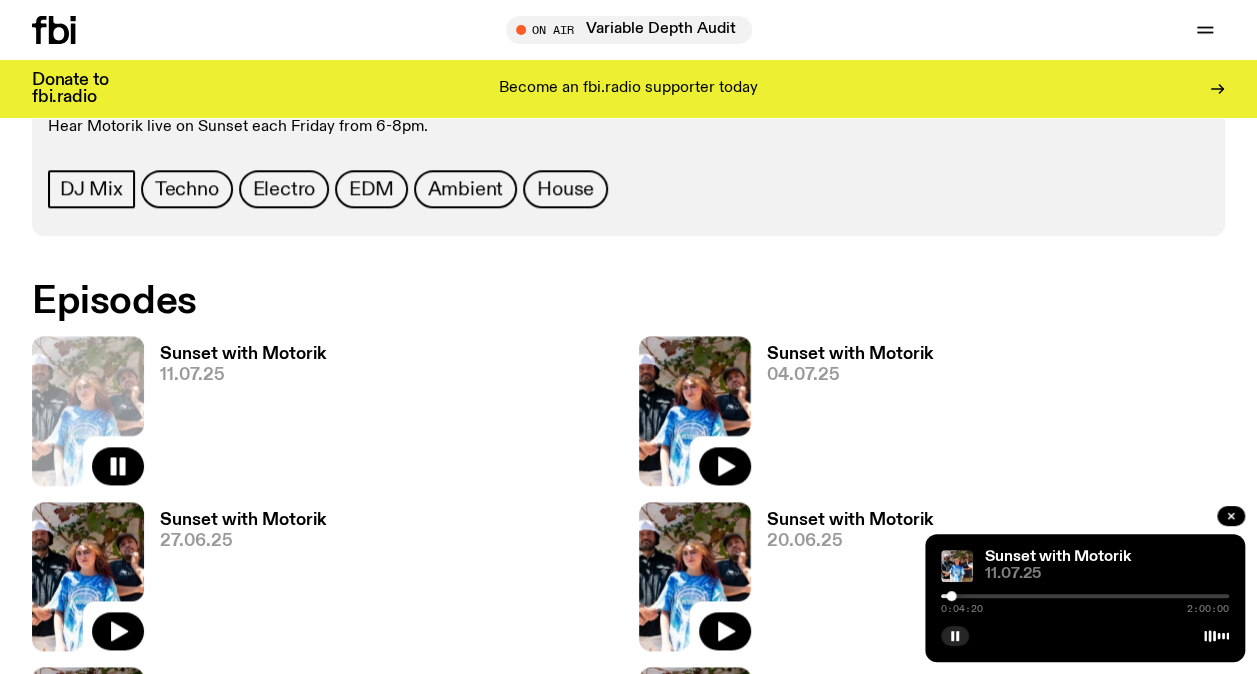 click at bounding box center [1085, 596] 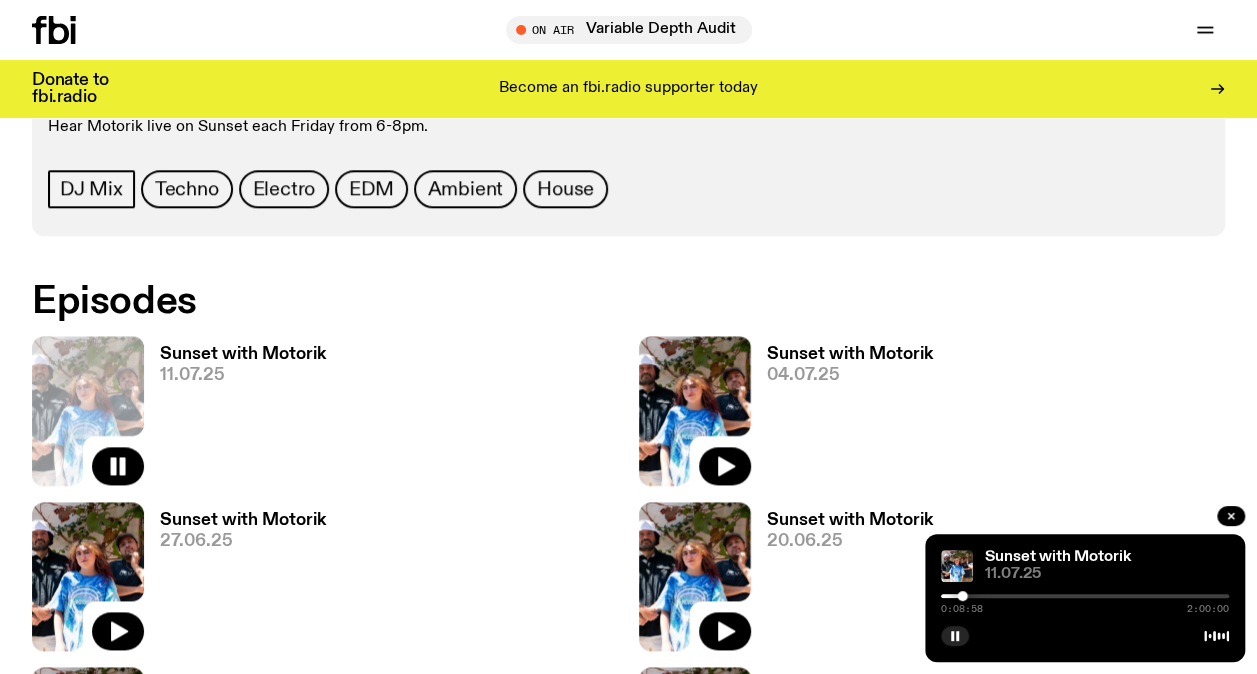 click at bounding box center [963, 596] 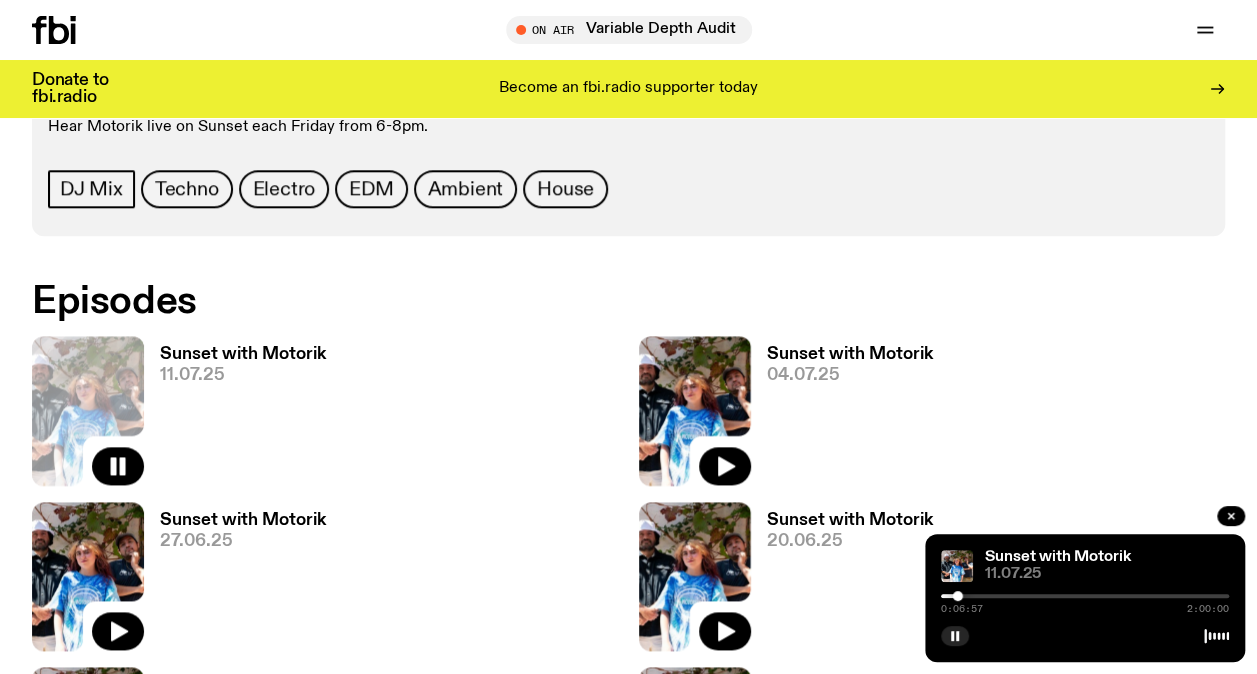 click on "DJ Mix Techno Electro EDM Ambient House" at bounding box center (434, 192) 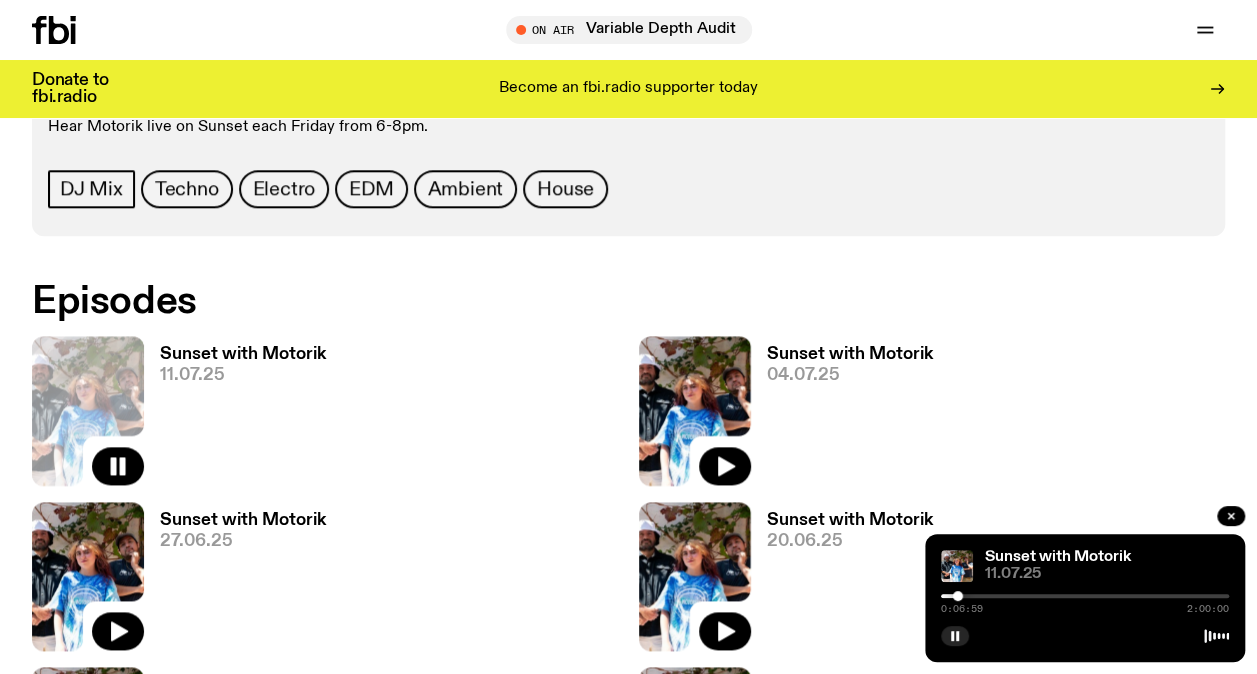 click on "0:06:59 2:00:00" at bounding box center (1085, 602) 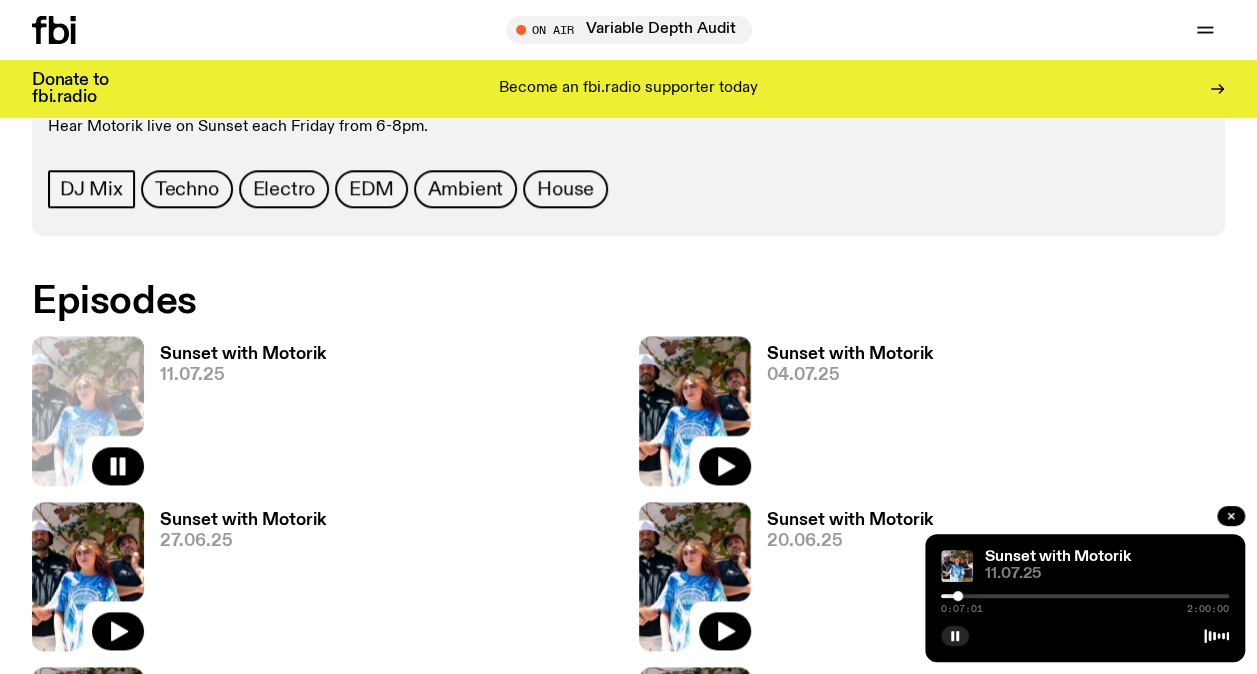 click at bounding box center [1085, 596] 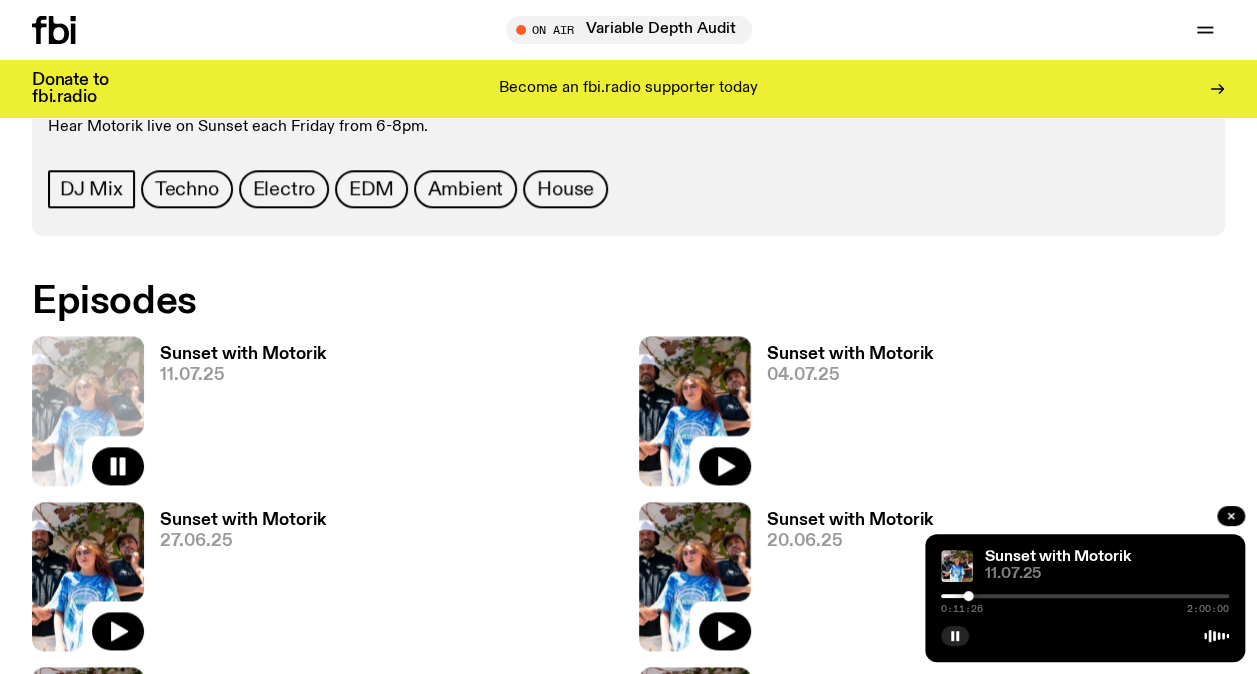 click at bounding box center [1085, 596] 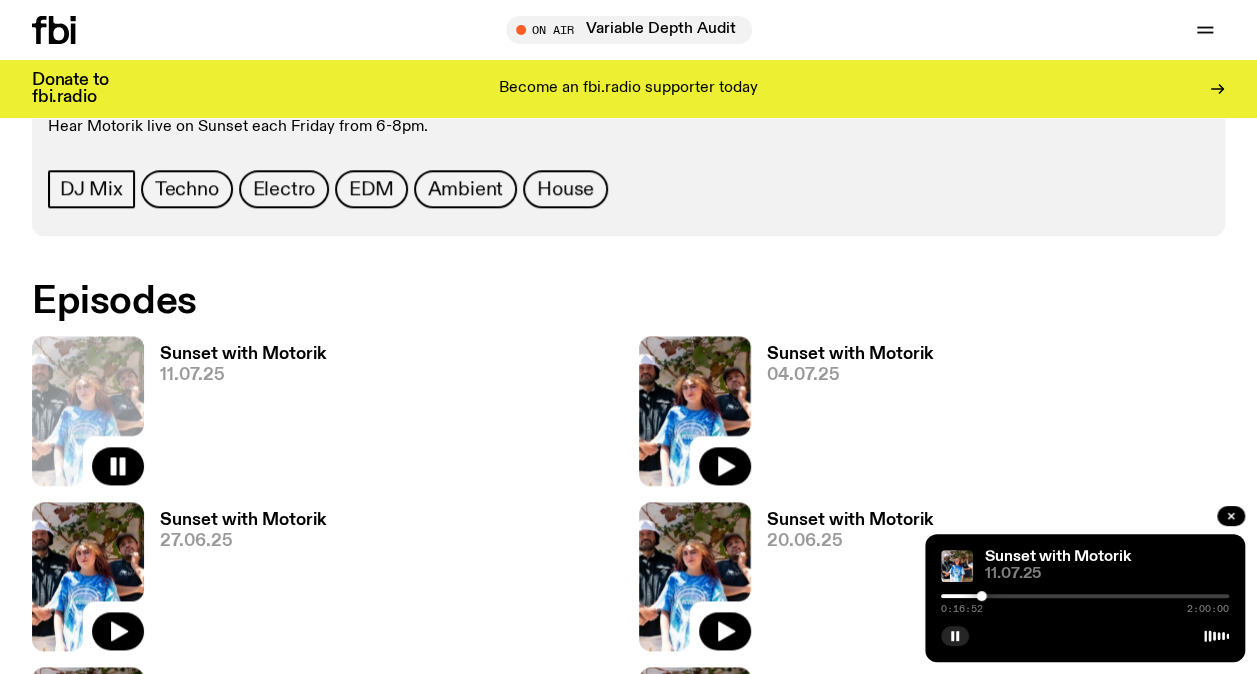 click at bounding box center (1085, 596) 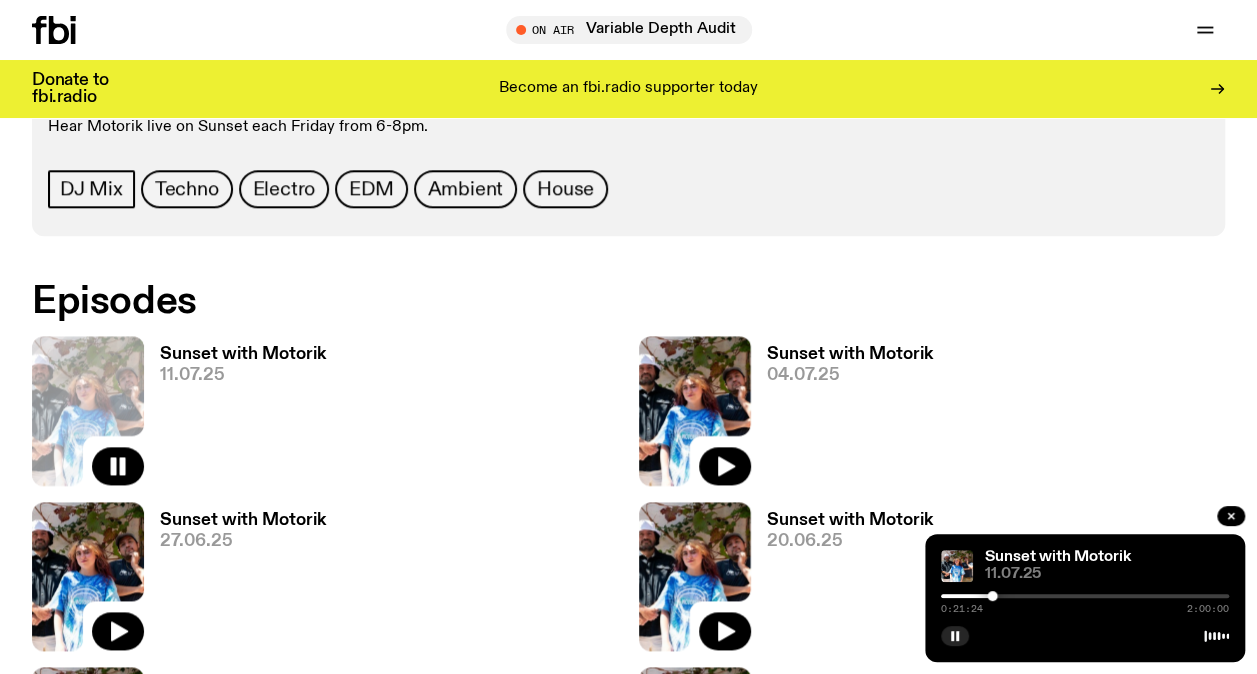 click at bounding box center [1085, 596] 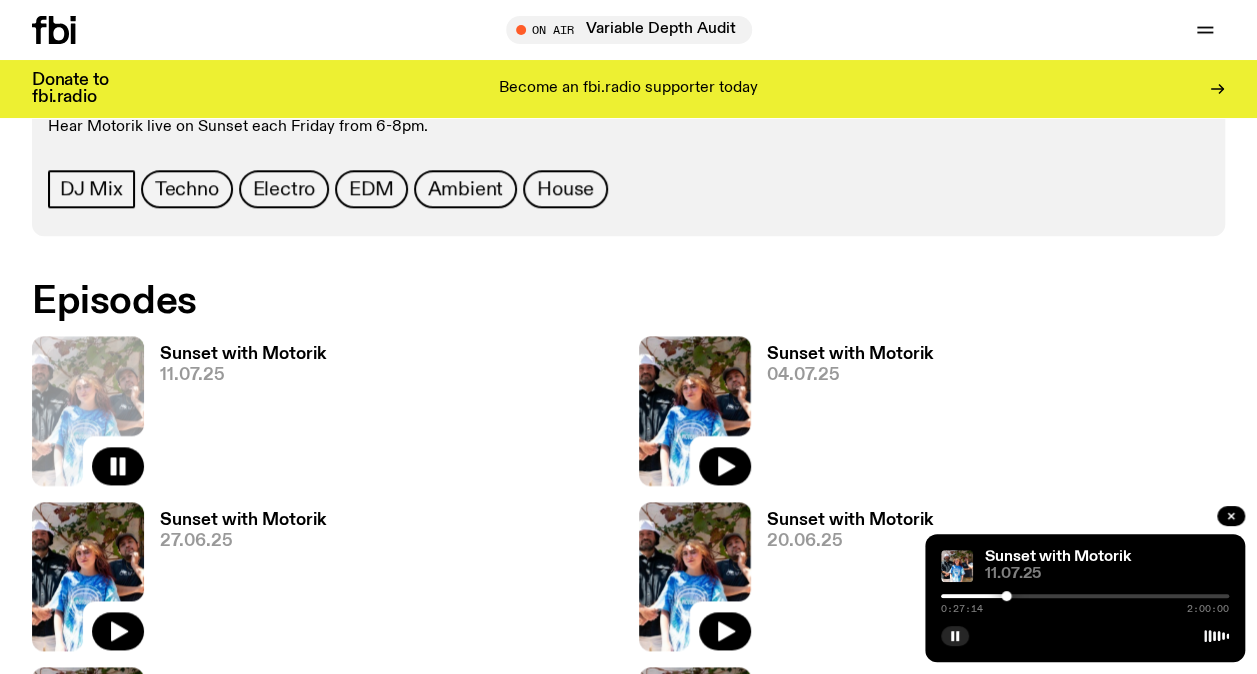click at bounding box center [1085, 596] 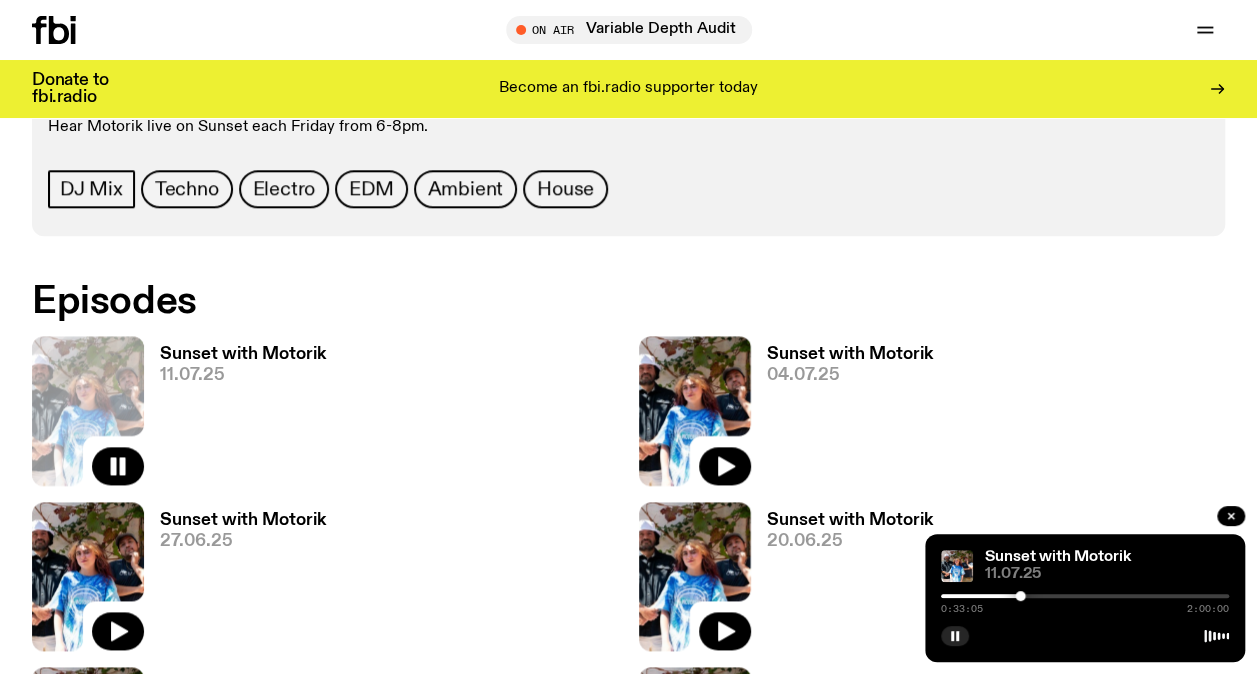 click at bounding box center [1085, 596] 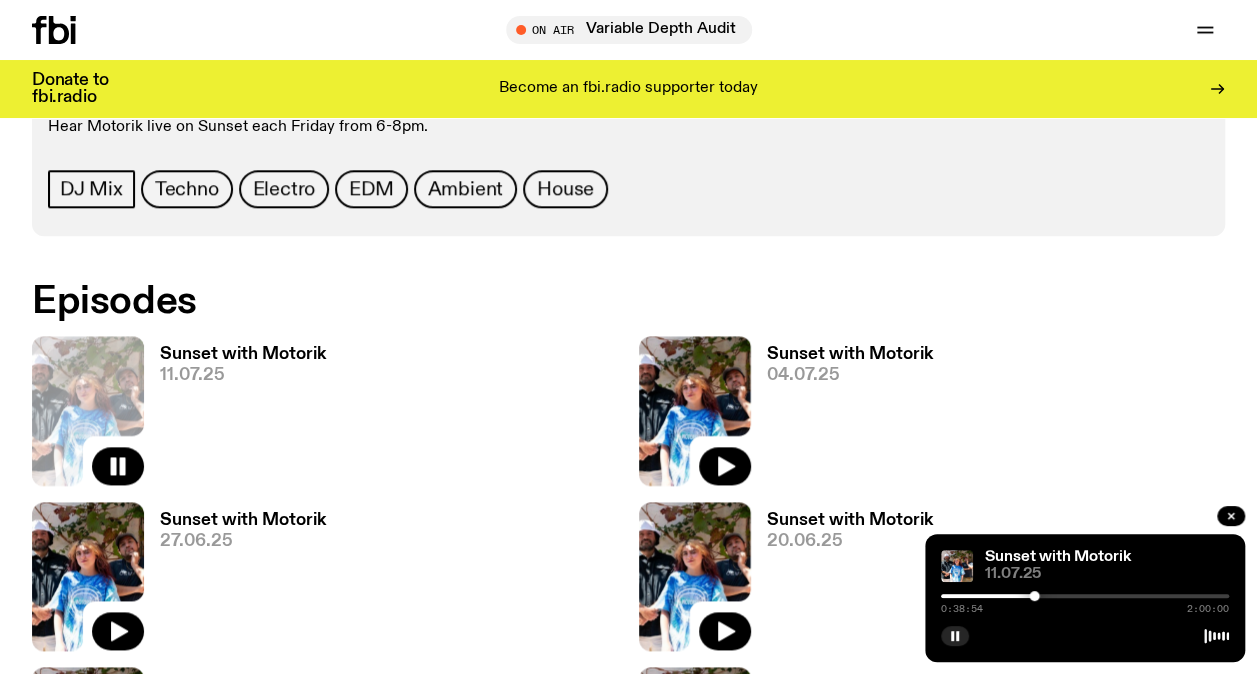 click at bounding box center (1085, 596) 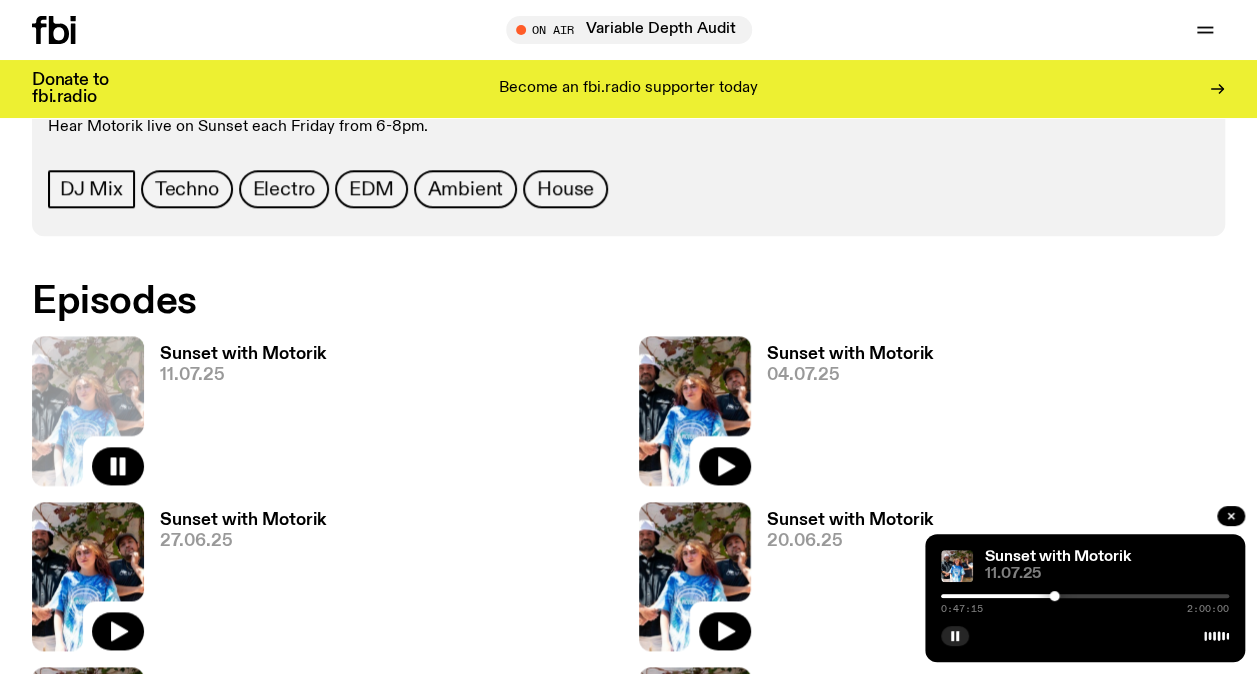 click at bounding box center (1085, 596) 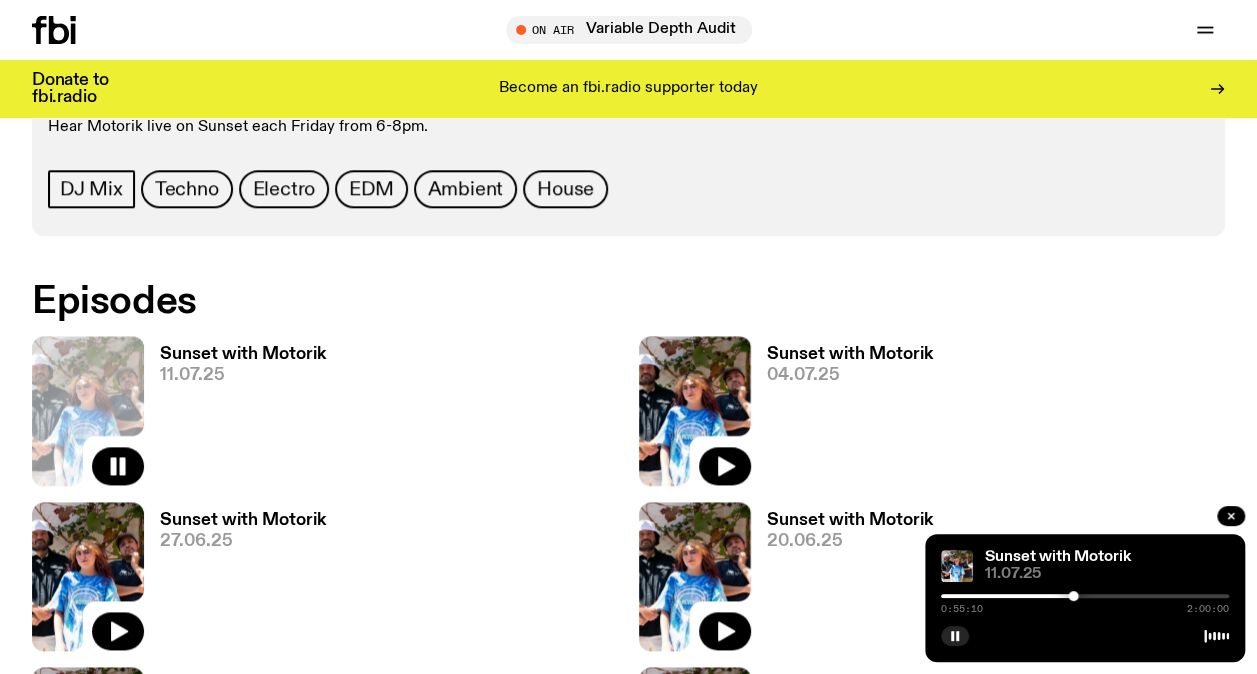 click at bounding box center (1085, 596) 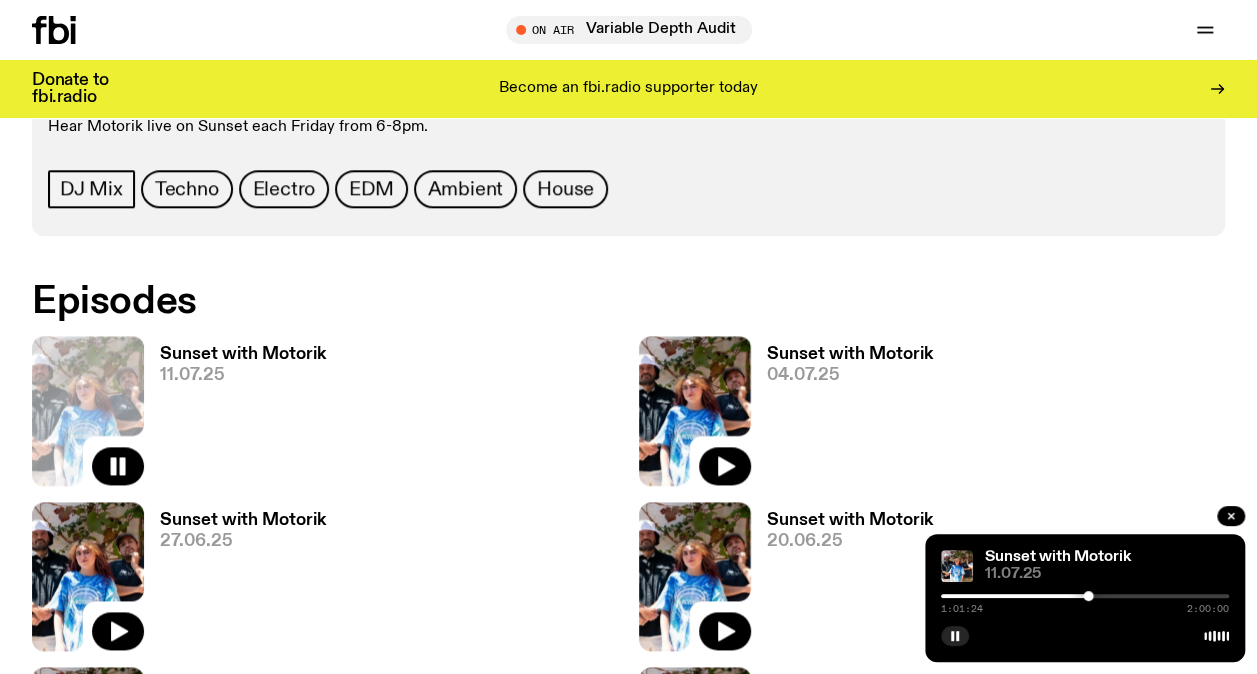 click at bounding box center (1085, 596) 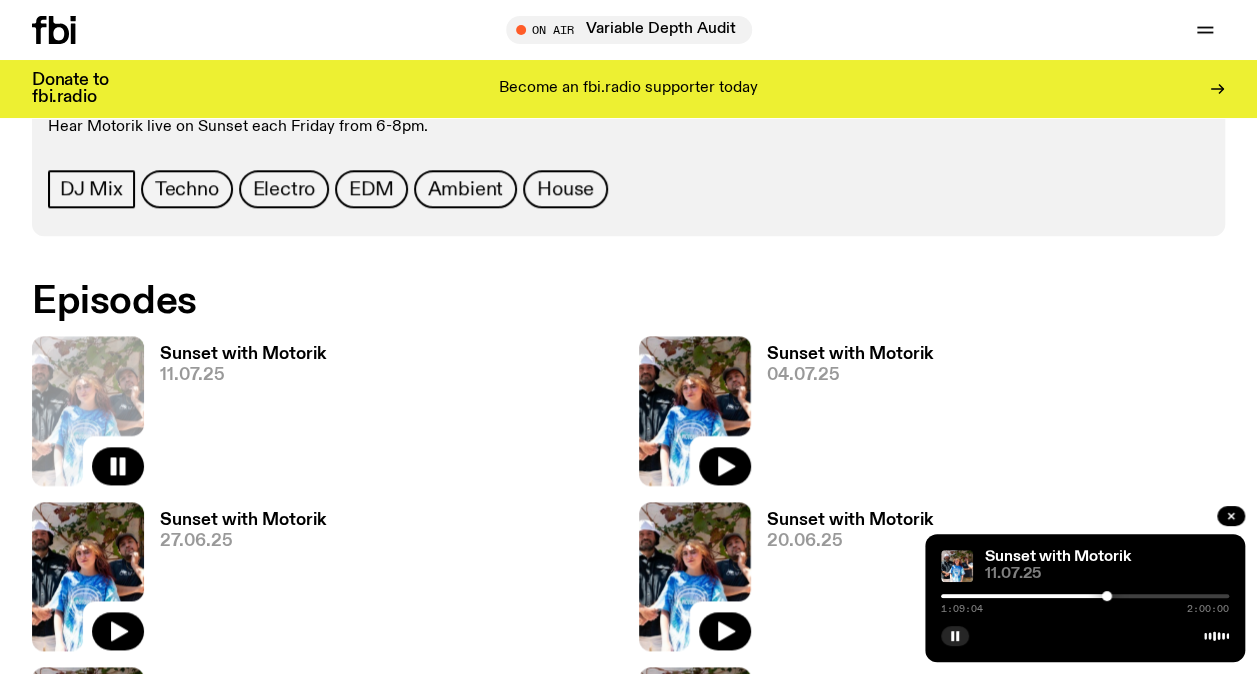 click at bounding box center [1085, 596] 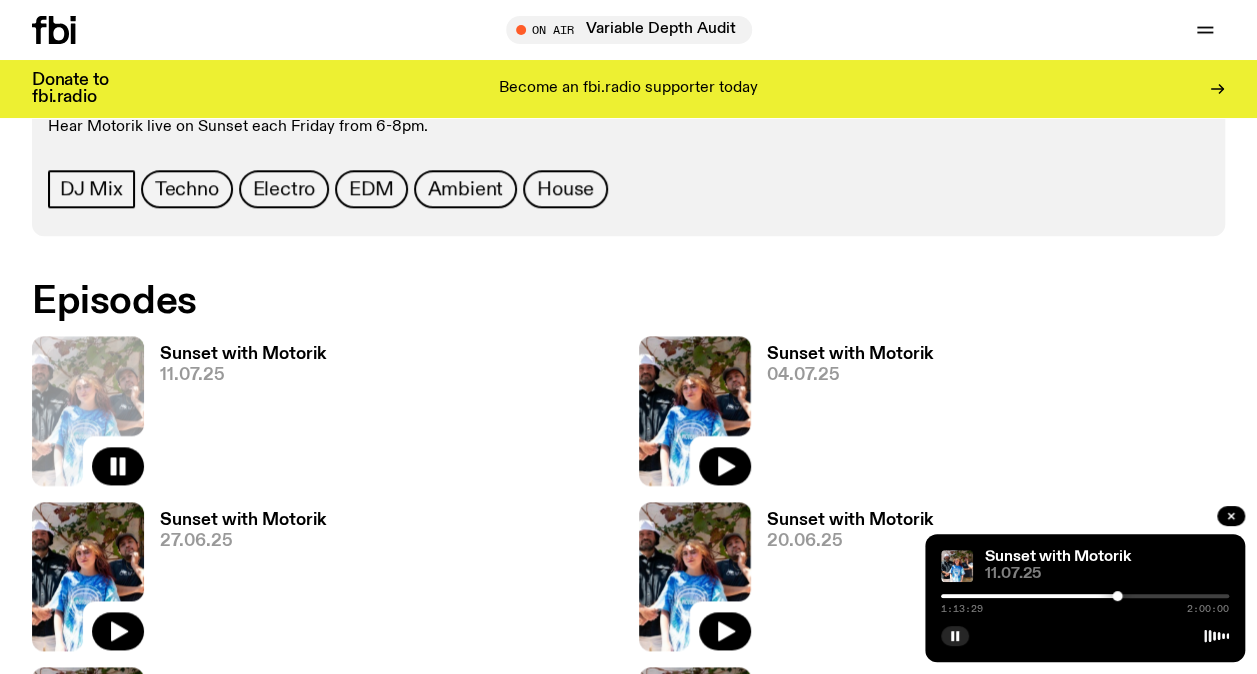 click at bounding box center [1085, 596] 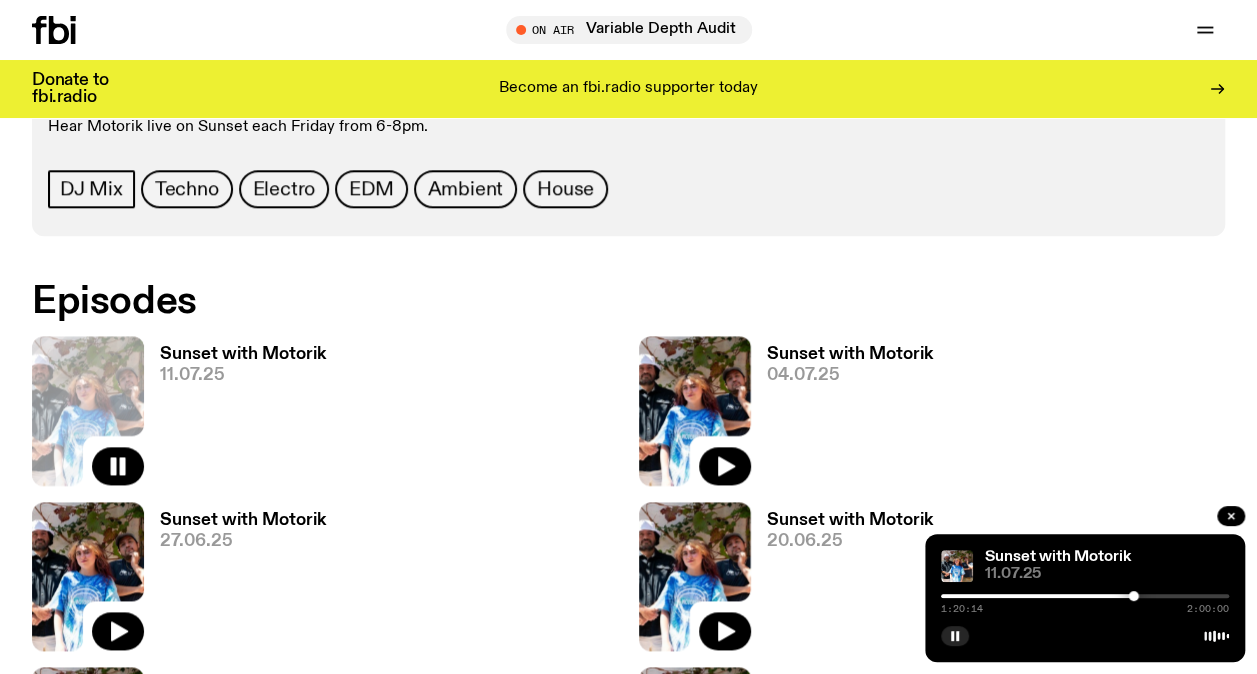 click at bounding box center (1085, 596) 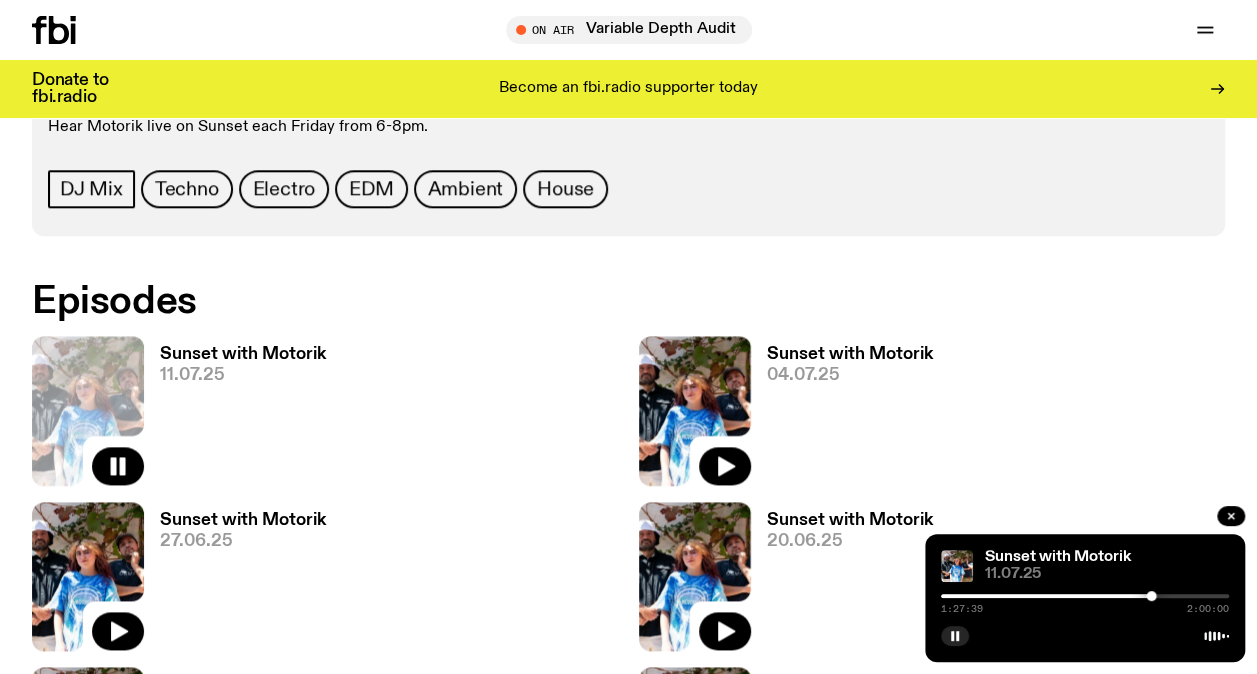 click at bounding box center (1085, 596) 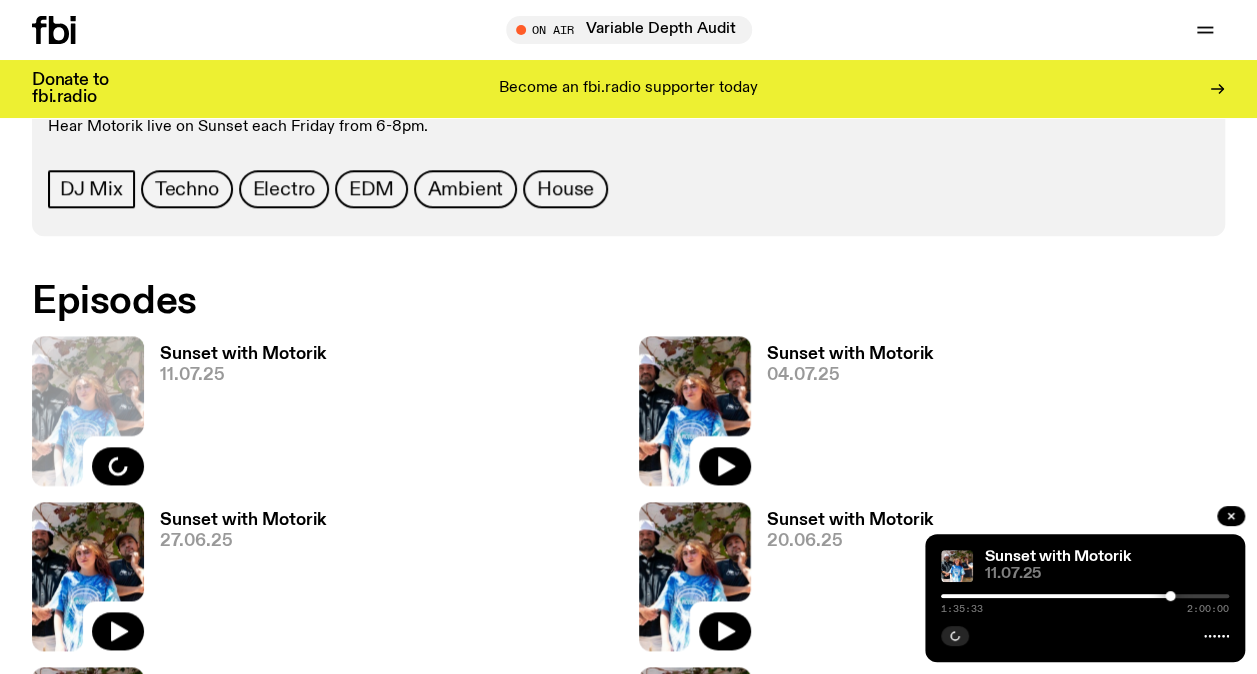 click at bounding box center [1170, 596] 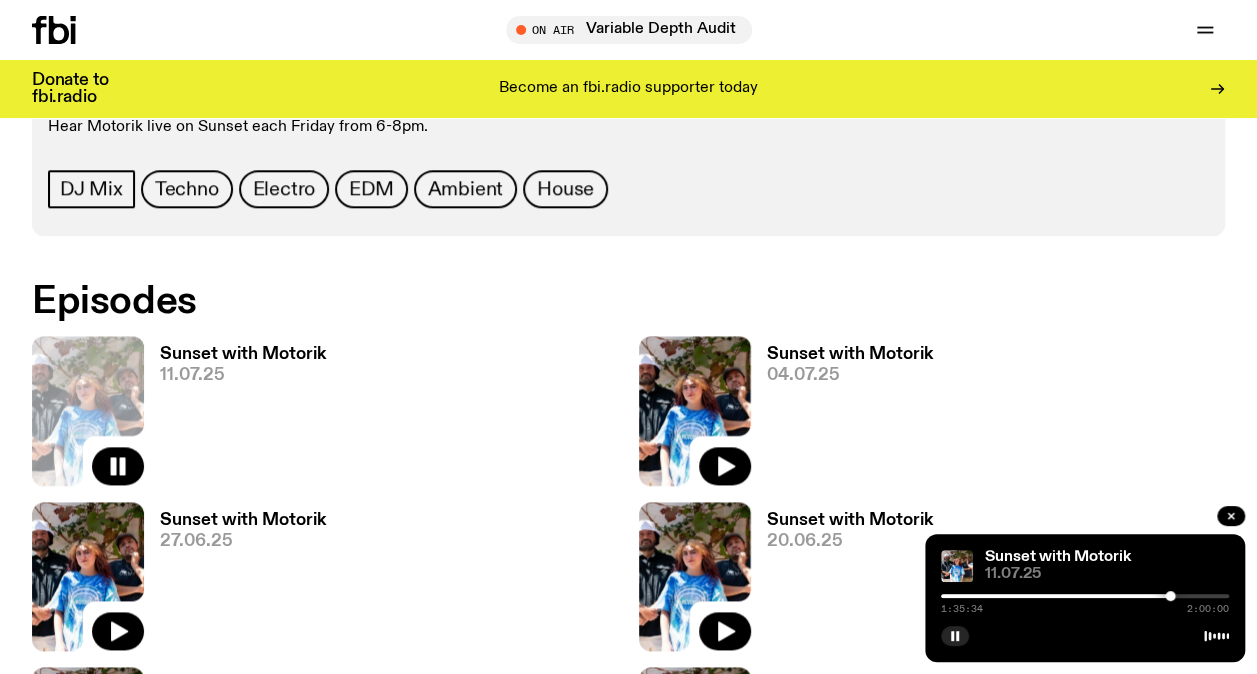 click at bounding box center (1085, 596) 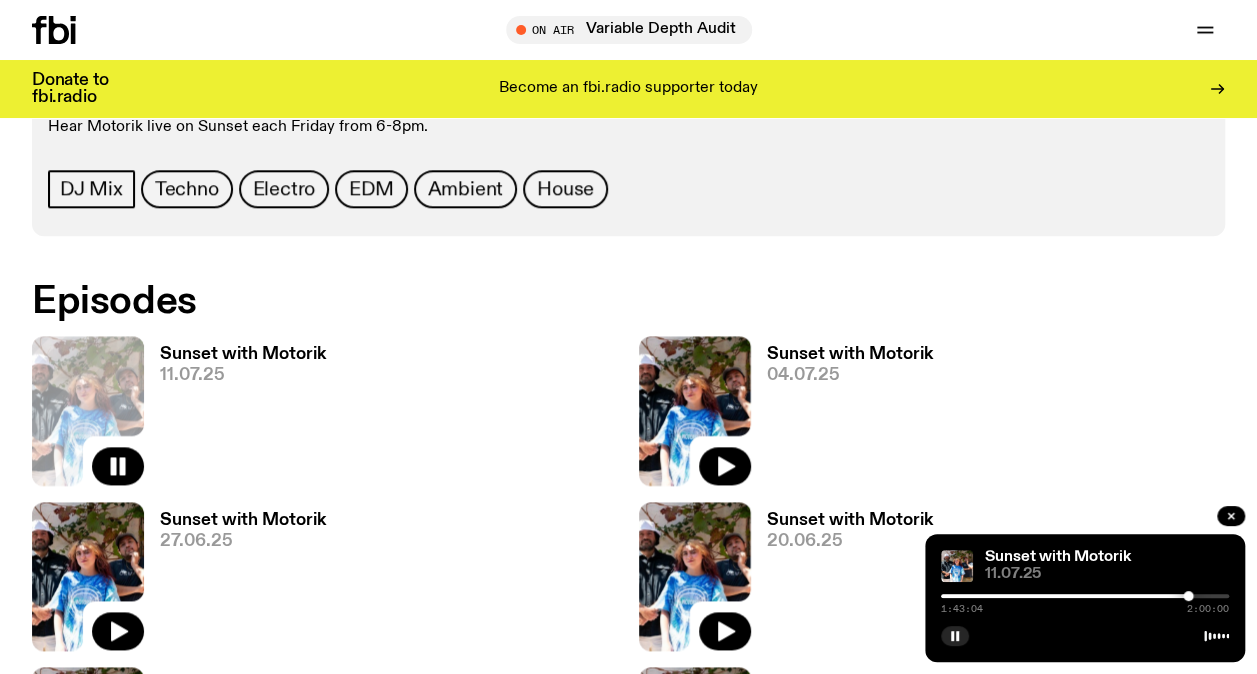 click at bounding box center [1085, 596] 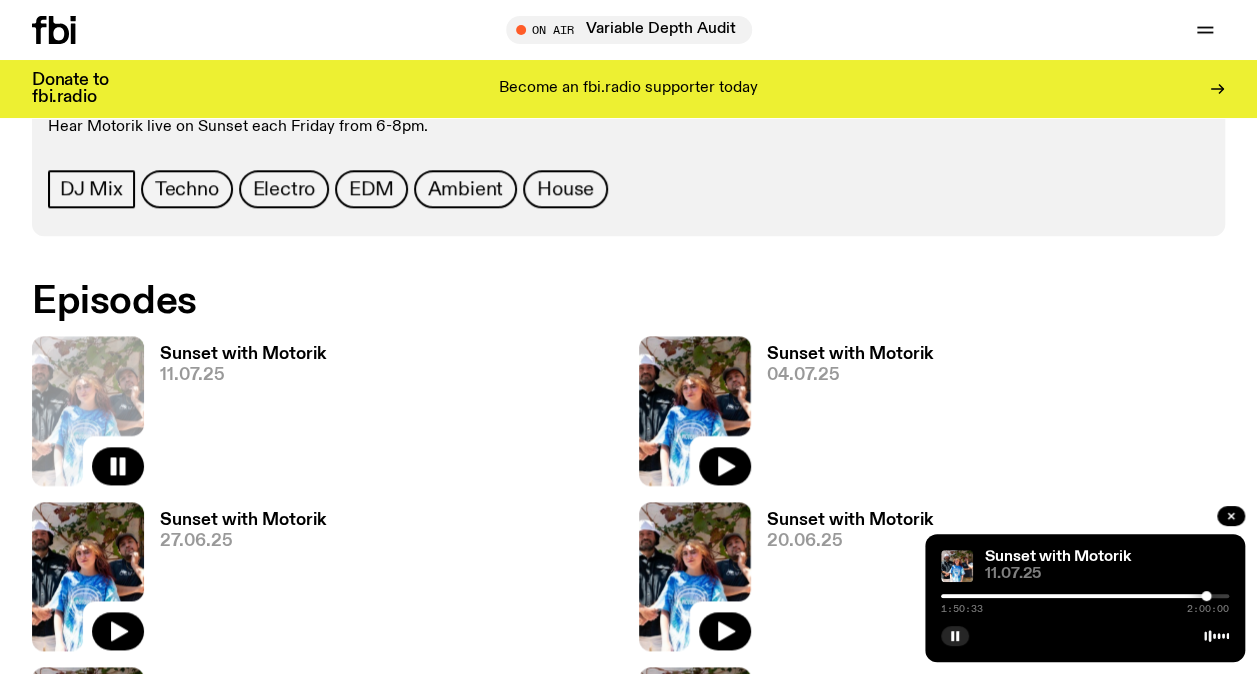 click at bounding box center (1206, 596) 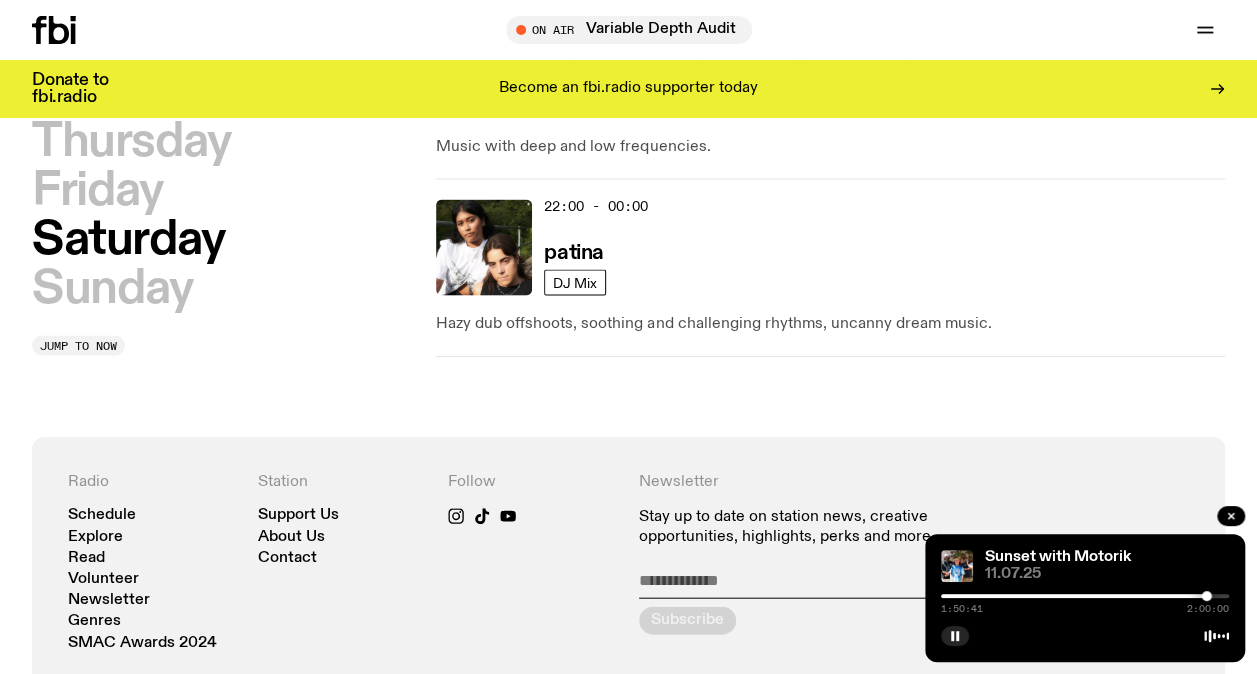 scroll, scrollTop: 1985, scrollLeft: 0, axis: vertical 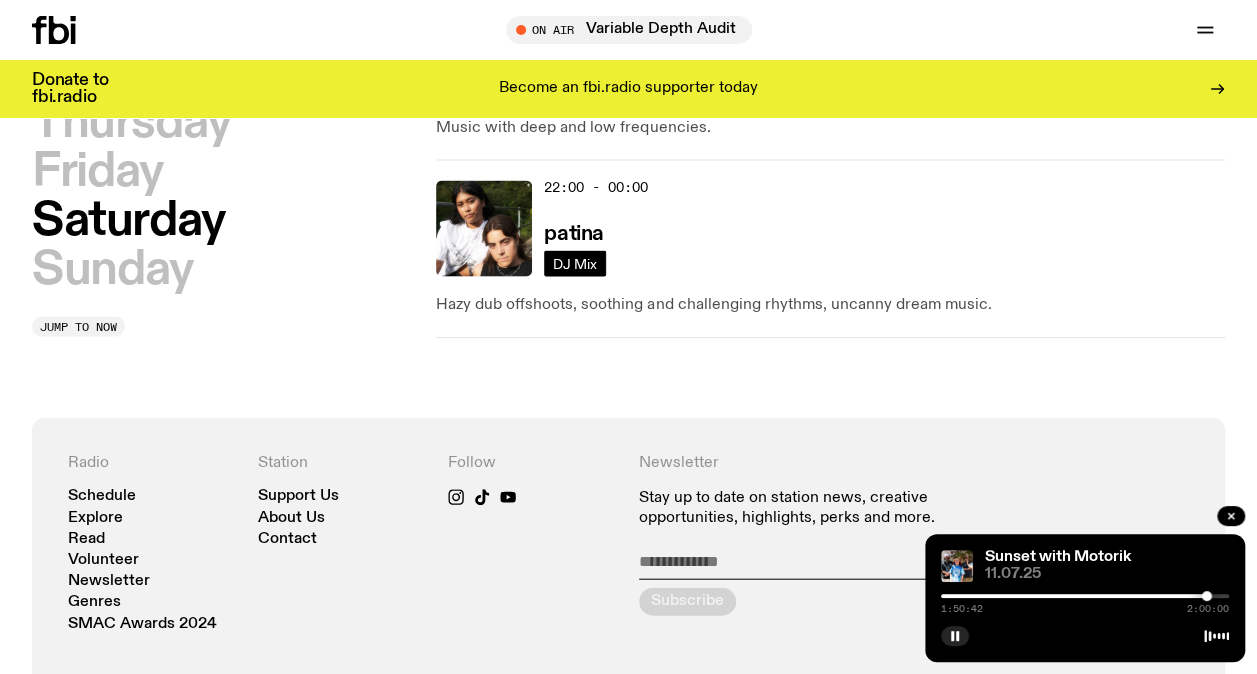 click on "DJ Mix" at bounding box center (575, 264) 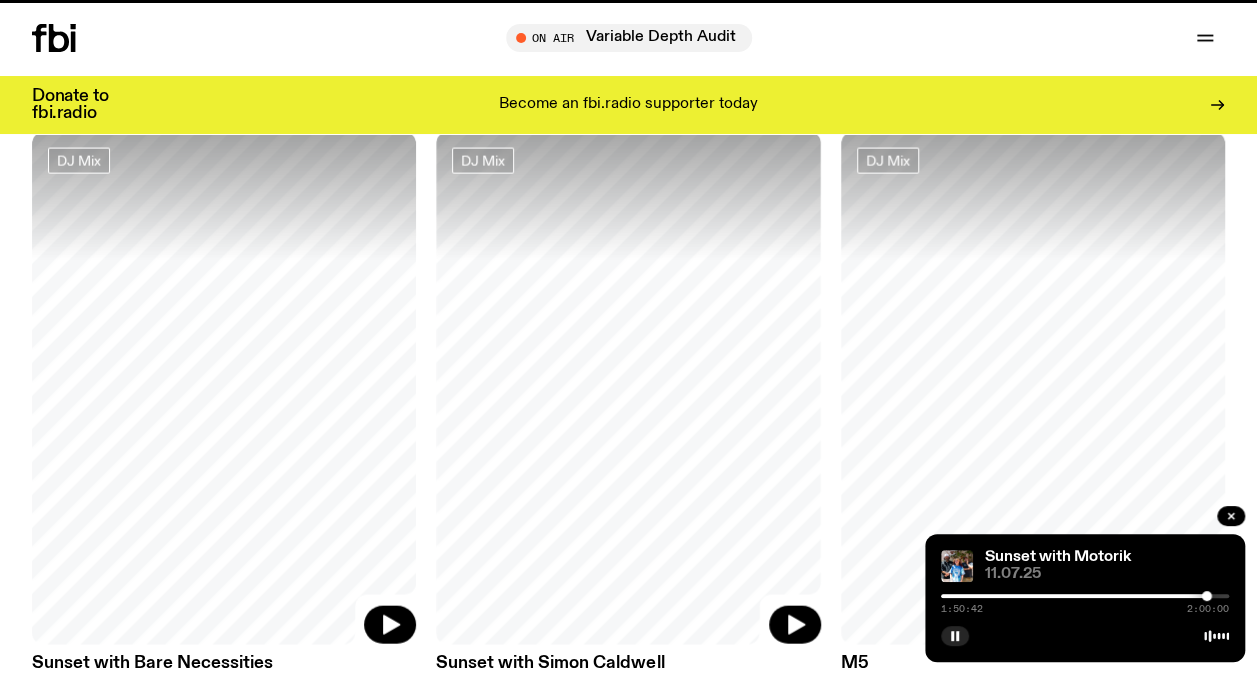 scroll, scrollTop: 0, scrollLeft: 0, axis: both 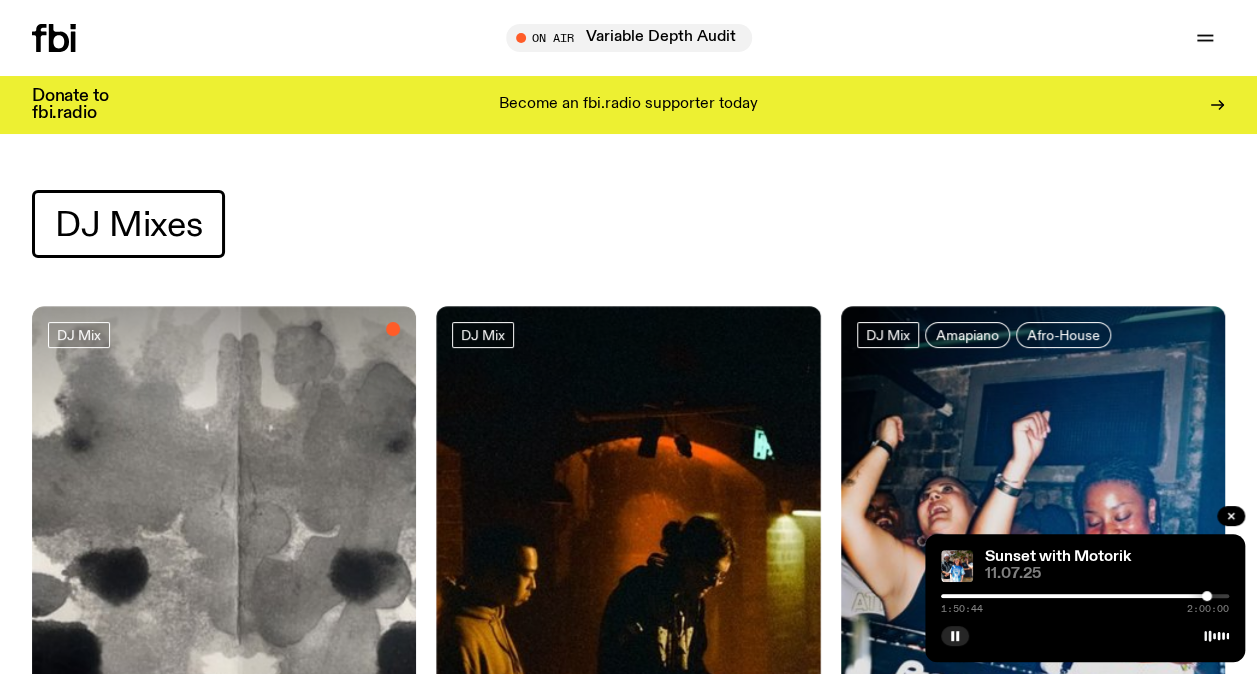 click 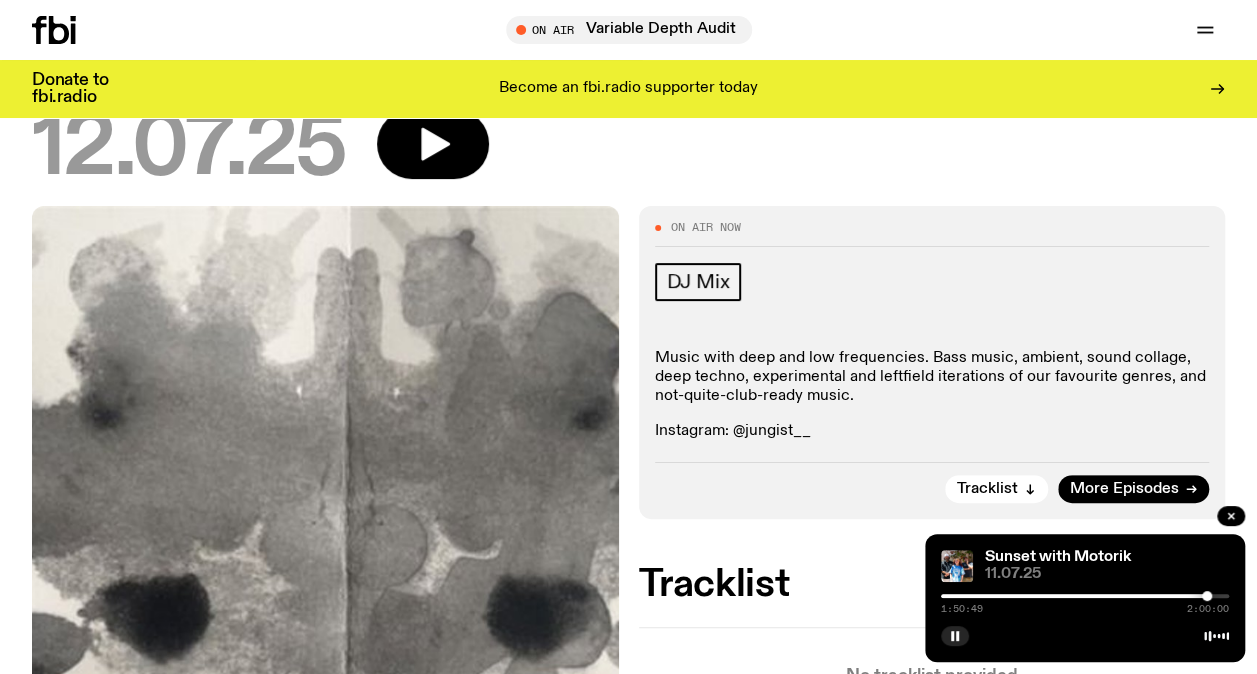 scroll, scrollTop: 157, scrollLeft: 0, axis: vertical 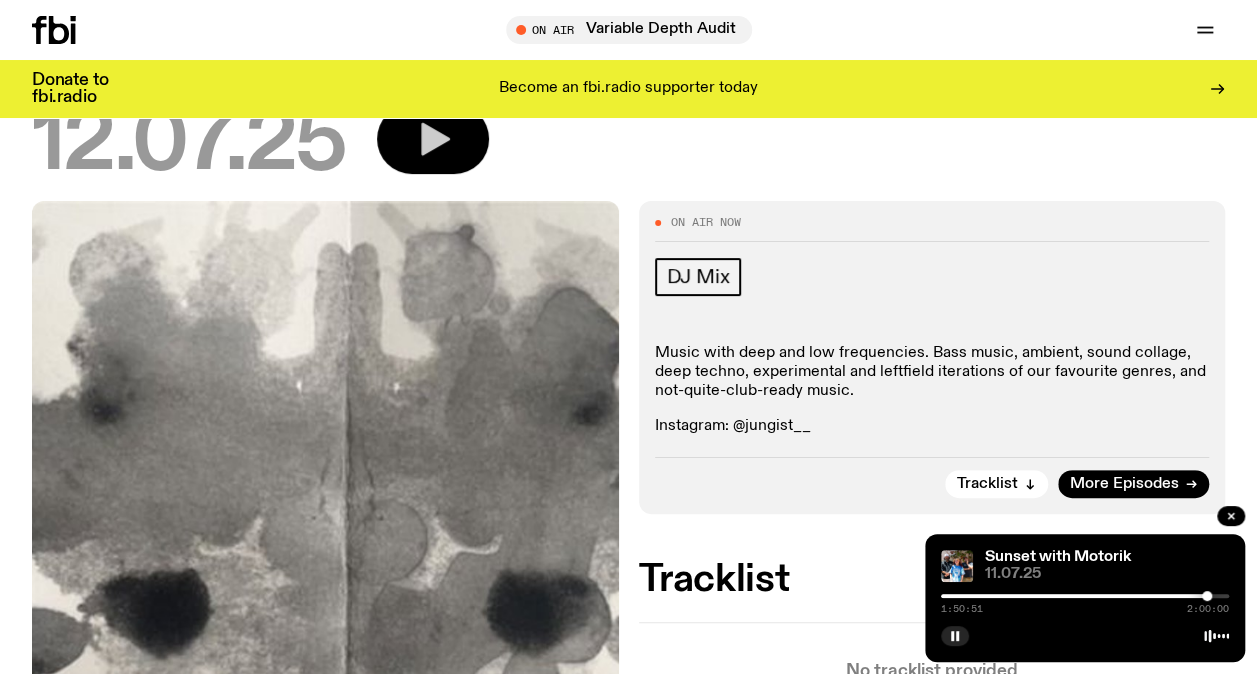 click 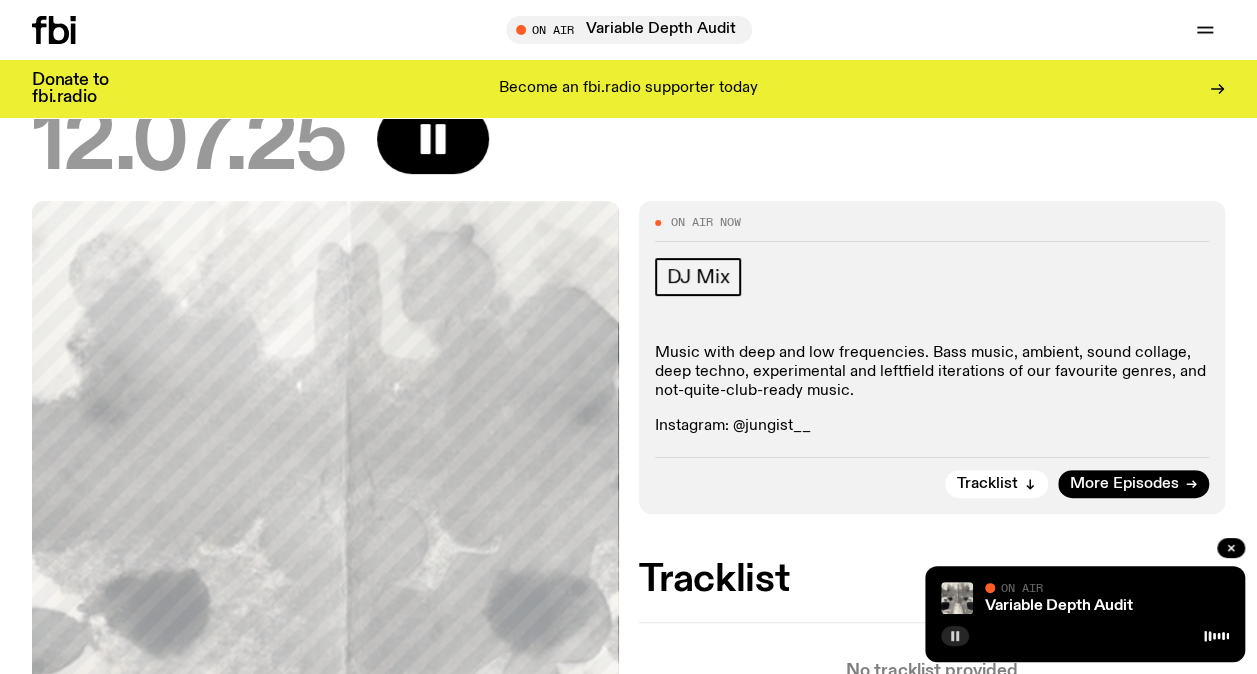 click at bounding box center (955, 636) 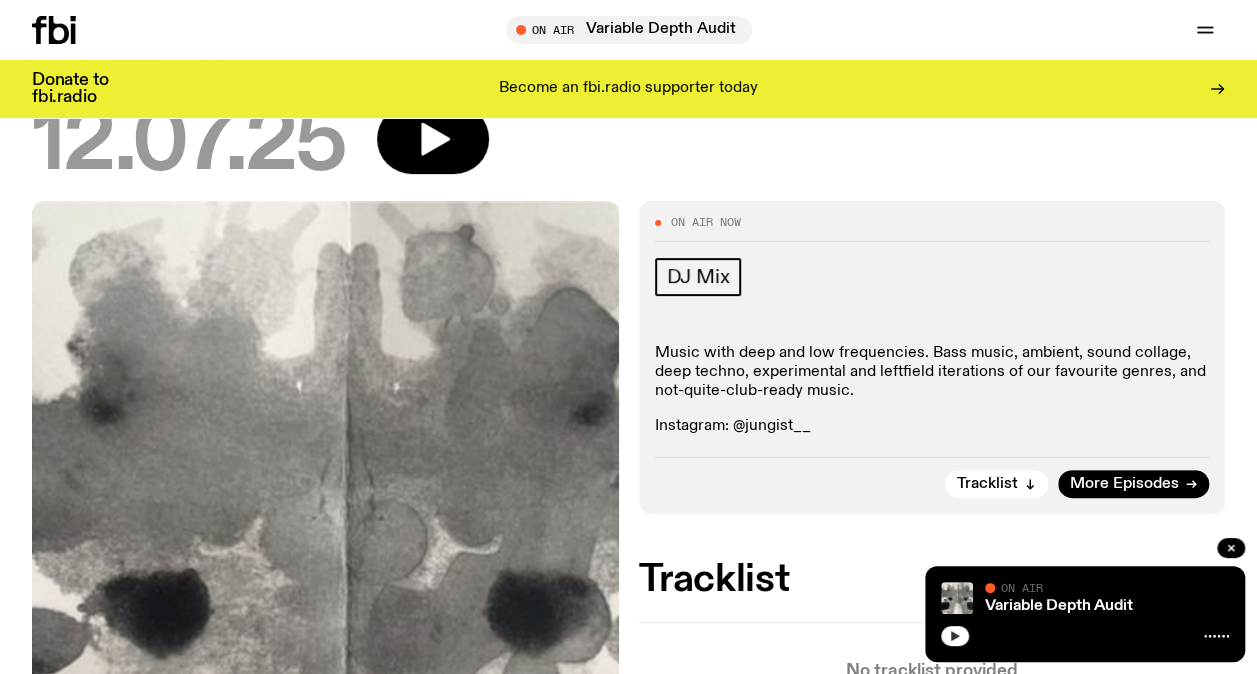 click 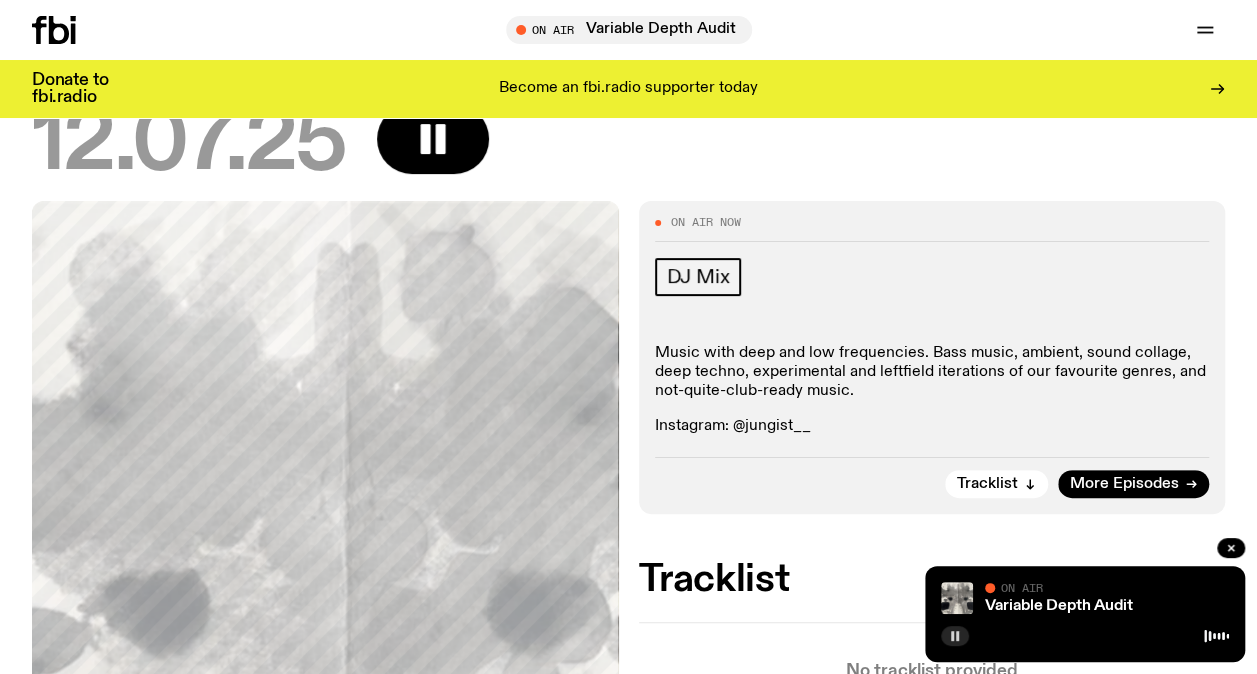 drag, startPoint x: 1220, startPoint y: 632, endPoint x: 1108, endPoint y: 655, distance: 114.33722 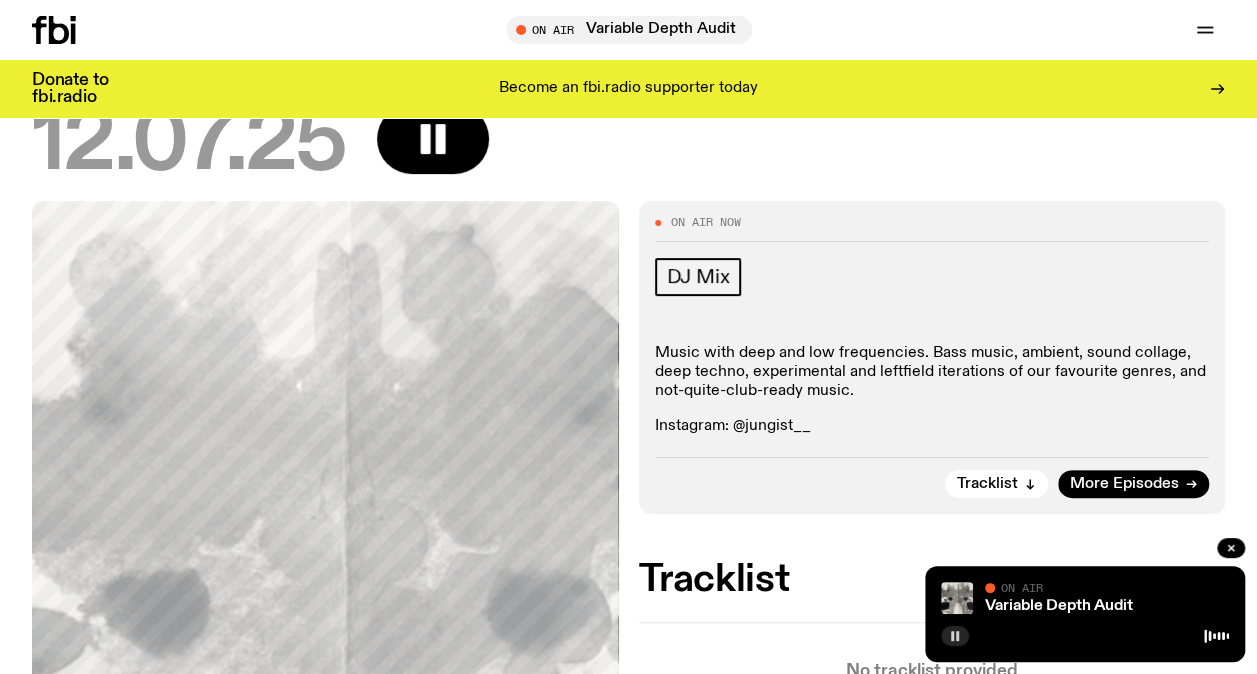 click at bounding box center (1085, 634) 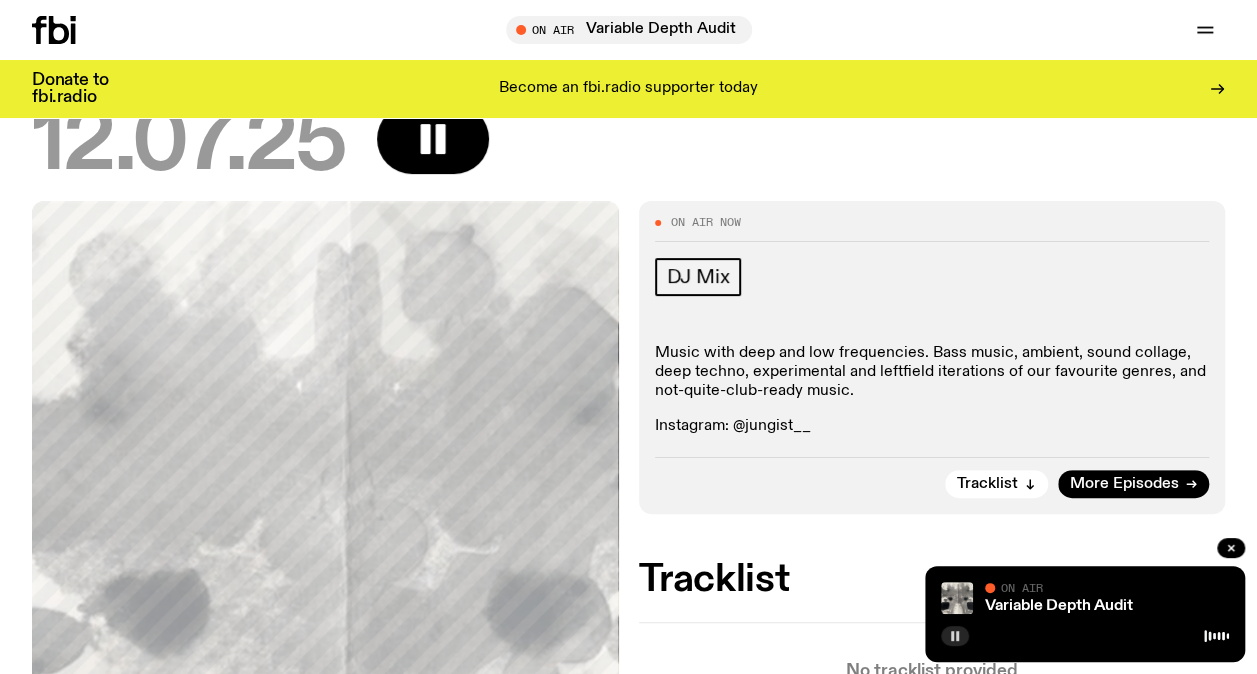 click at bounding box center [955, 636] 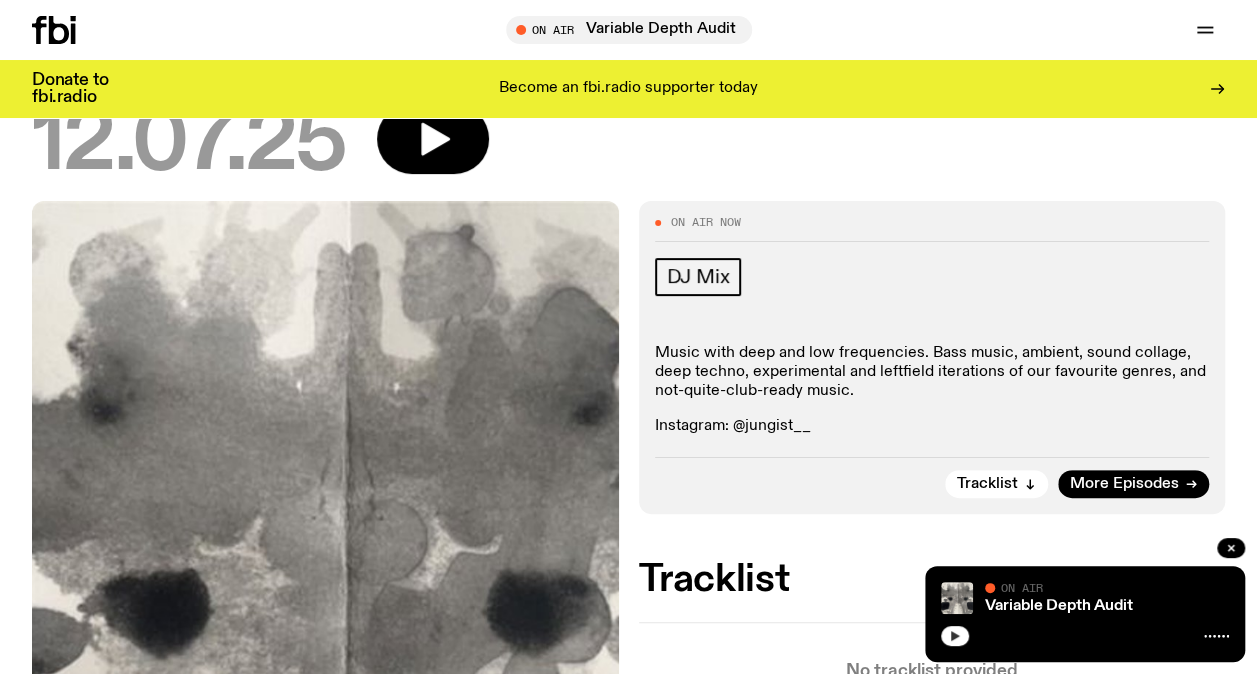 click at bounding box center [955, 636] 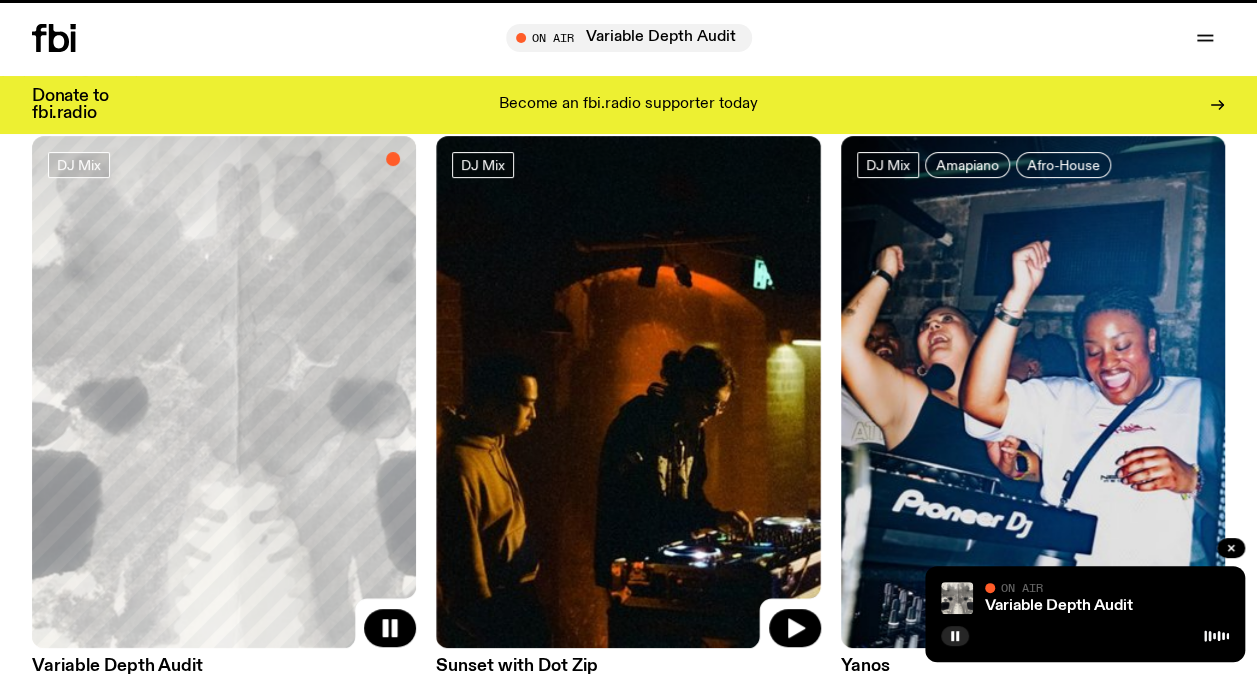 scroll, scrollTop: 0, scrollLeft: 0, axis: both 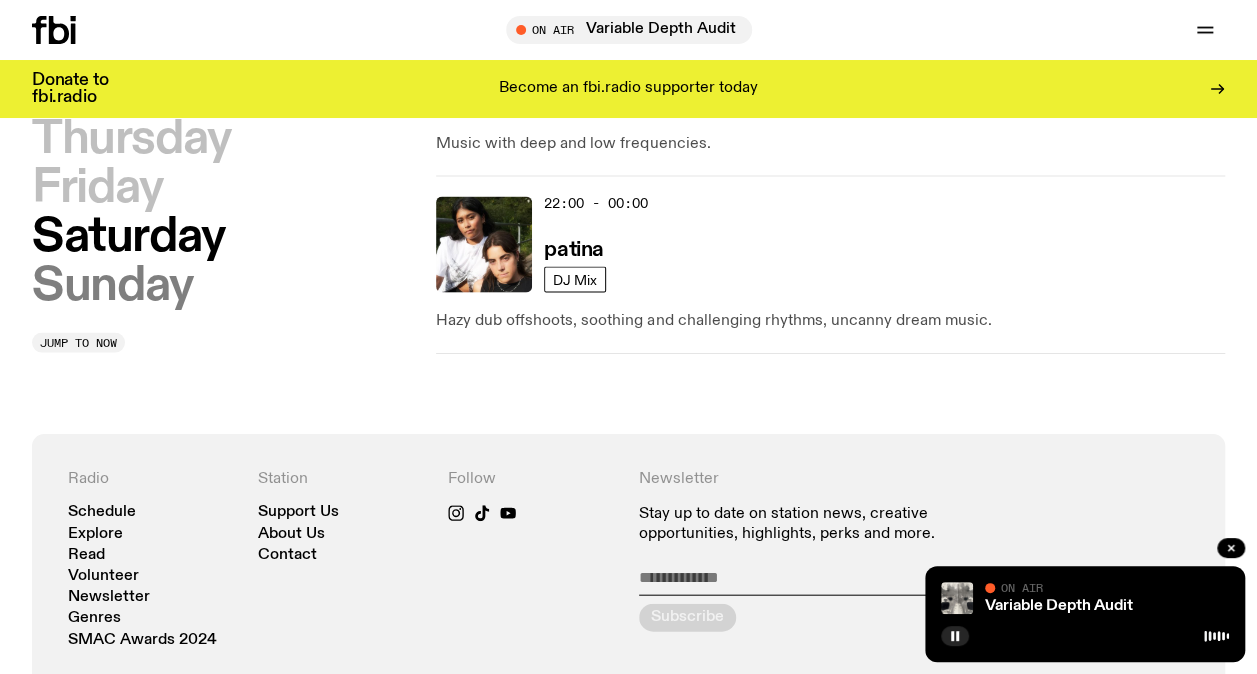 click on "Sunday" at bounding box center (112, 286) 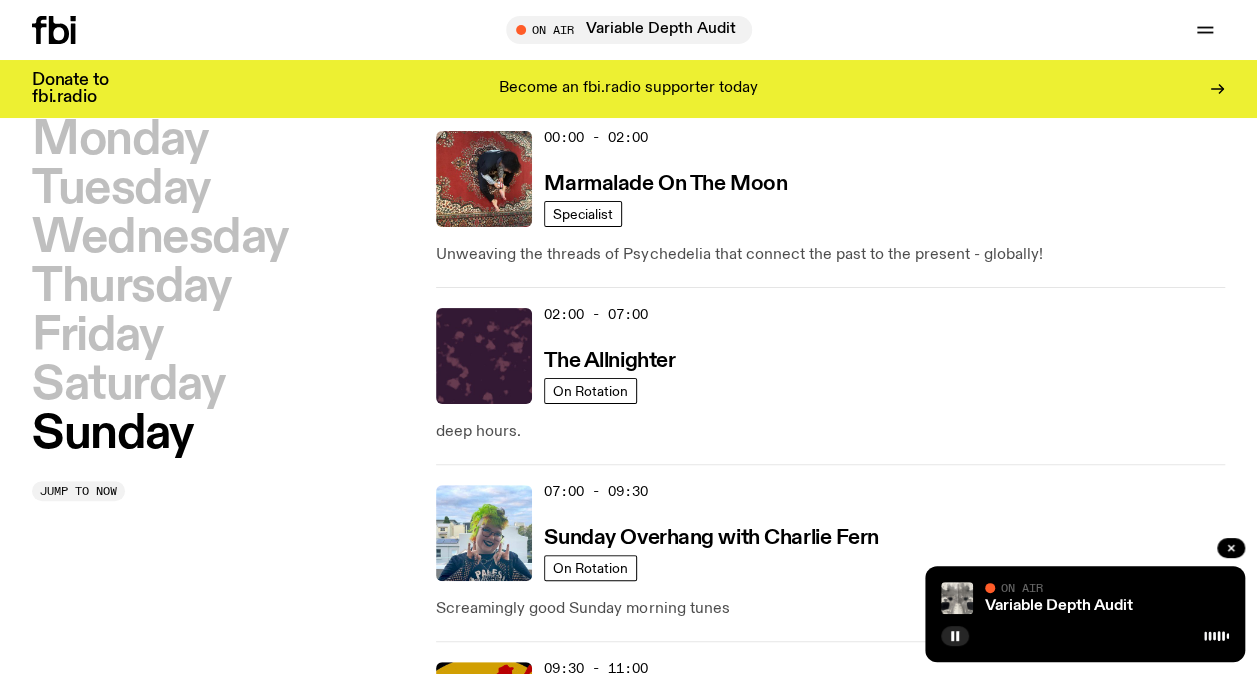 scroll, scrollTop: 56, scrollLeft: 0, axis: vertical 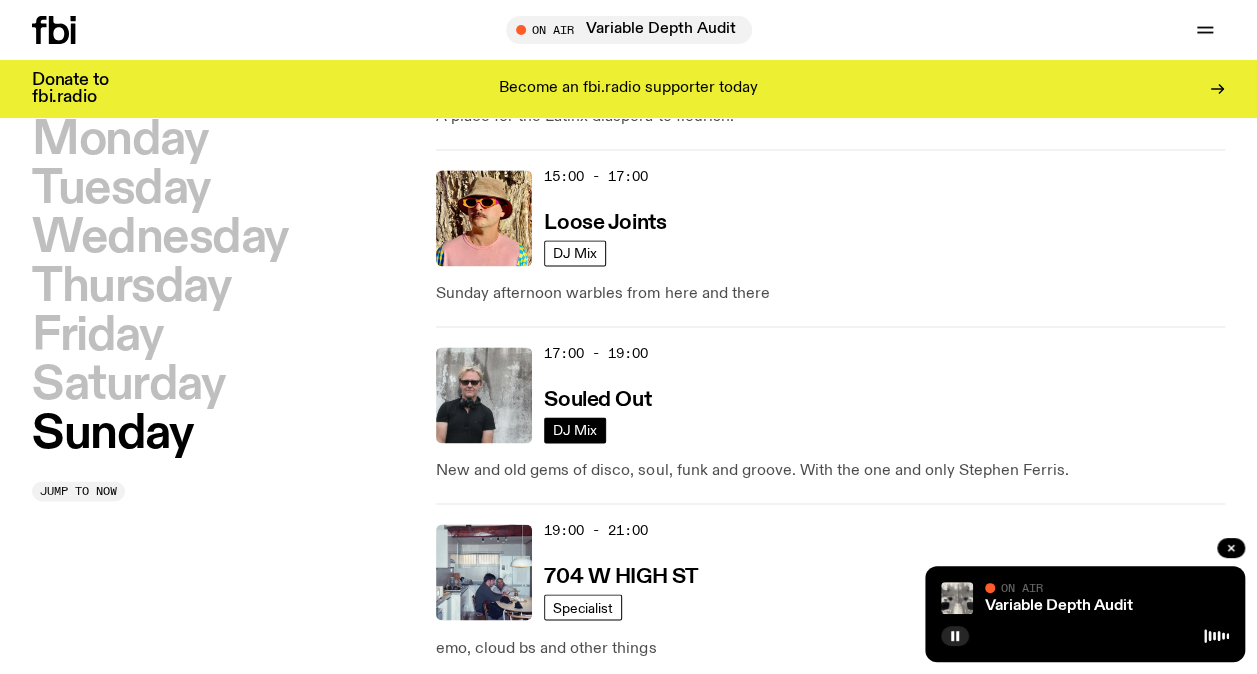 click on "DJ Mix" at bounding box center [575, 430] 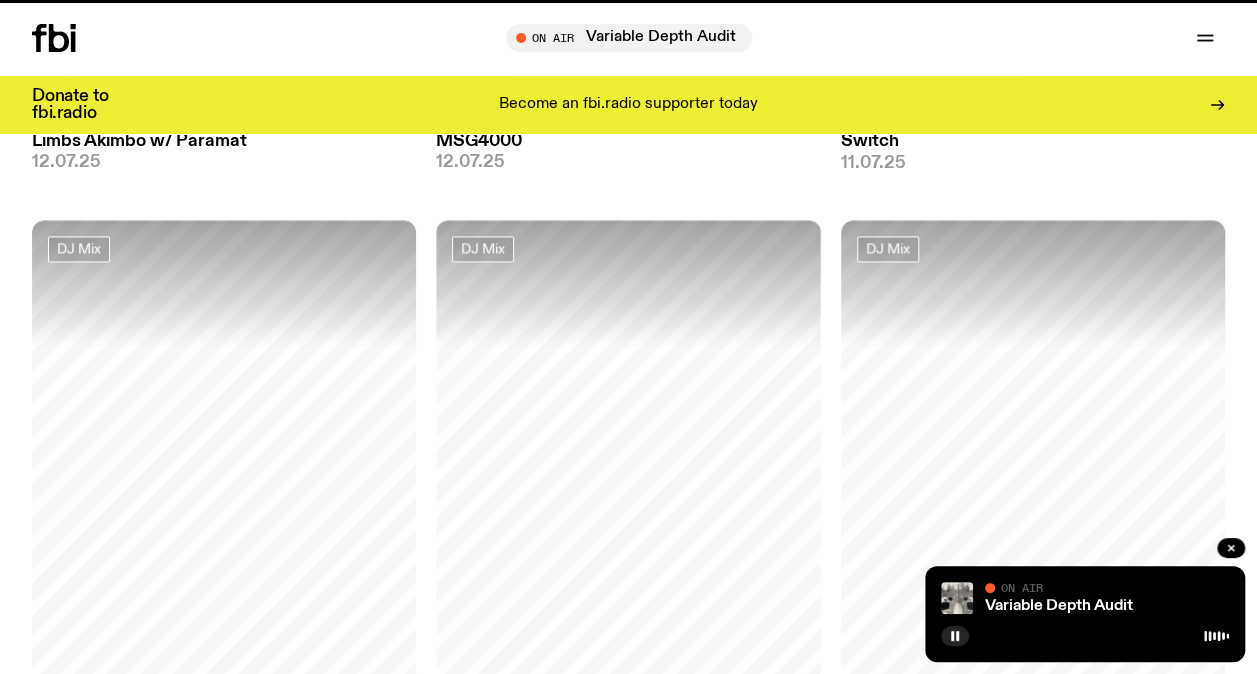 scroll, scrollTop: 0, scrollLeft: 0, axis: both 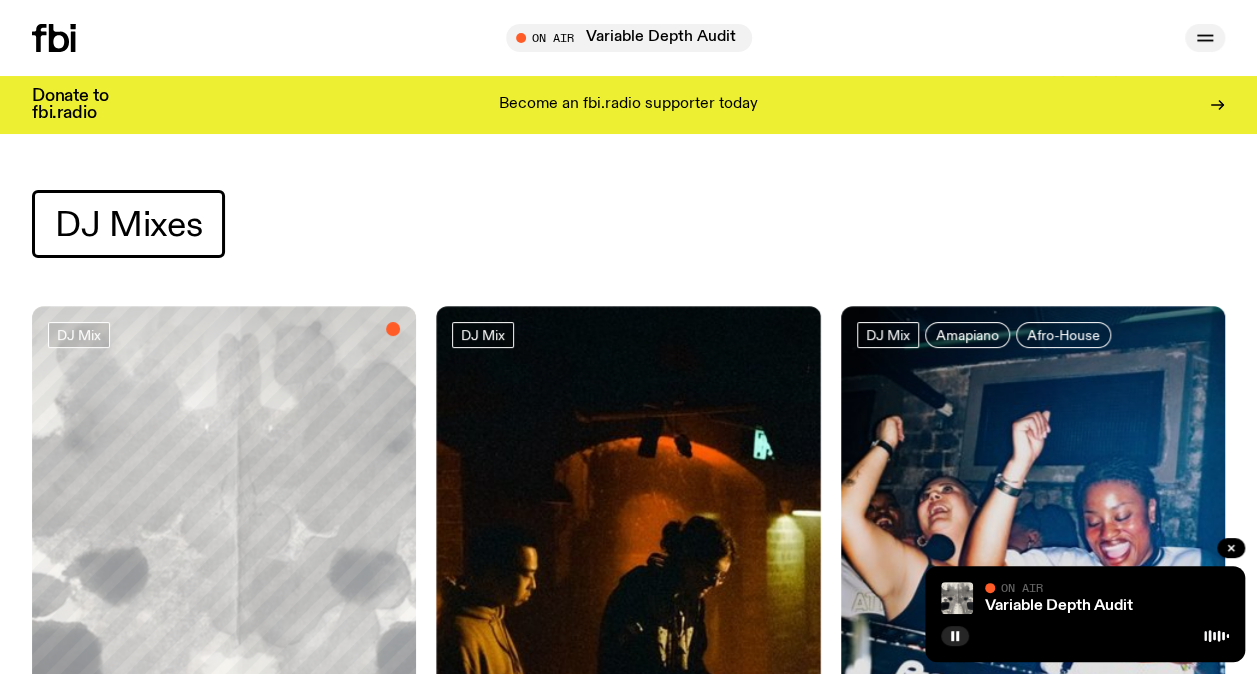 click 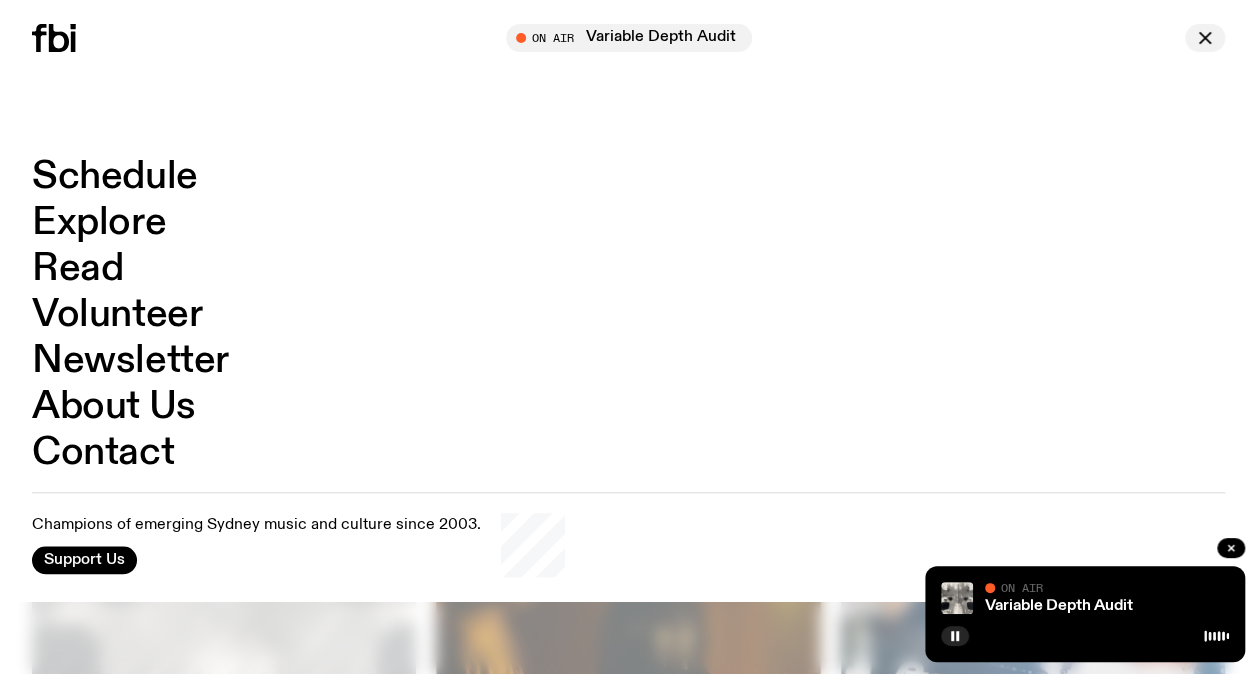 click 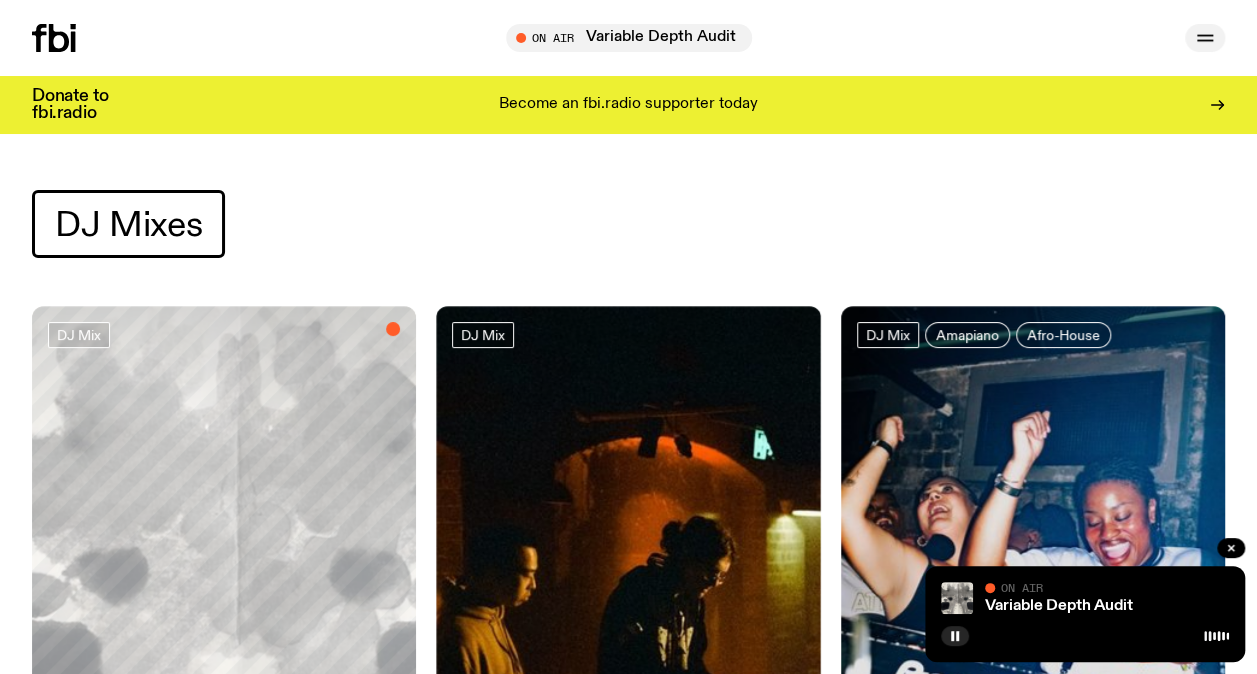 click 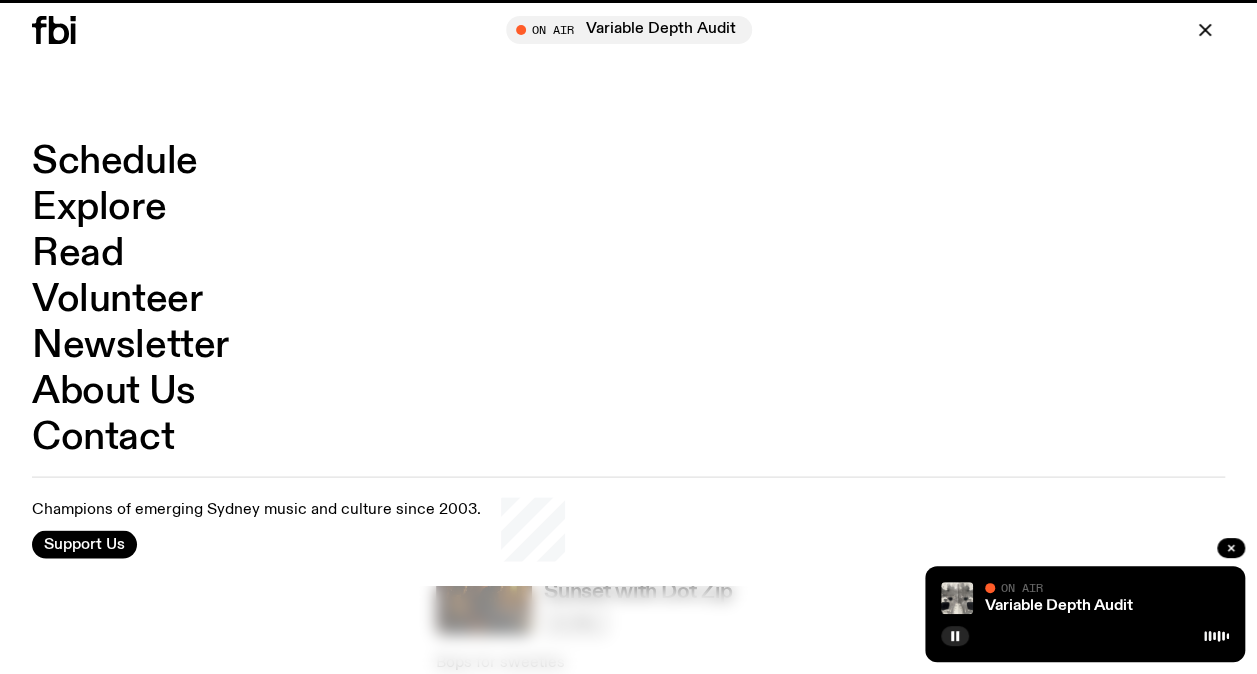 scroll, scrollTop: 1272, scrollLeft: 0, axis: vertical 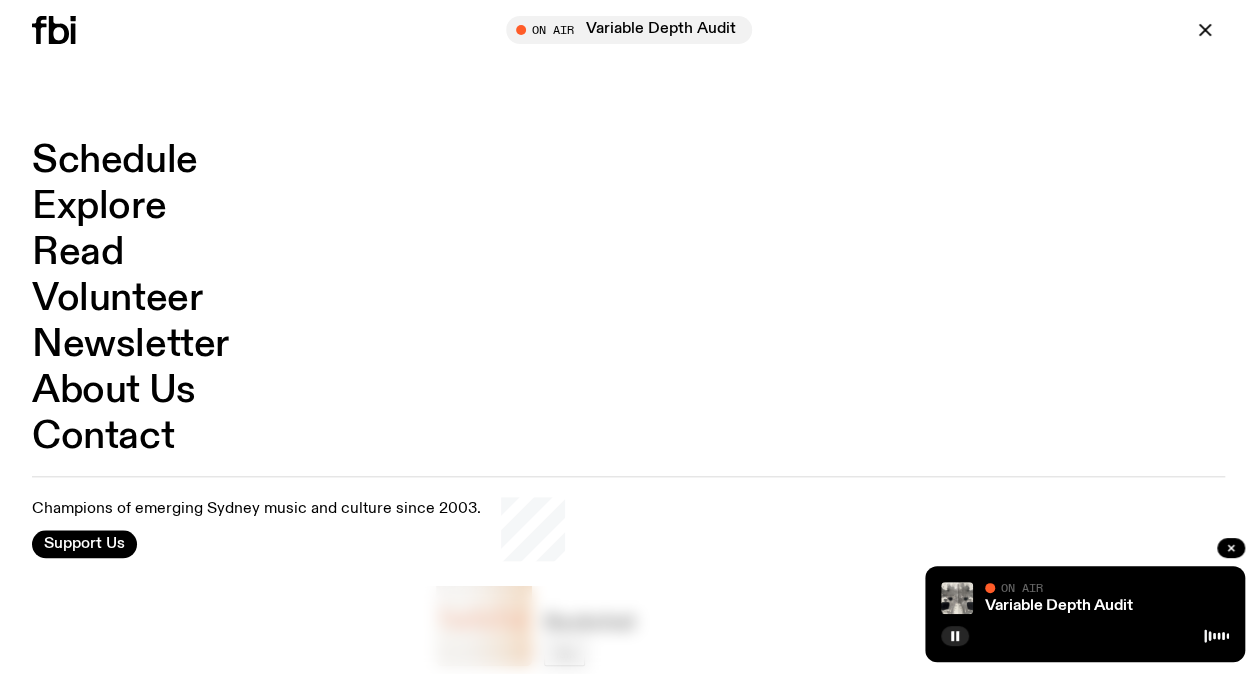 click on "Schedule Explore Read Volunteer Newsletter On Air Variable Depth Audit Tune in live On Air Variable Depth Audit Tune in live Support Us" at bounding box center (628, 30) 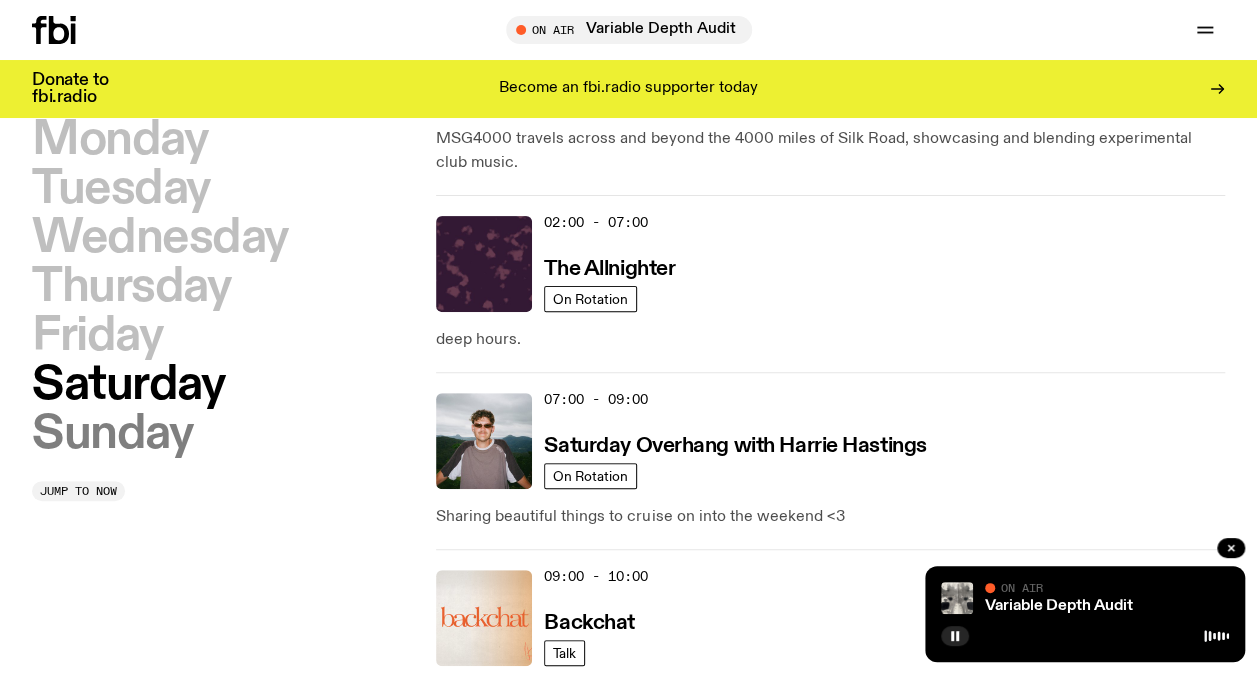 click on "Sunday" at bounding box center (112, 434) 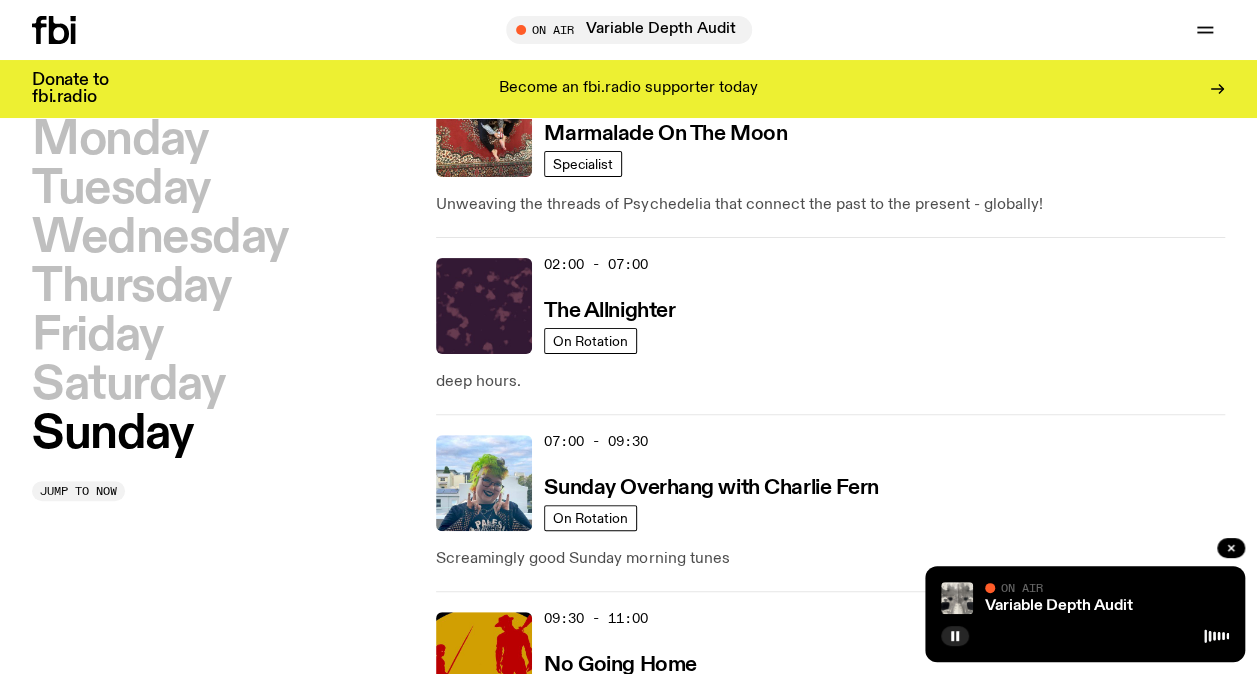 scroll, scrollTop: 56, scrollLeft: 0, axis: vertical 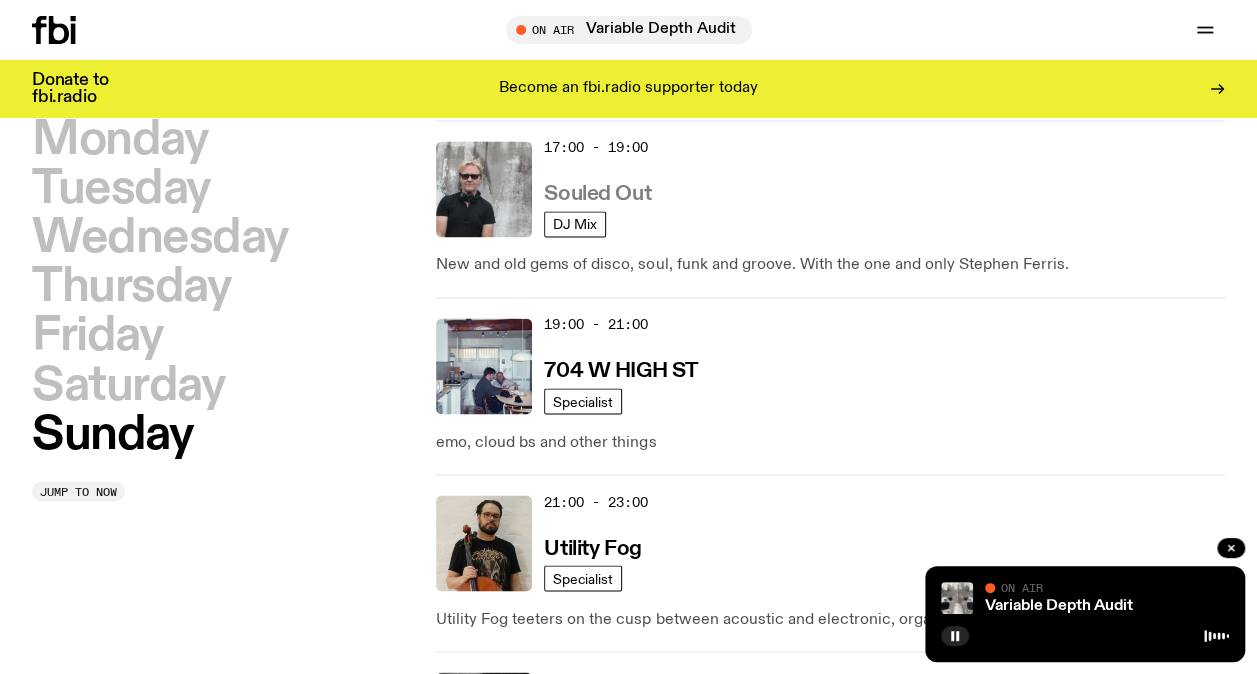 click on "Souled Out" at bounding box center (597, 194) 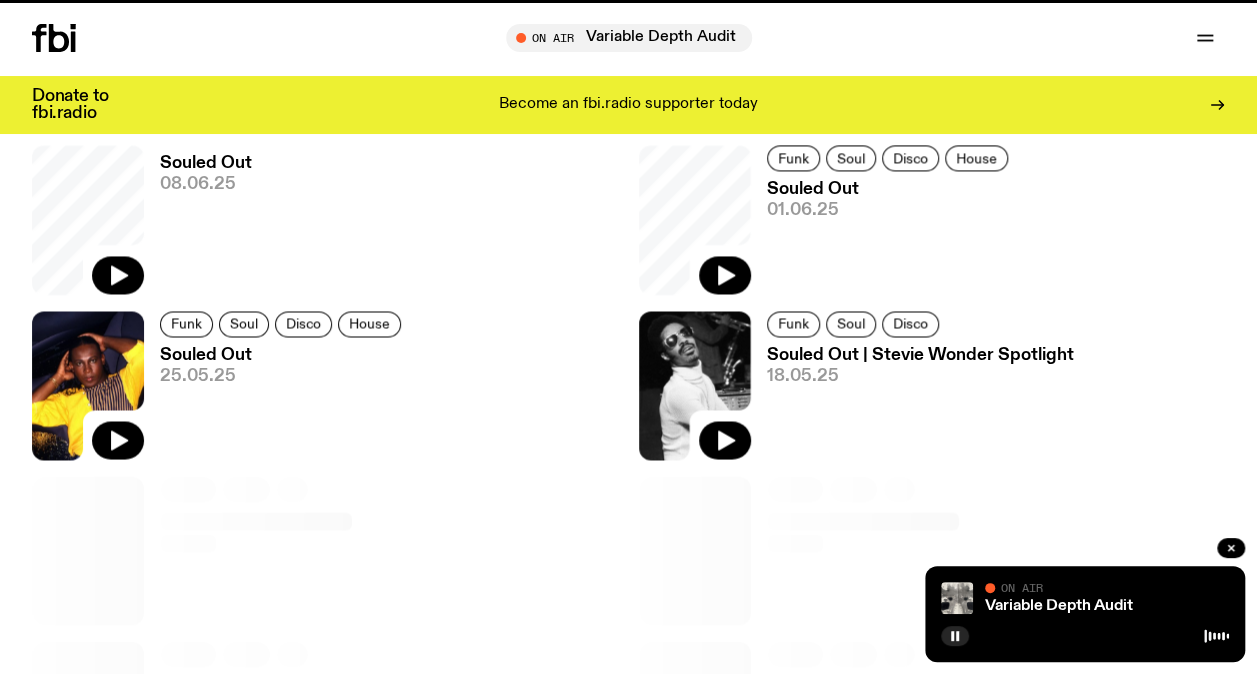 scroll, scrollTop: 0, scrollLeft: 0, axis: both 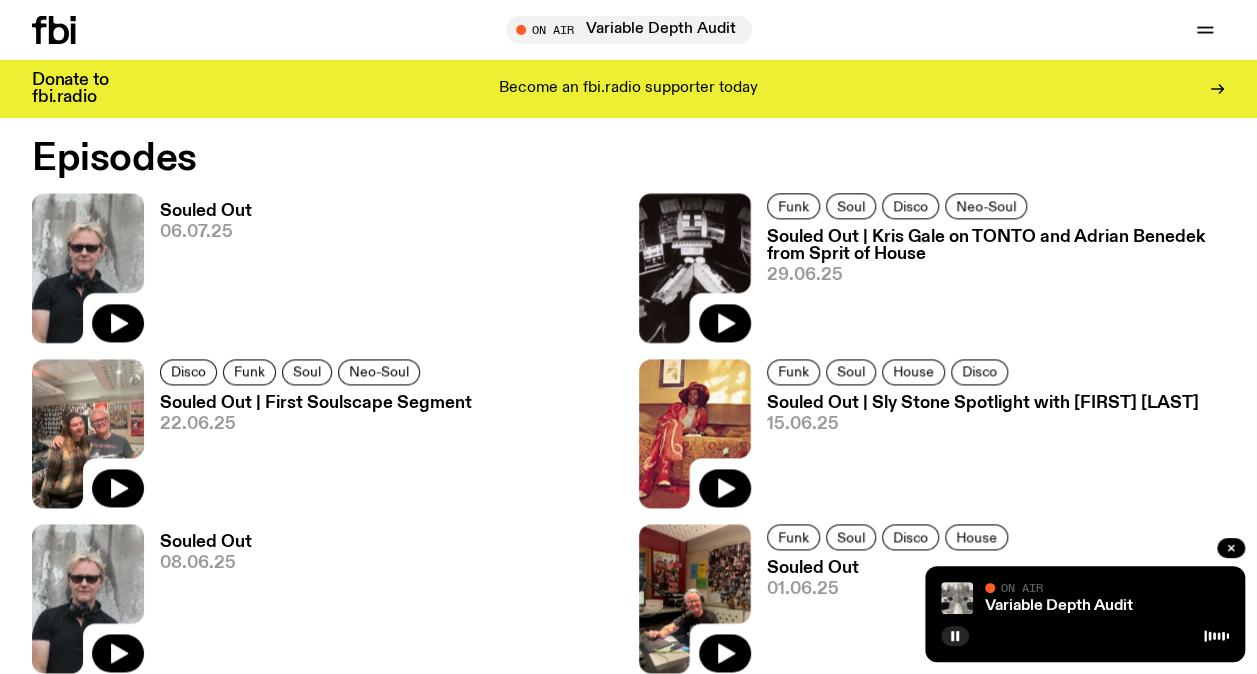 click on "Souled Out" at bounding box center (206, 211) 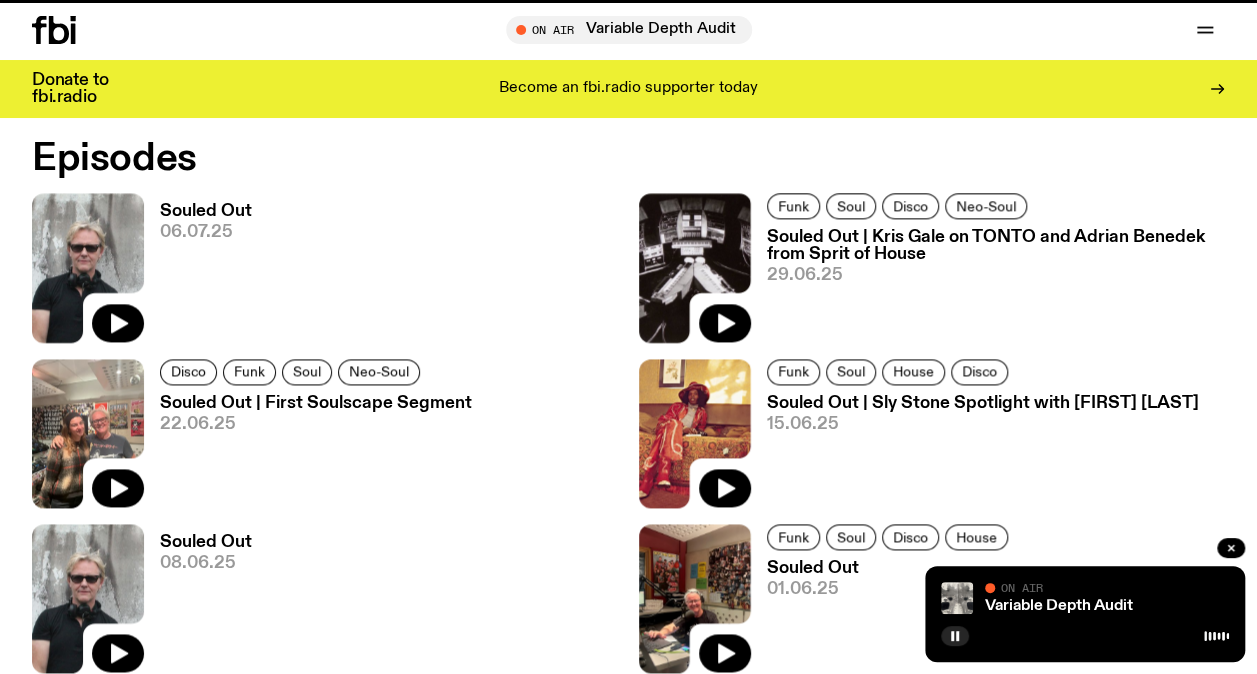 scroll, scrollTop: 0, scrollLeft: 0, axis: both 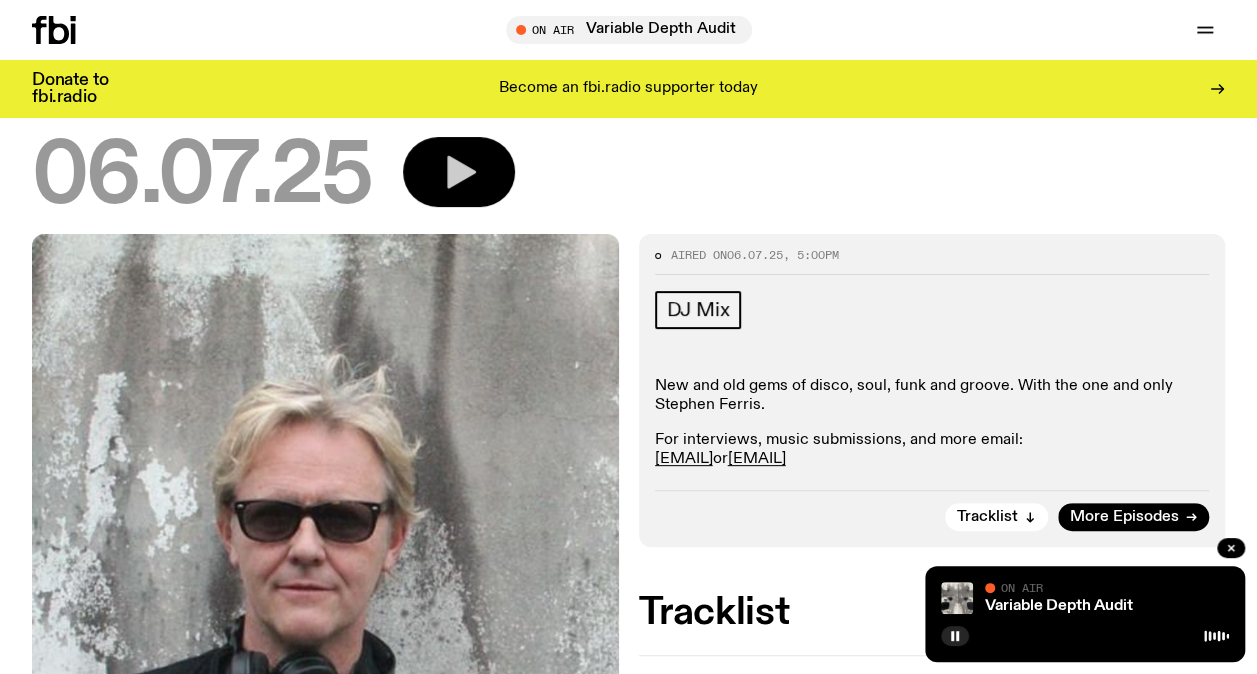 click 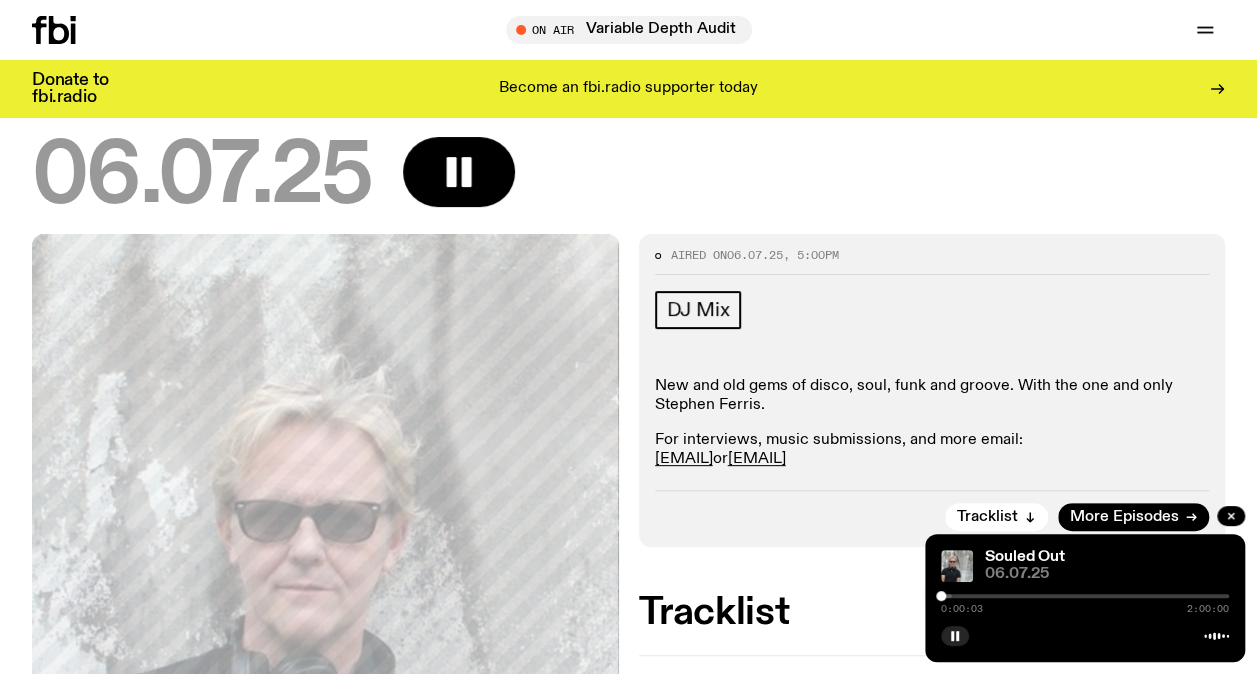 click at bounding box center [808, 596] 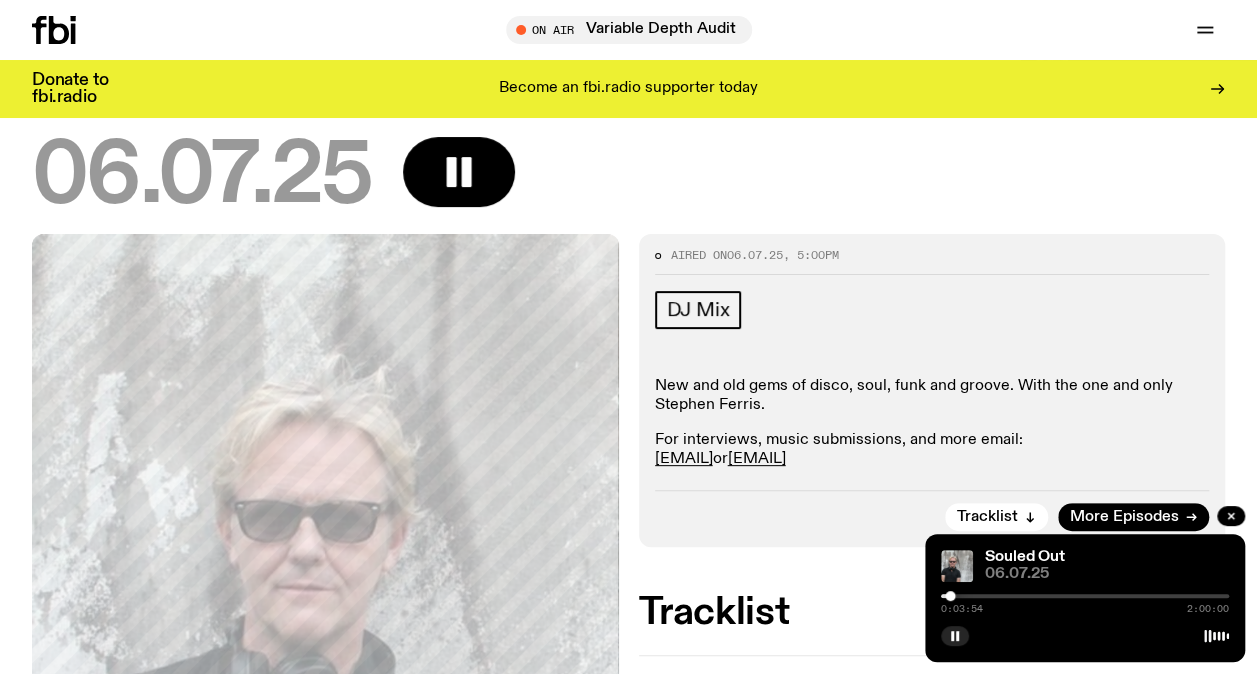 click at bounding box center [1085, 596] 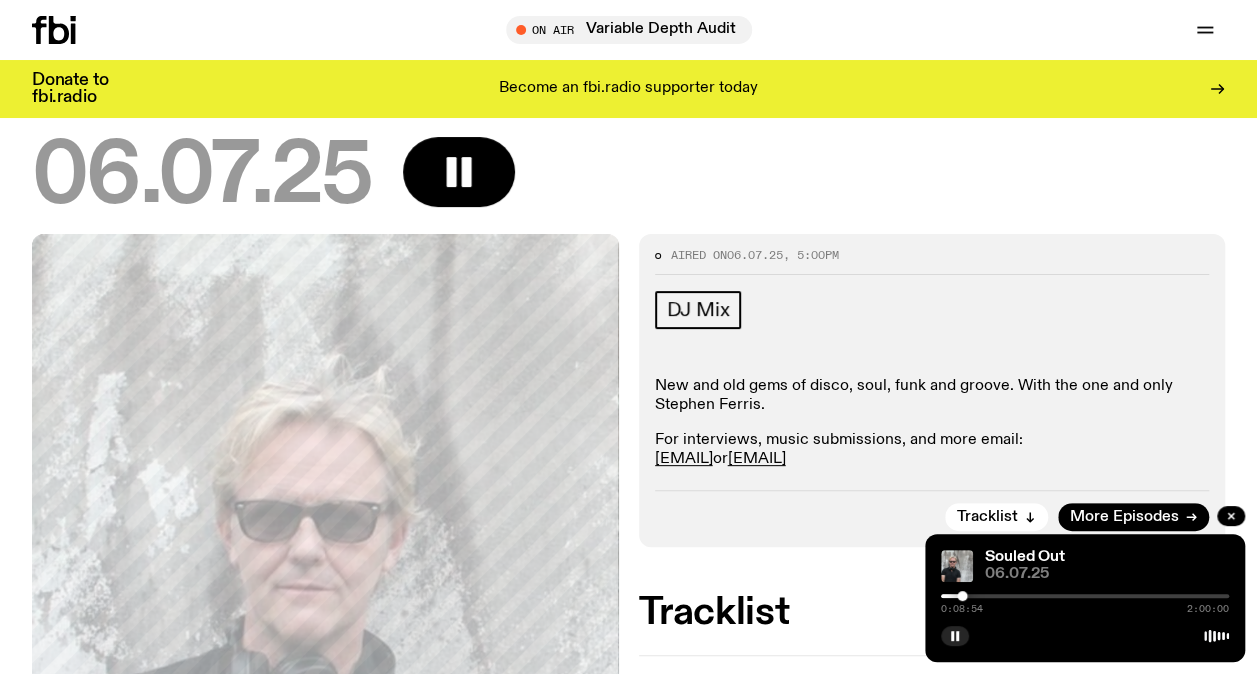 click at bounding box center (1085, 596) 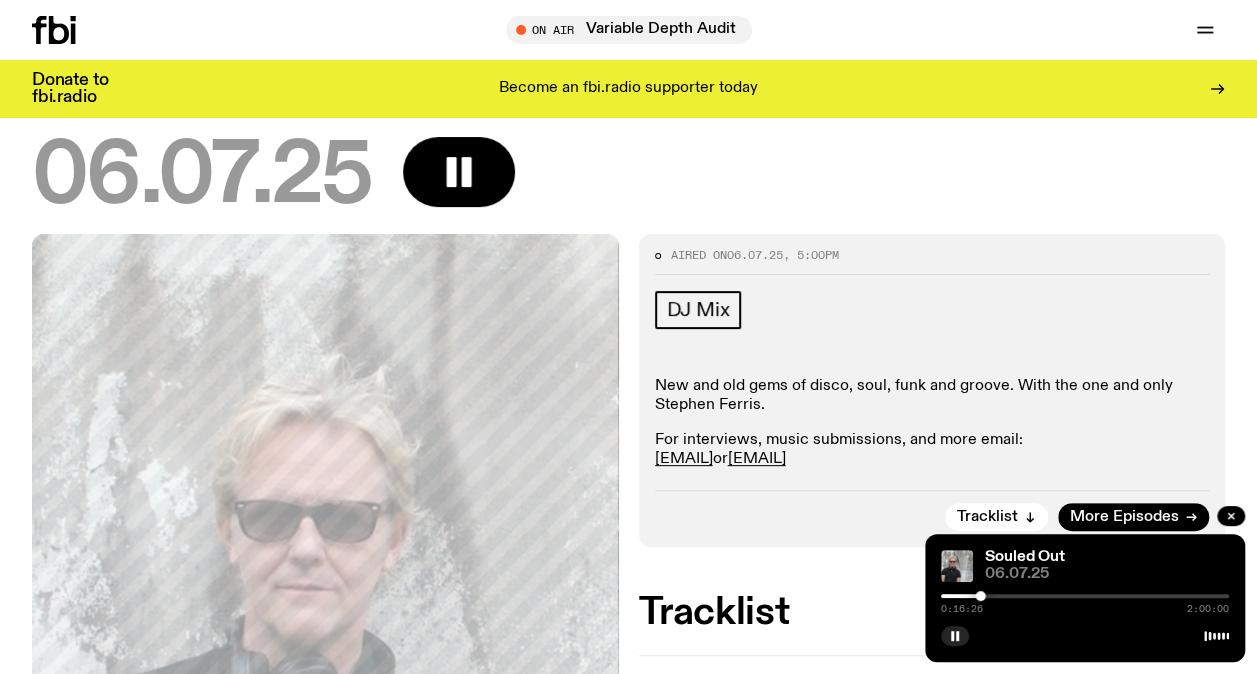 click at bounding box center [1085, 596] 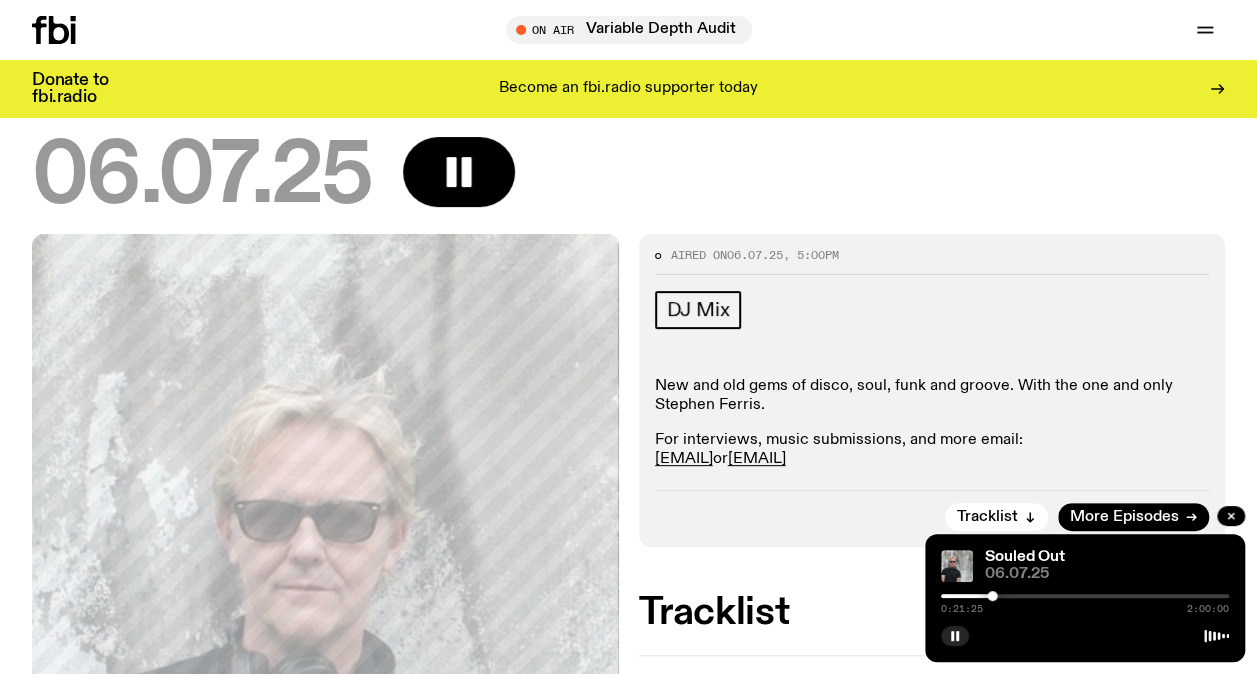 click at bounding box center (1085, 596) 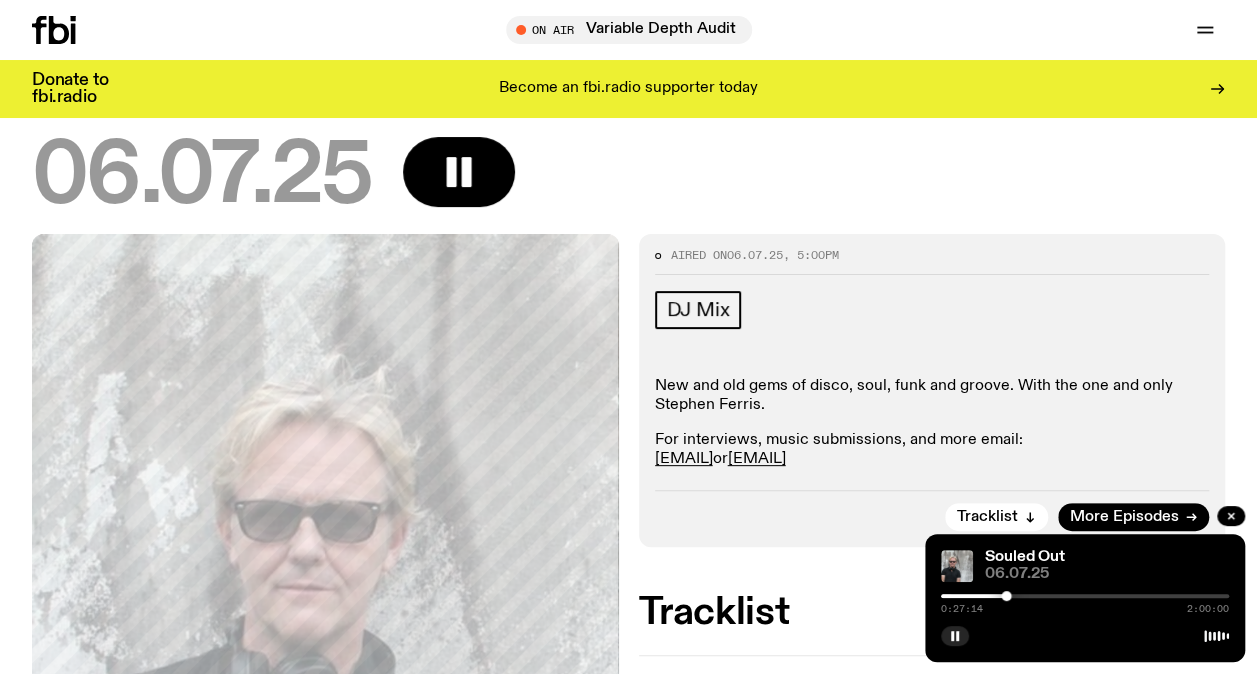 click at bounding box center (1085, 596) 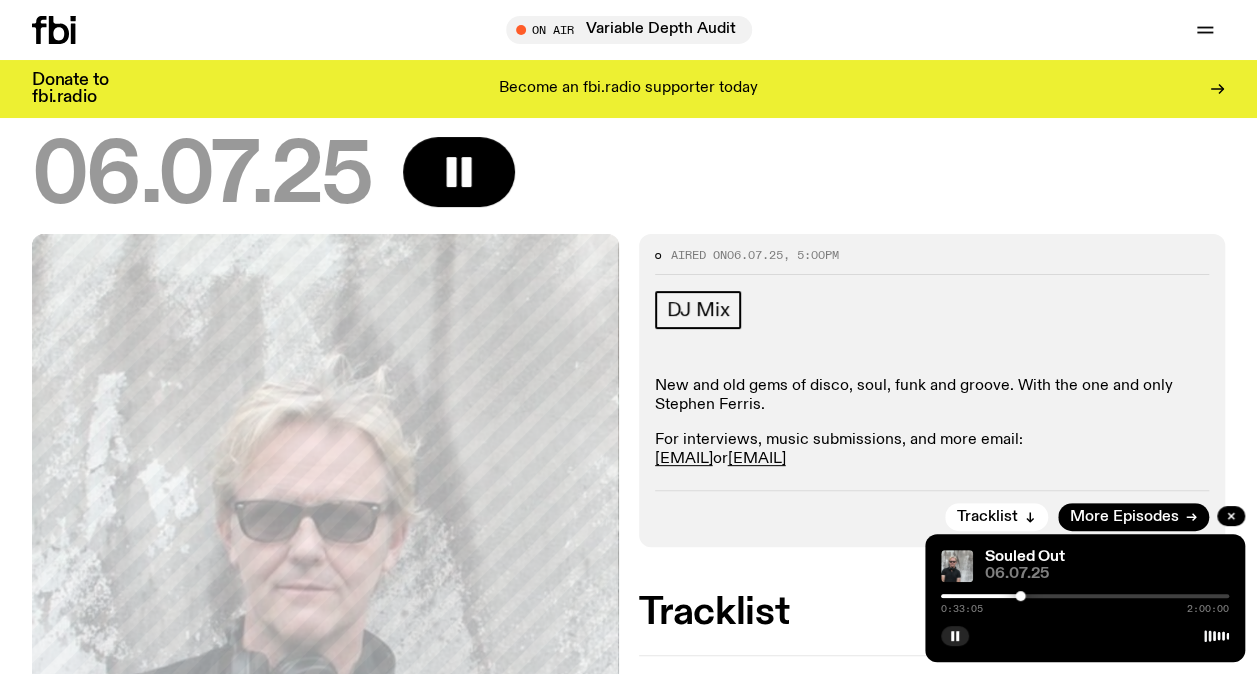 click at bounding box center (1085, 596) 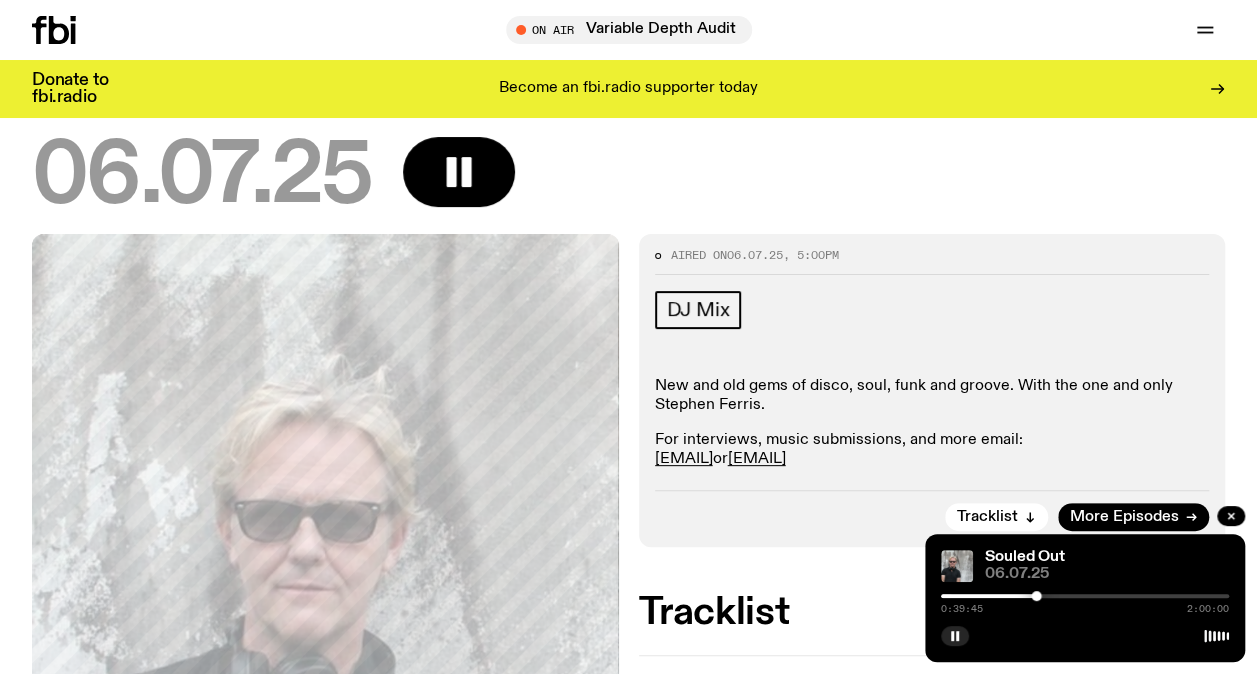 click at bounding box center (1085, 596) 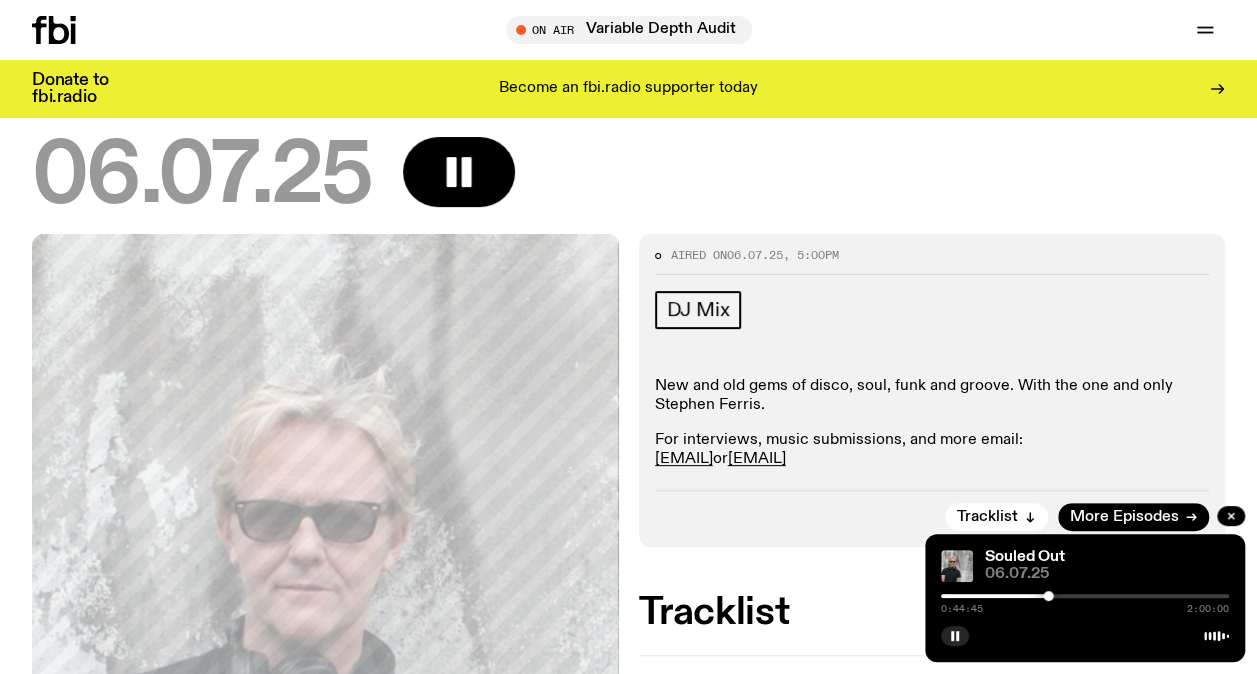click on "0:44:45 2:00:00" at bounding box center [1085, 602] 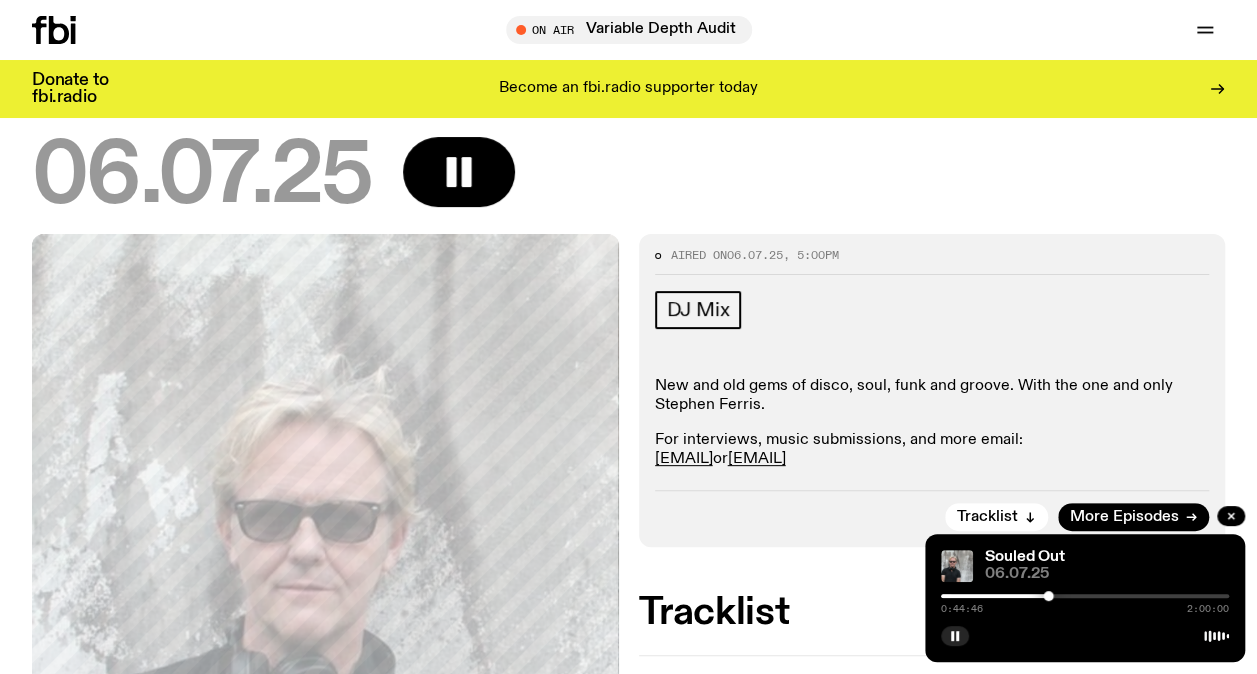 click at bounding box center [1085, 596] 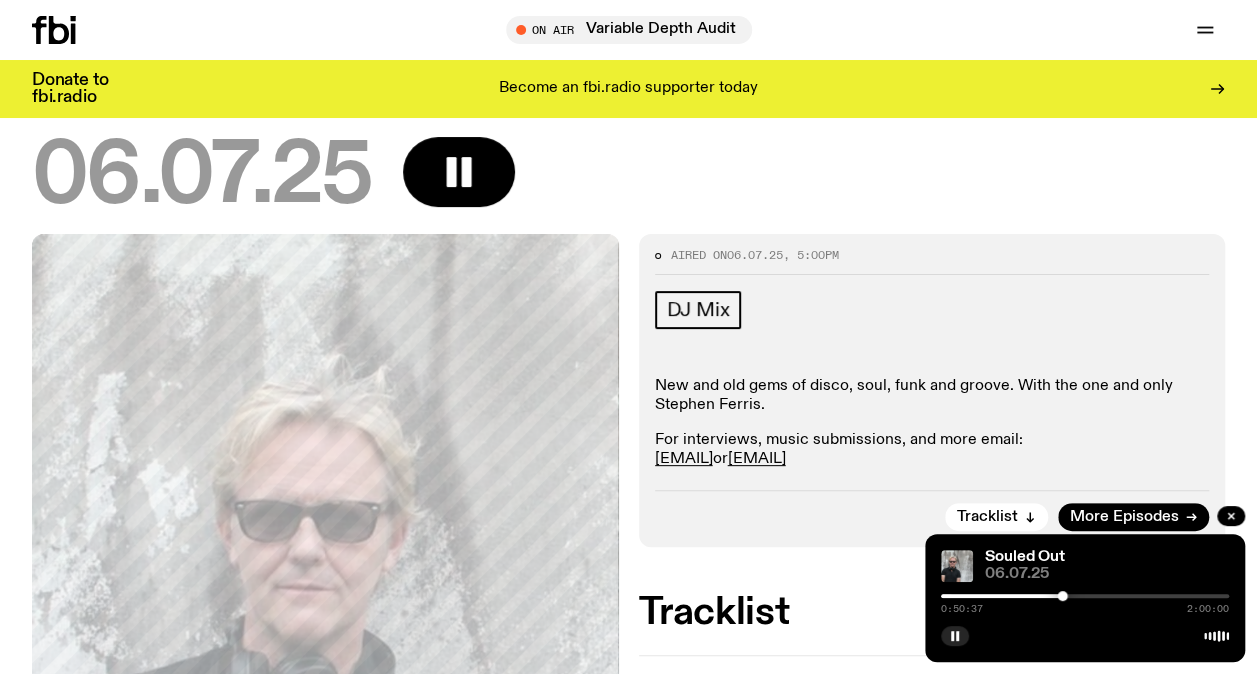 click at bounding box center [1085, 596] 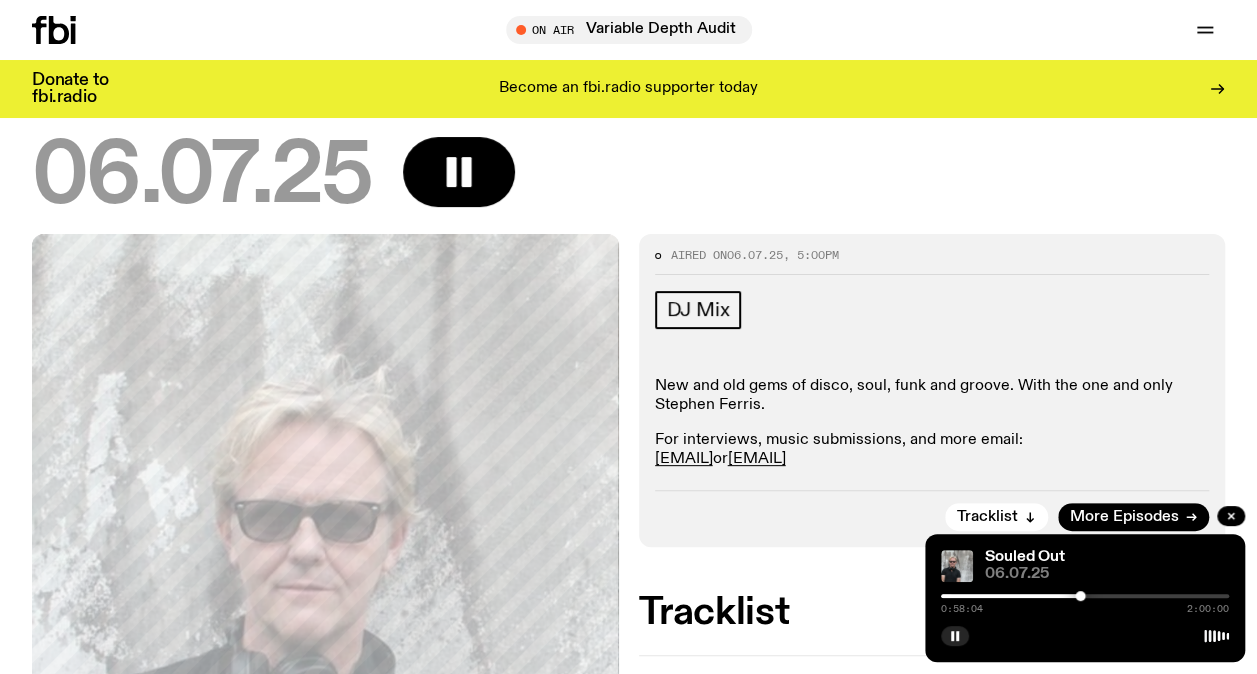 click at bounding box center (1085, 596) 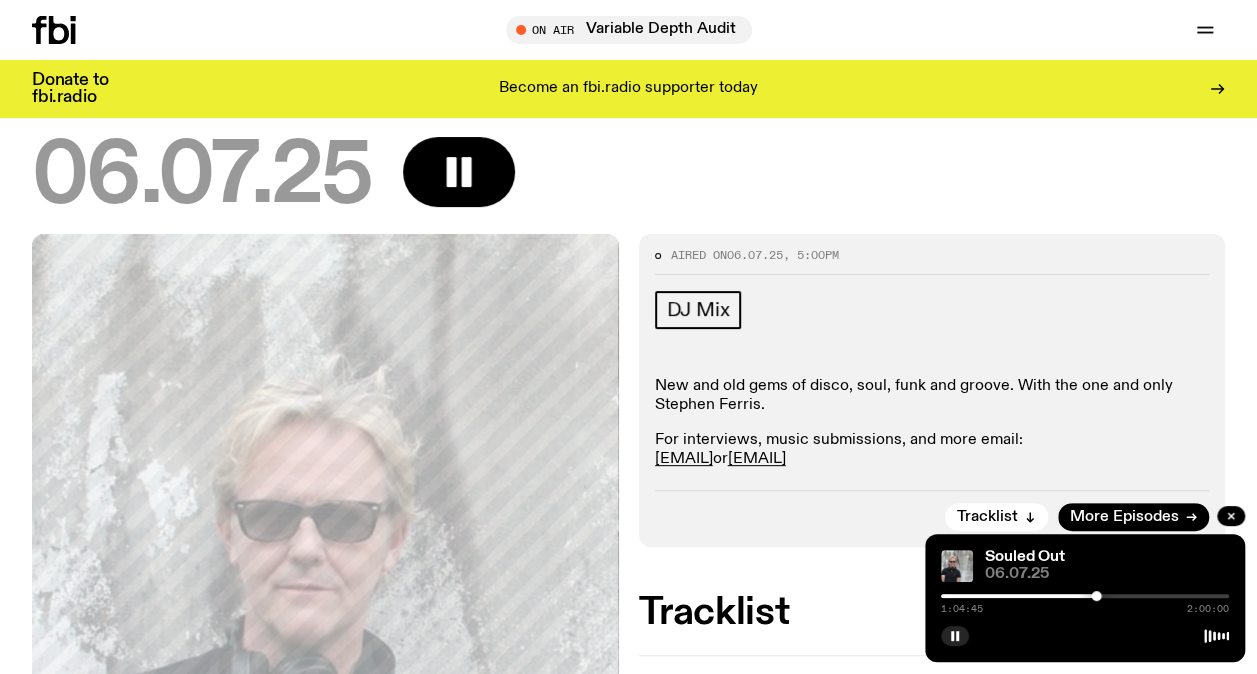 click at bounding box center (1085, 596) 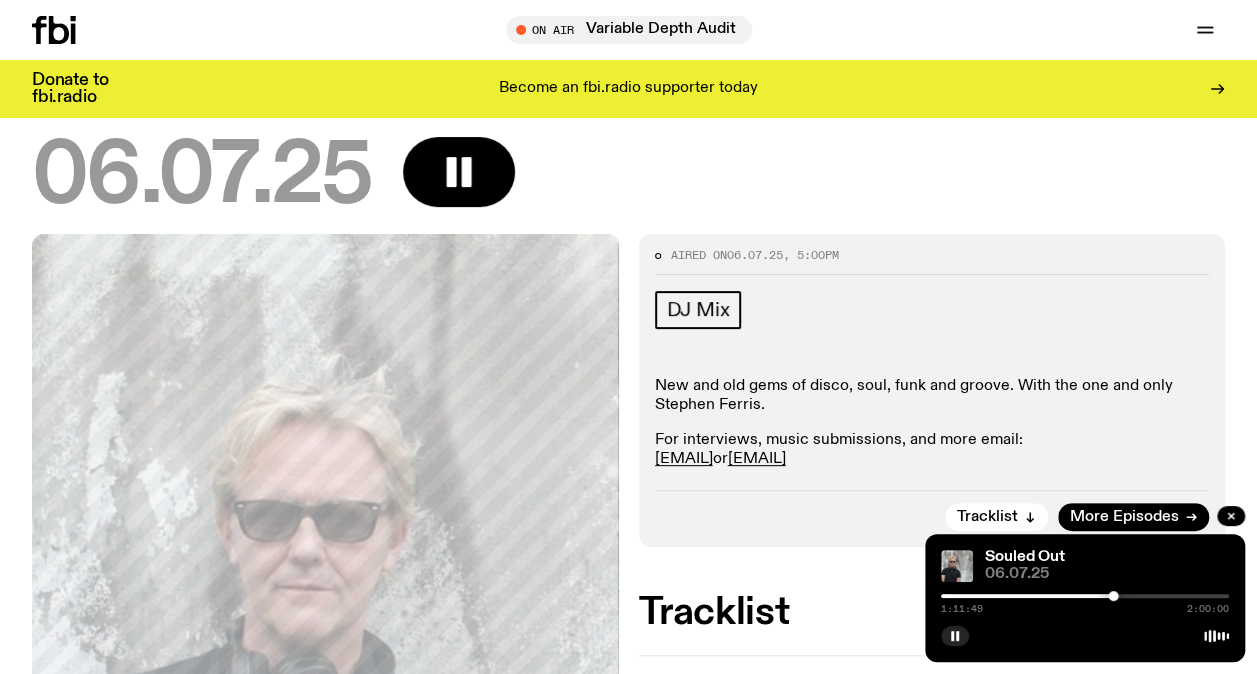 click at bounding box center (1085, 596) 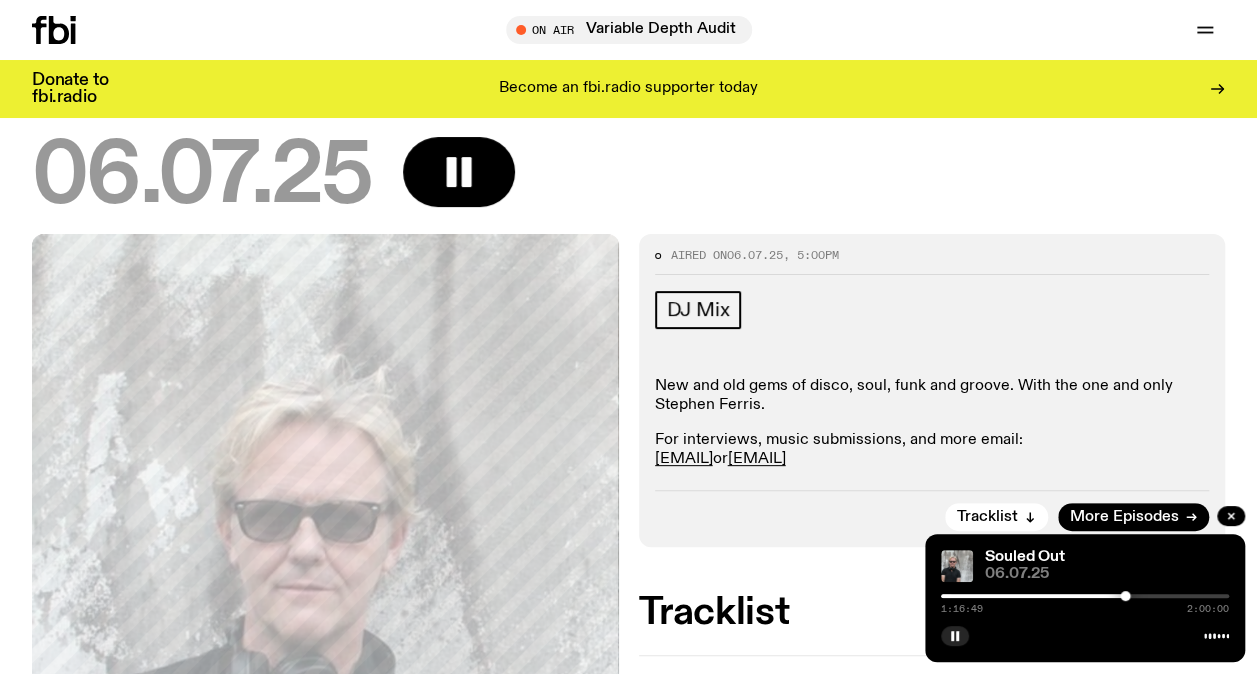 click at bounding box center (1085, 596) 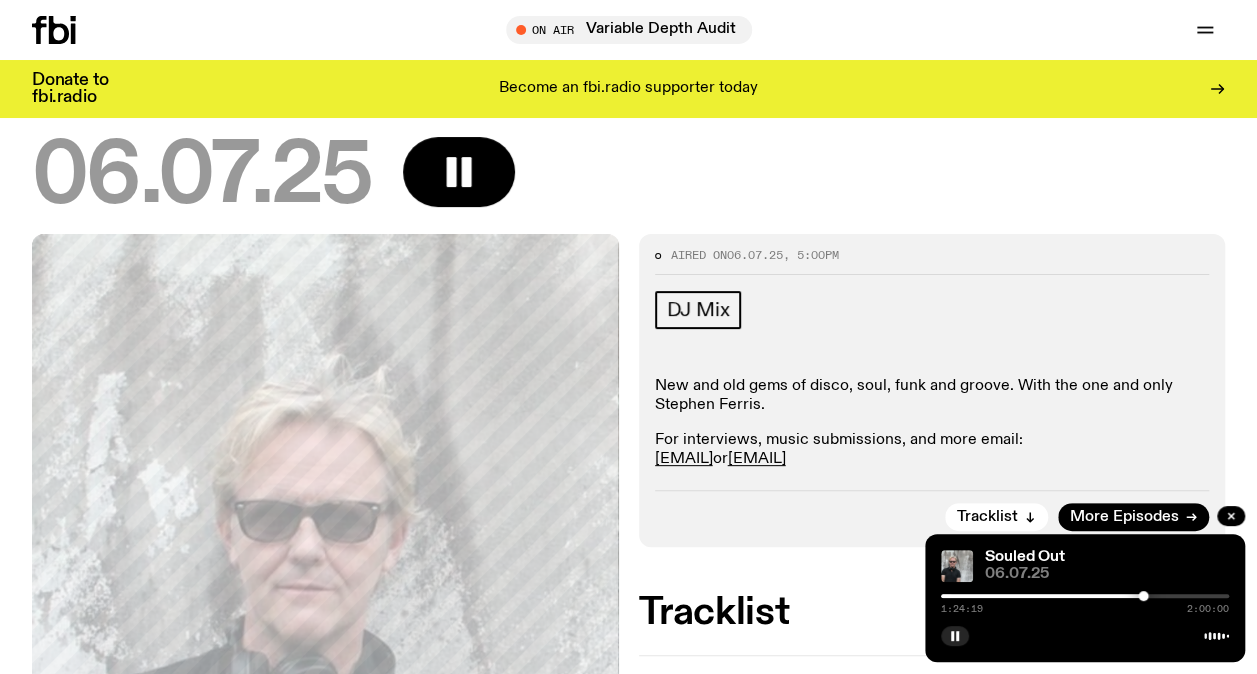 click at bounding box center [1085, 596] 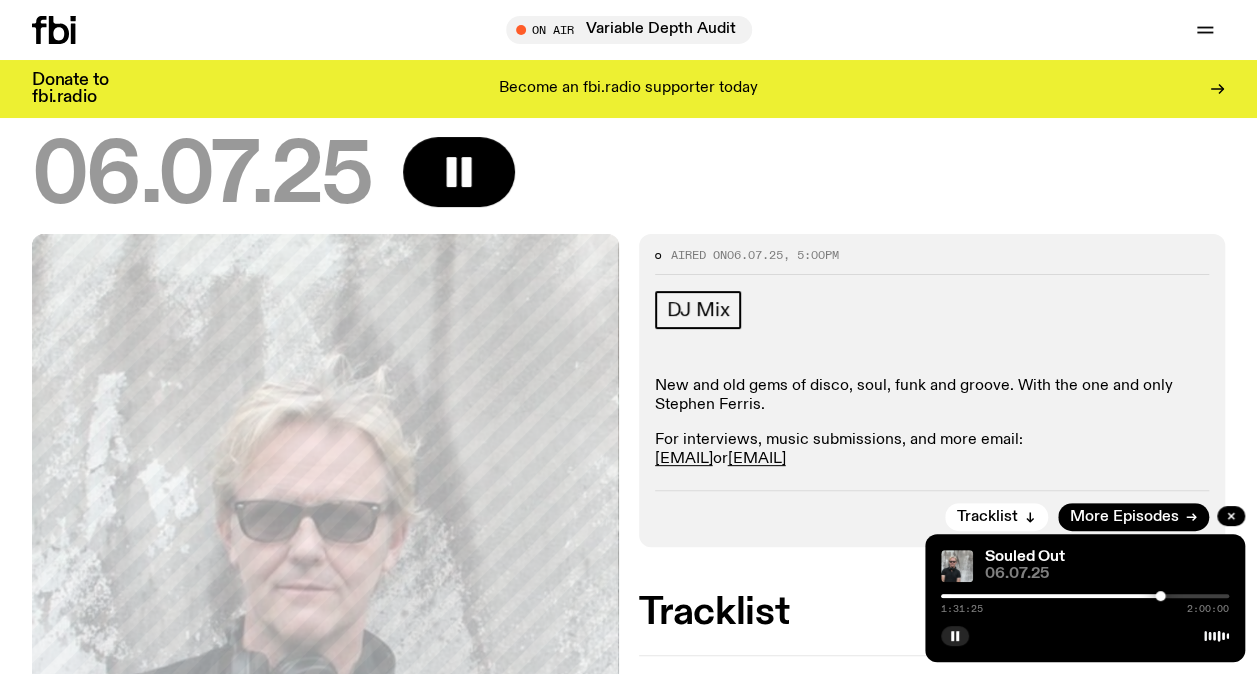 click at bounding box center (1085, 596) 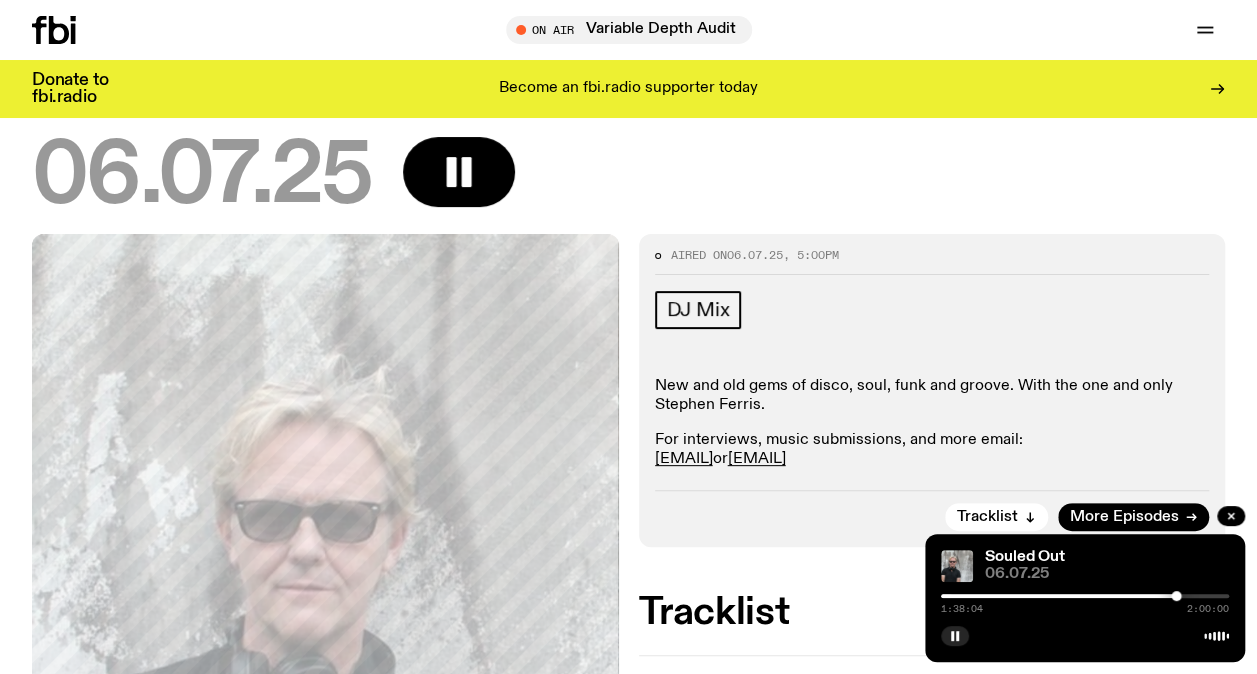 click at bounding box center (1085, 596) 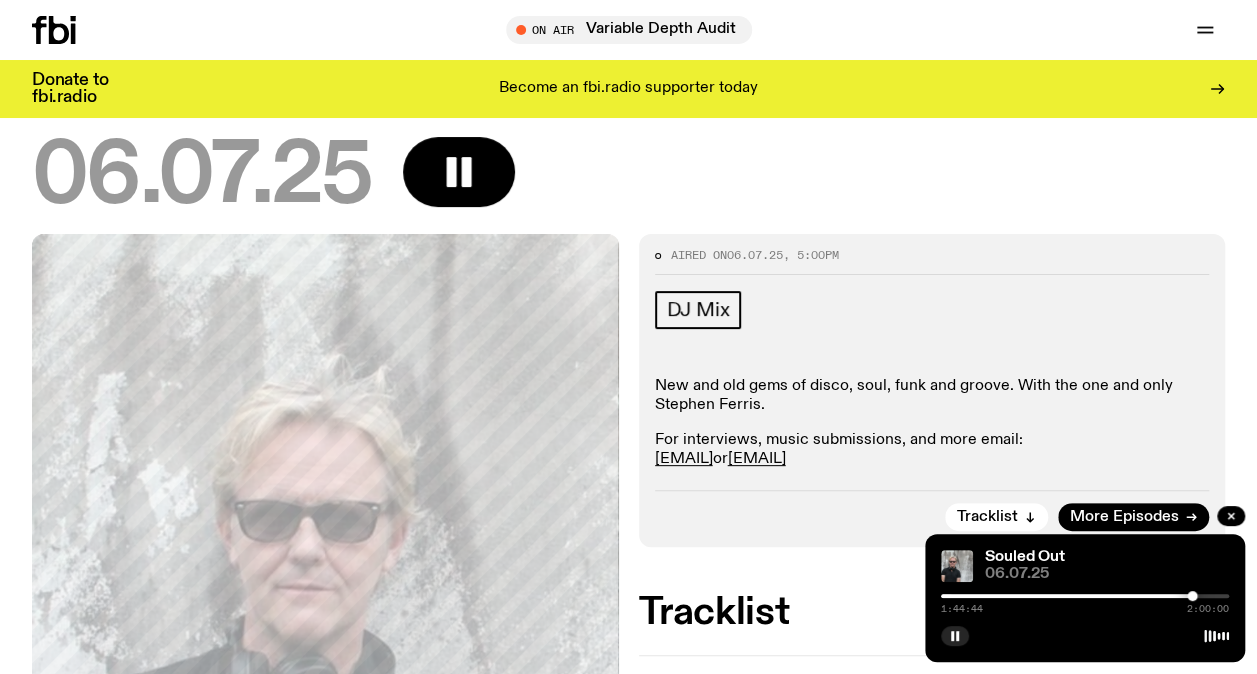 click at bounding box center (1085, 596) 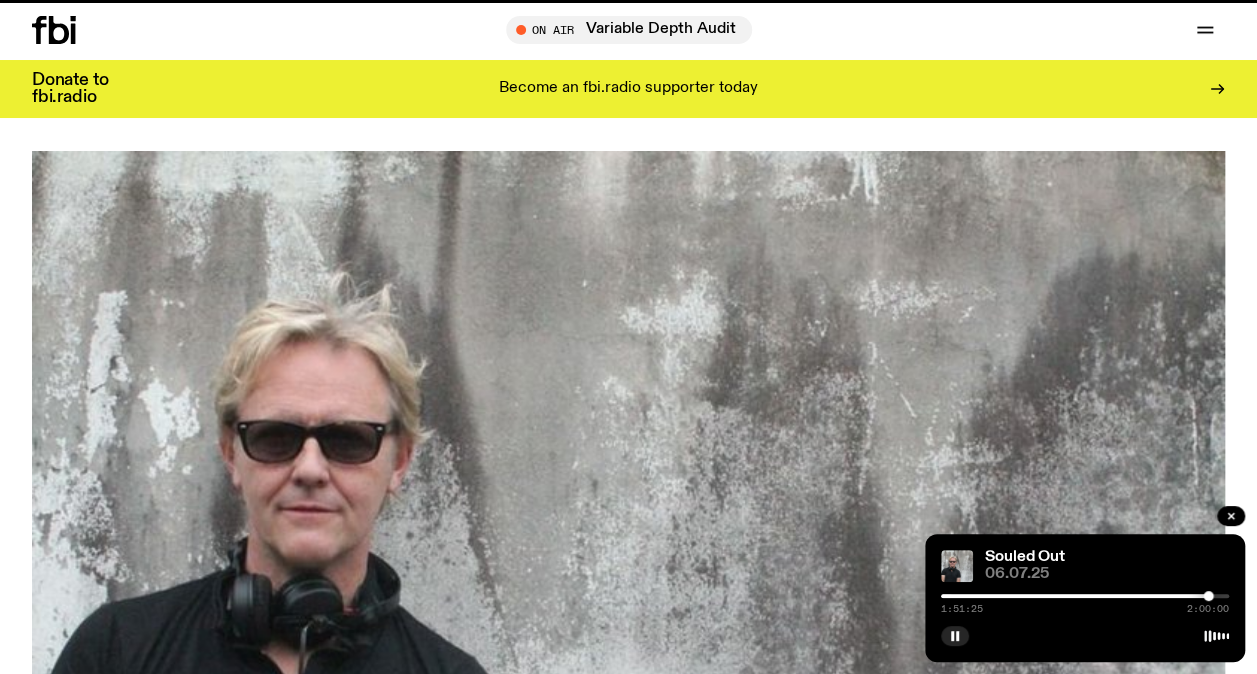 scroll, scrollTop: 1114, scrollLeft: 0, axis: vertical 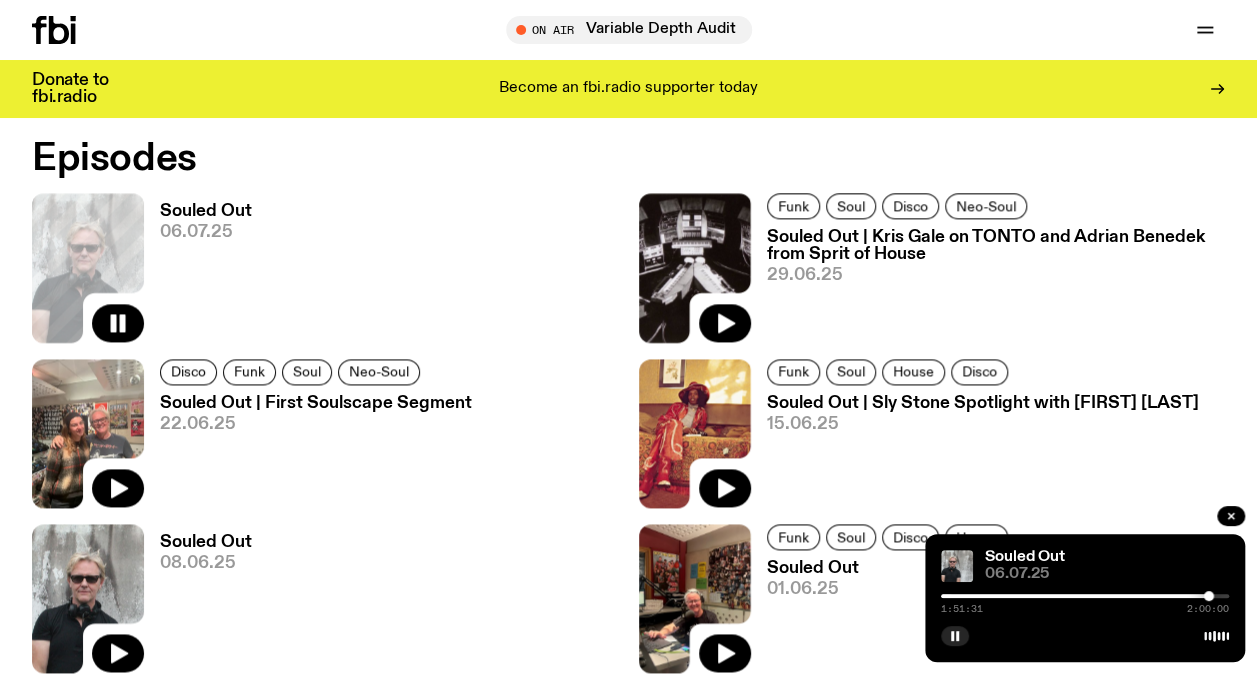 click on "Souled Out | Kris Gale on TONTO and Adrian Benedek from Sprit of House" at bounding box center [996, 246] 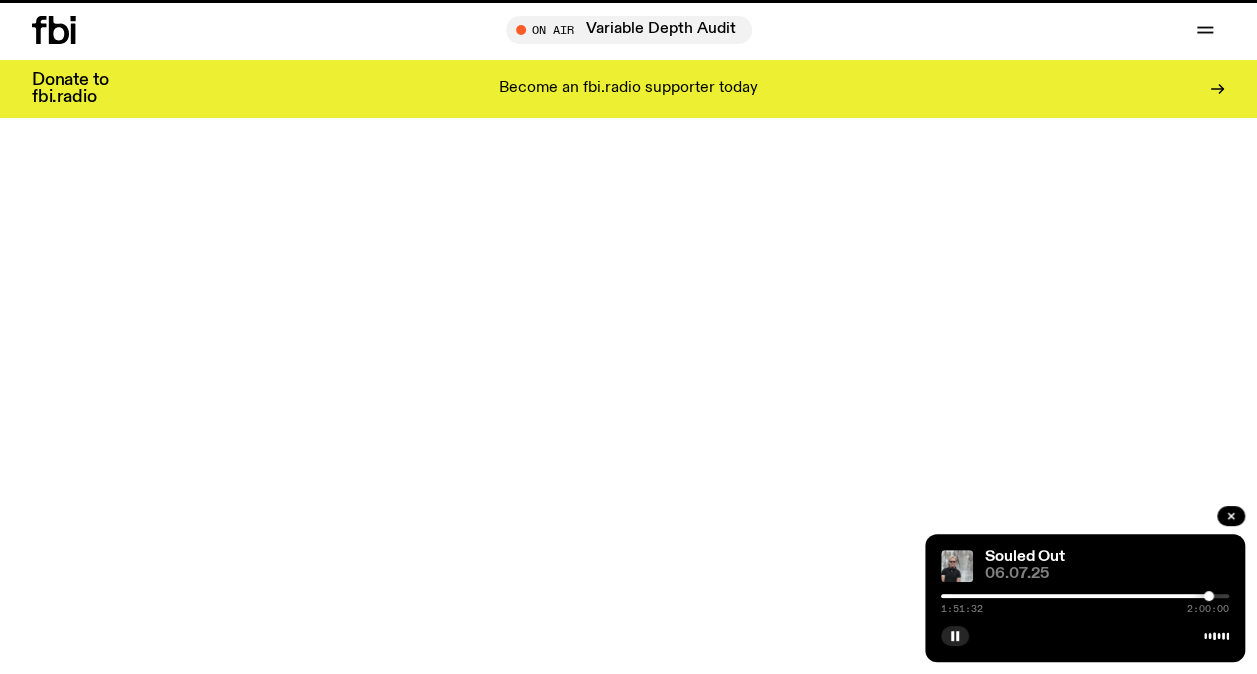 scroll, scrollTop: 0, scrollLeft: 0, axis: both 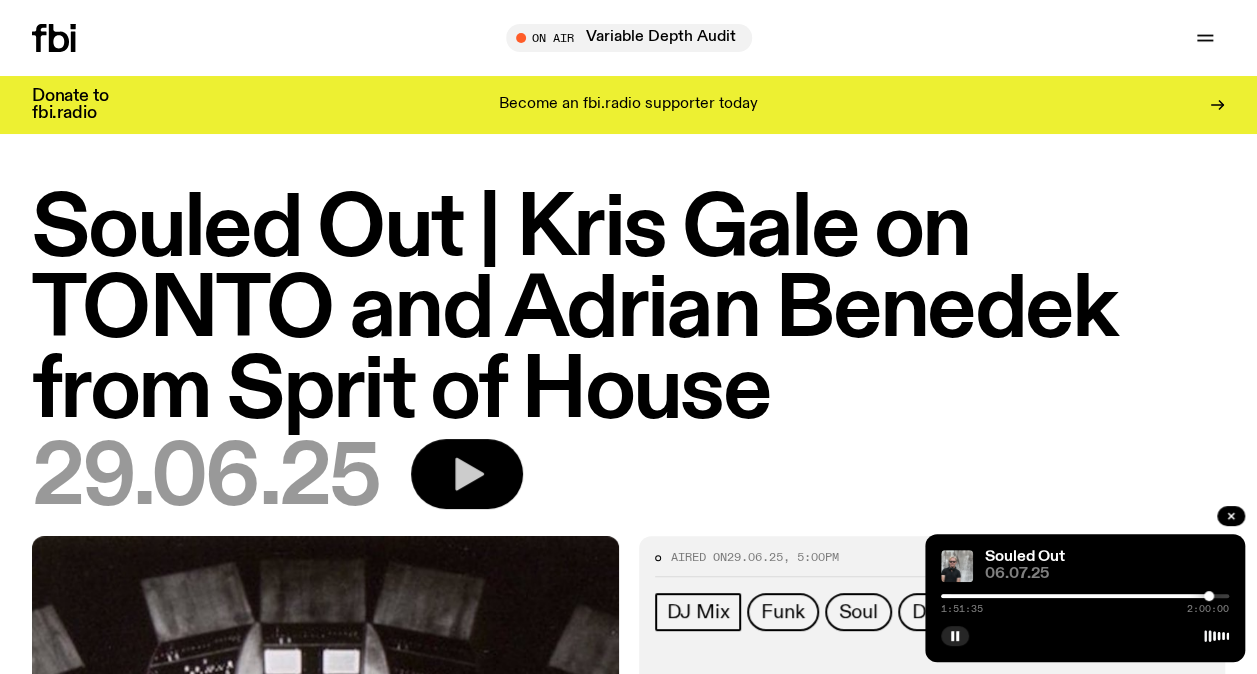click 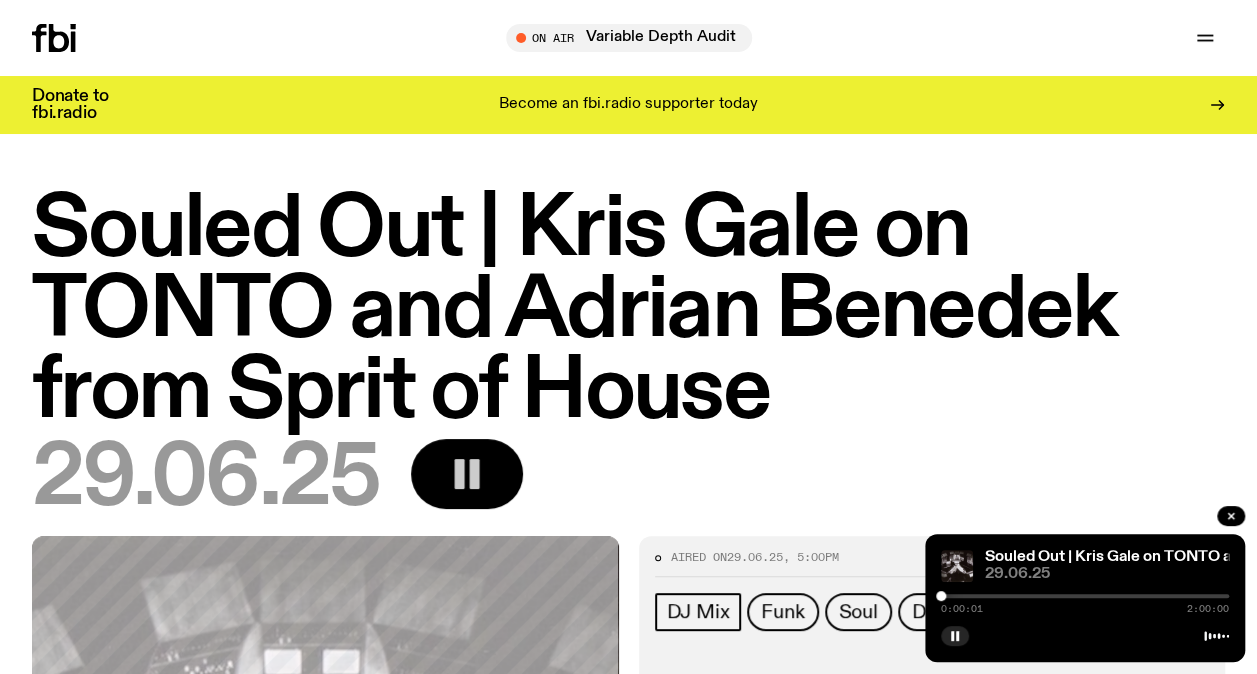 click at bounding box center [1085, 596] 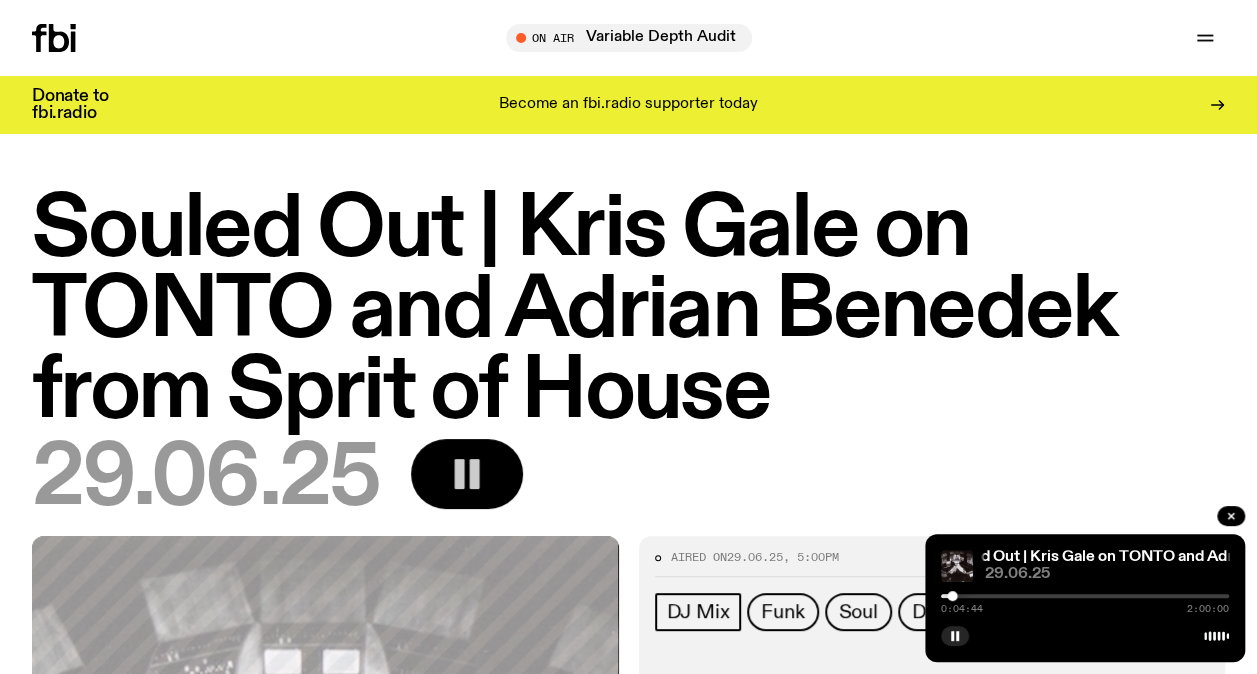 click at bounding box center (1085, 596) 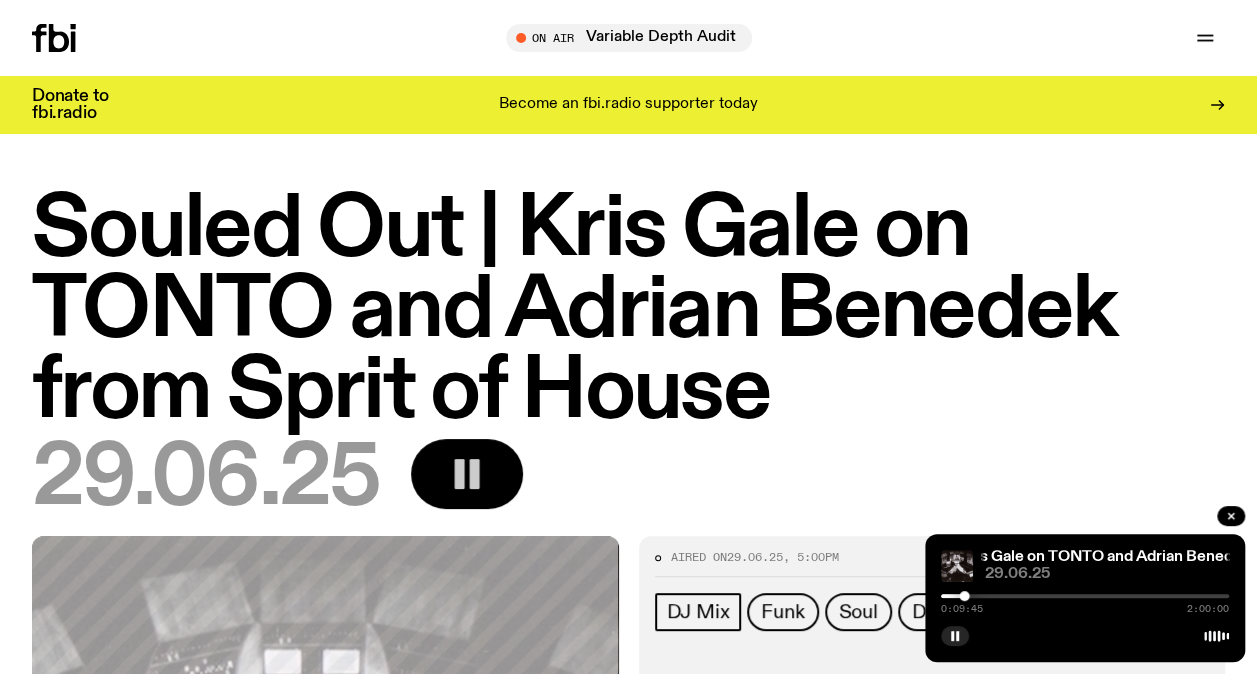 click at bounding box center (1085, 596) 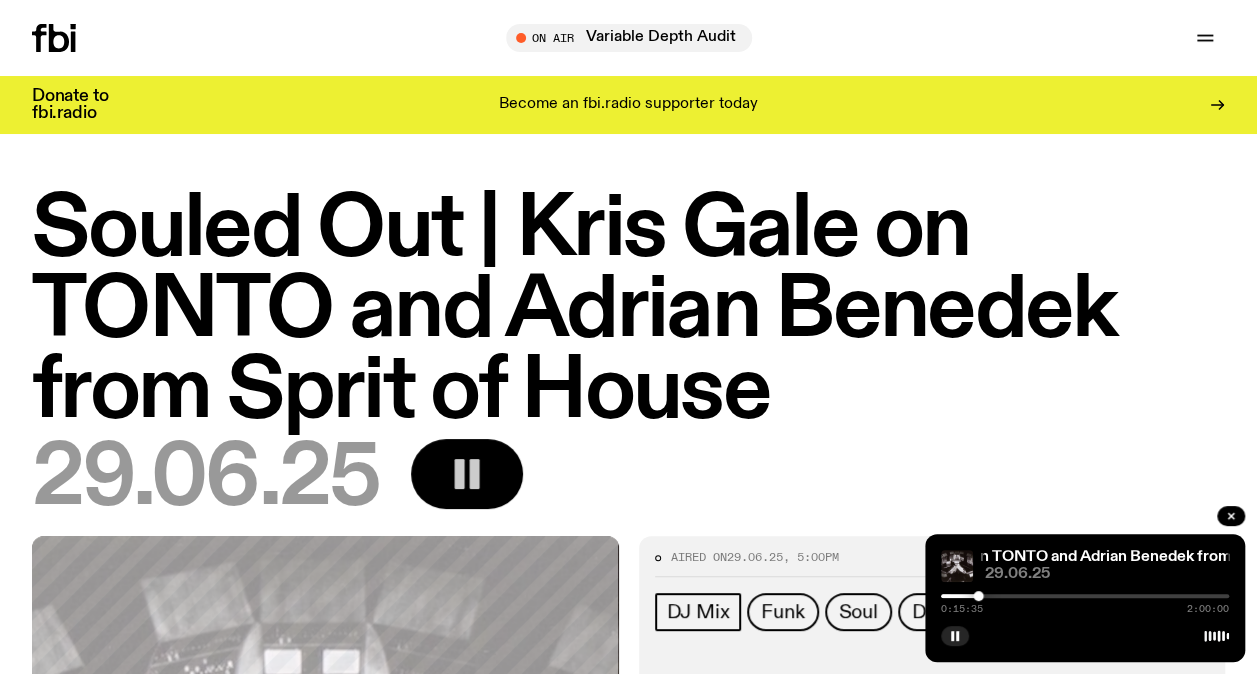 click at bounding box center [1085, 596] 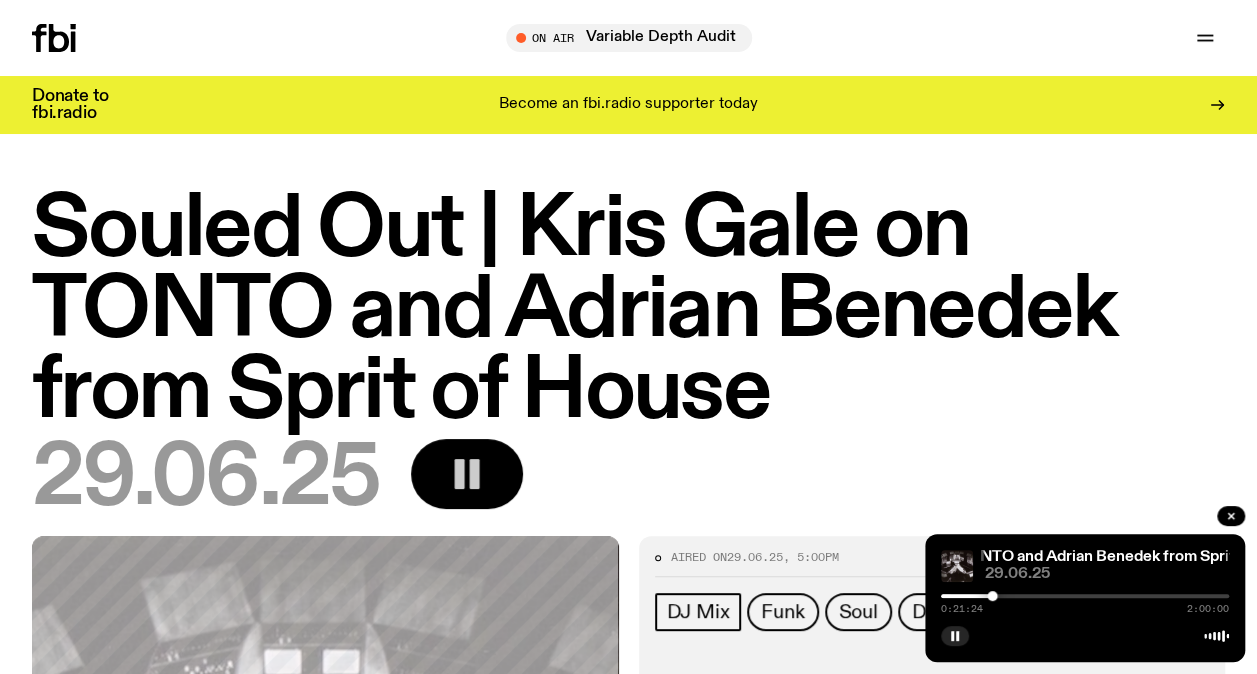 click at bounding box center [1085, 596] 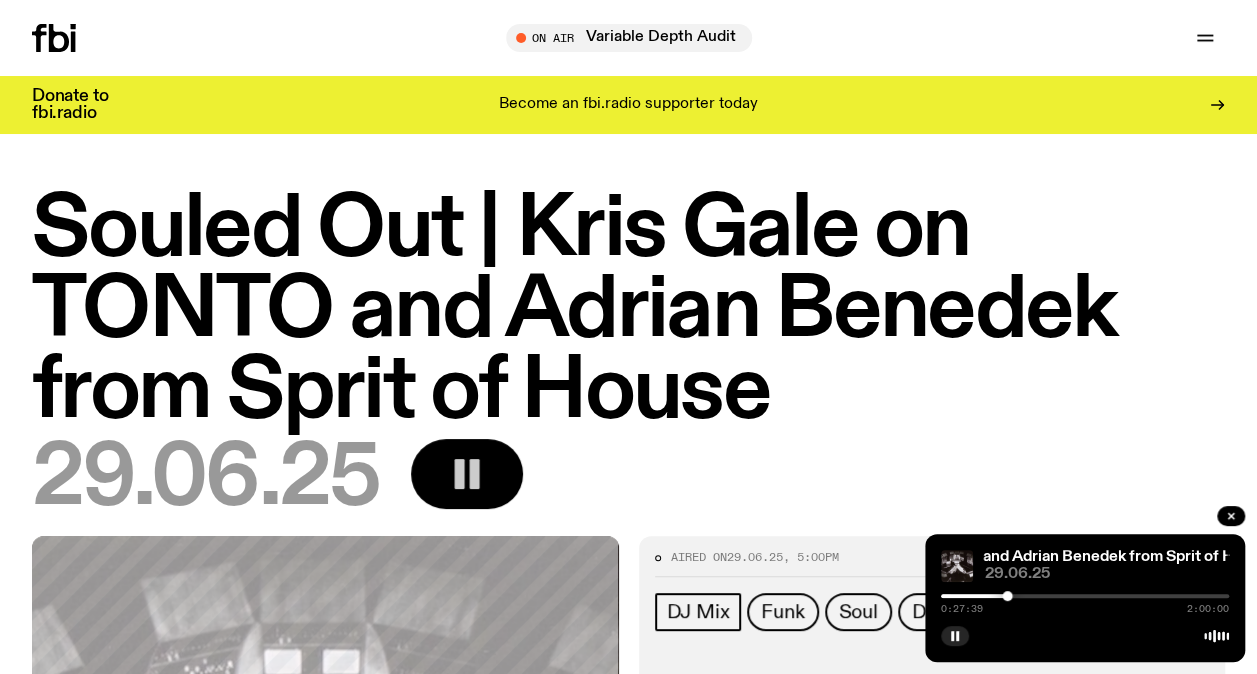 click at bounding box center [1085, 596] 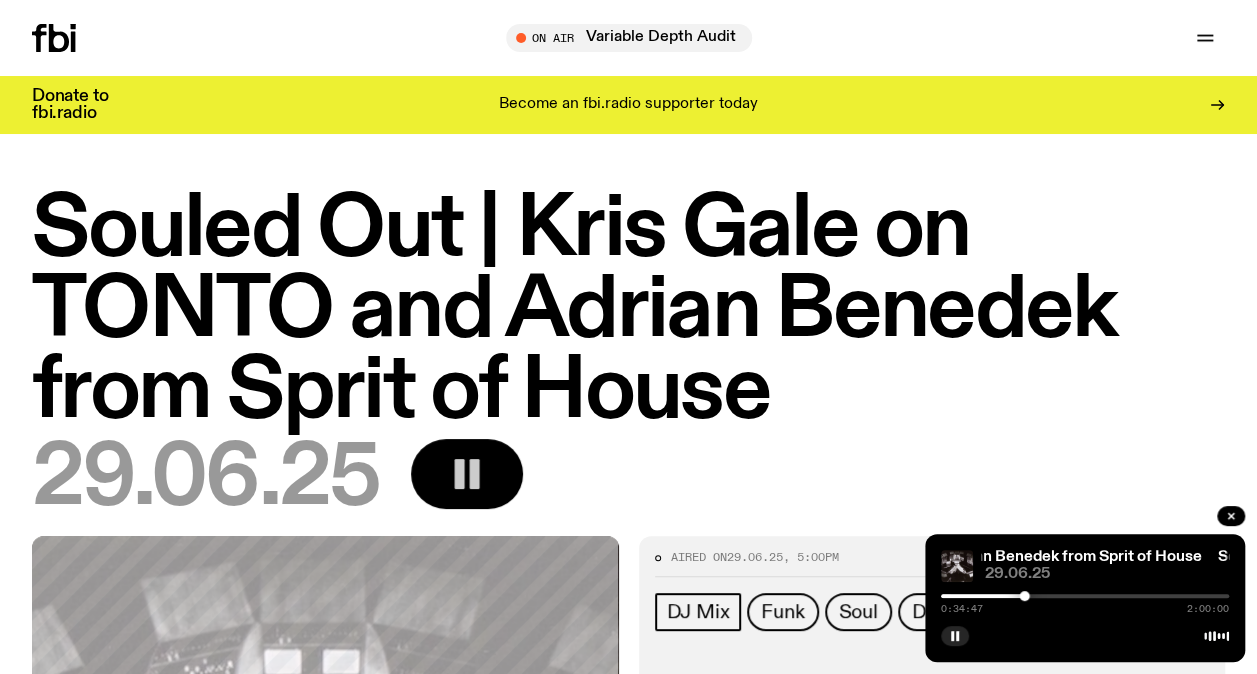 click at bounding box center [1085, 596] 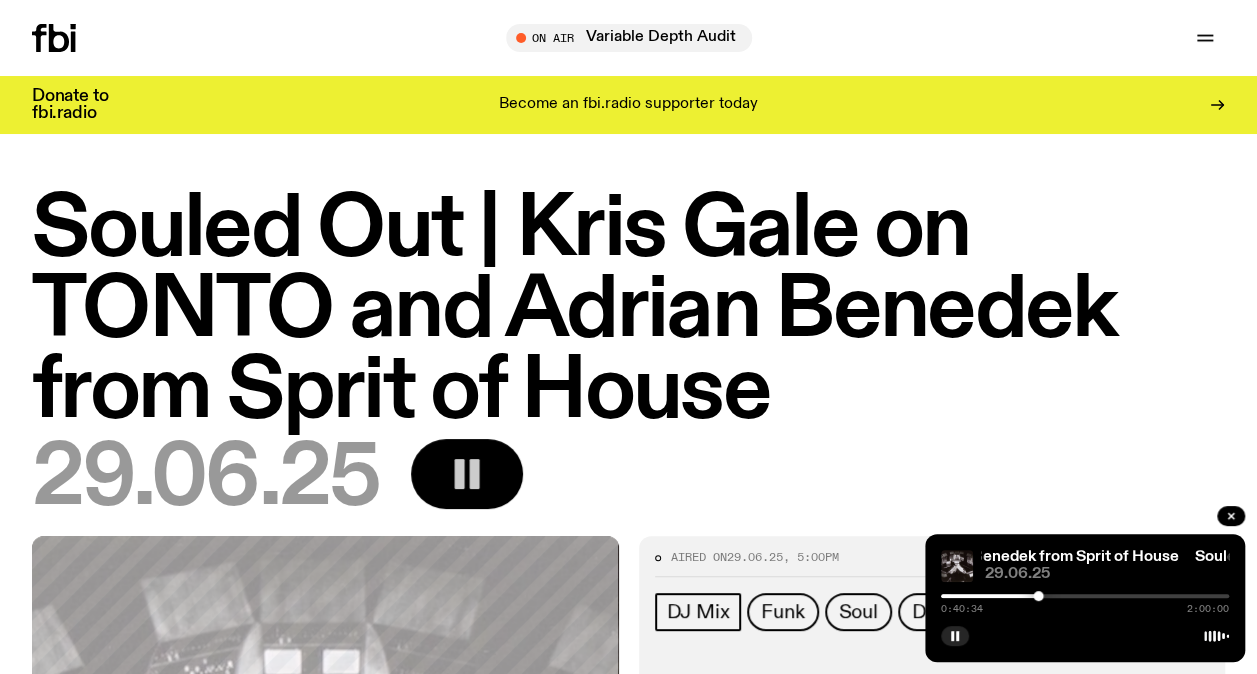 click at bounding box center (1085, 596) 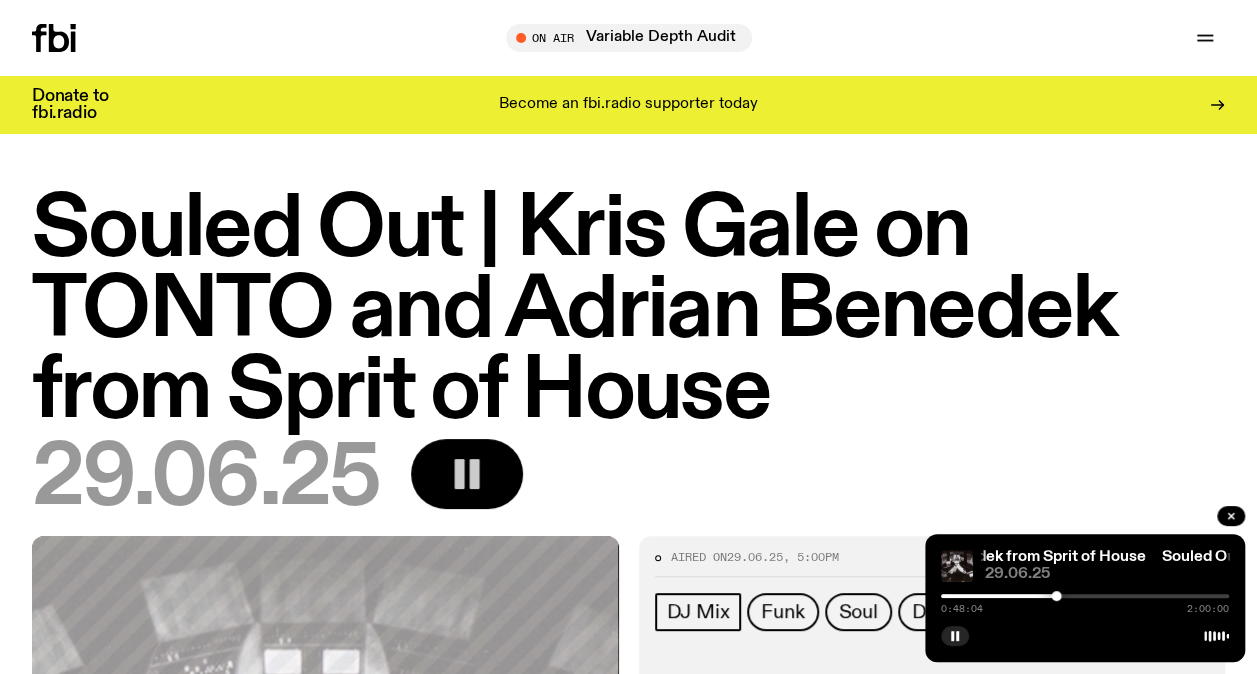 click at bounding box center (1085, 596) 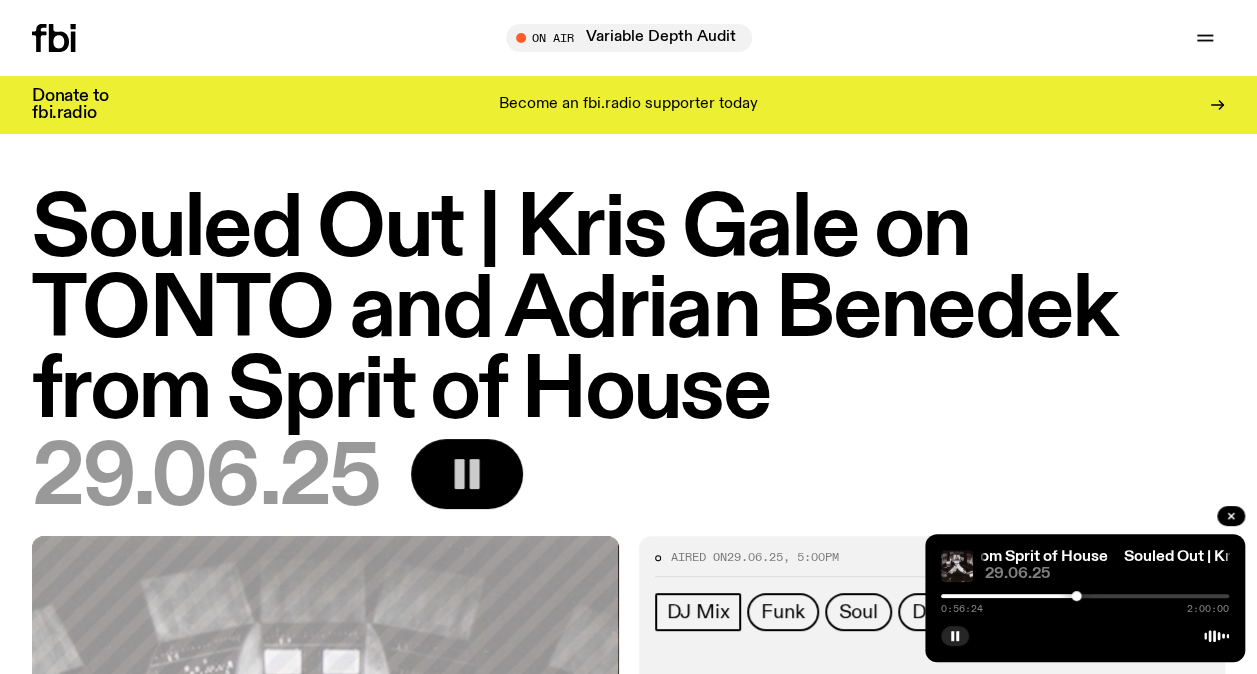 click at bounding box center (1085, 596) 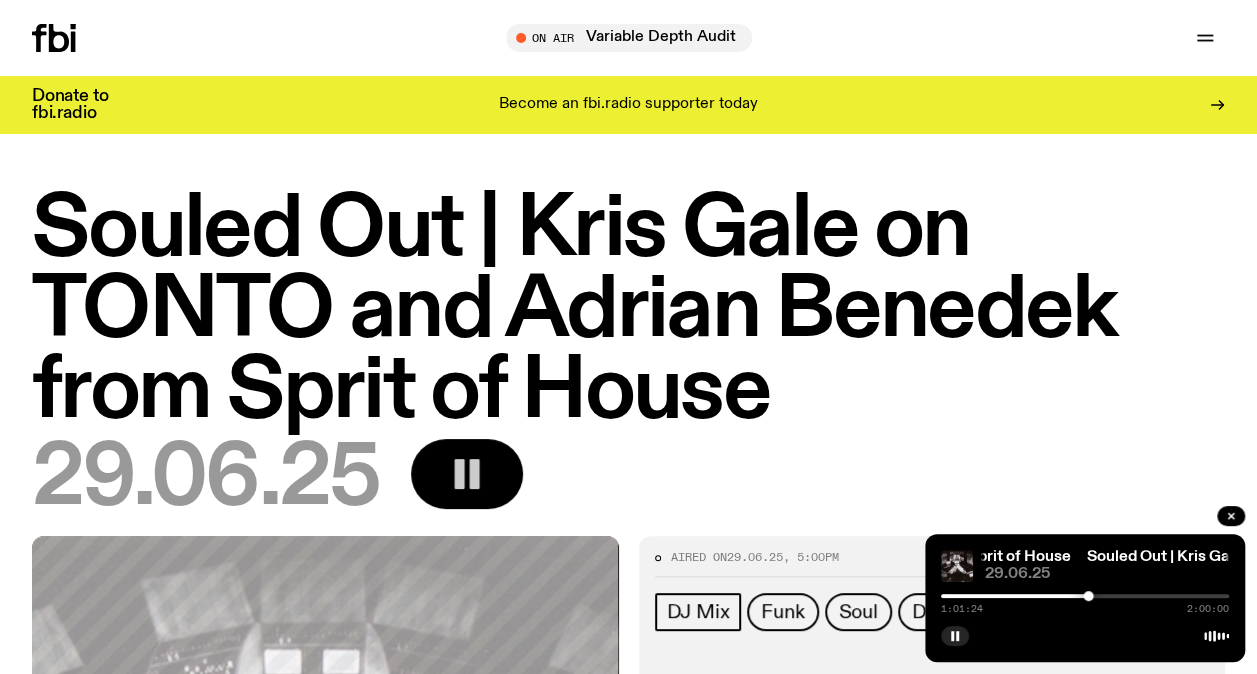 click at bounding box center (1085, 596) 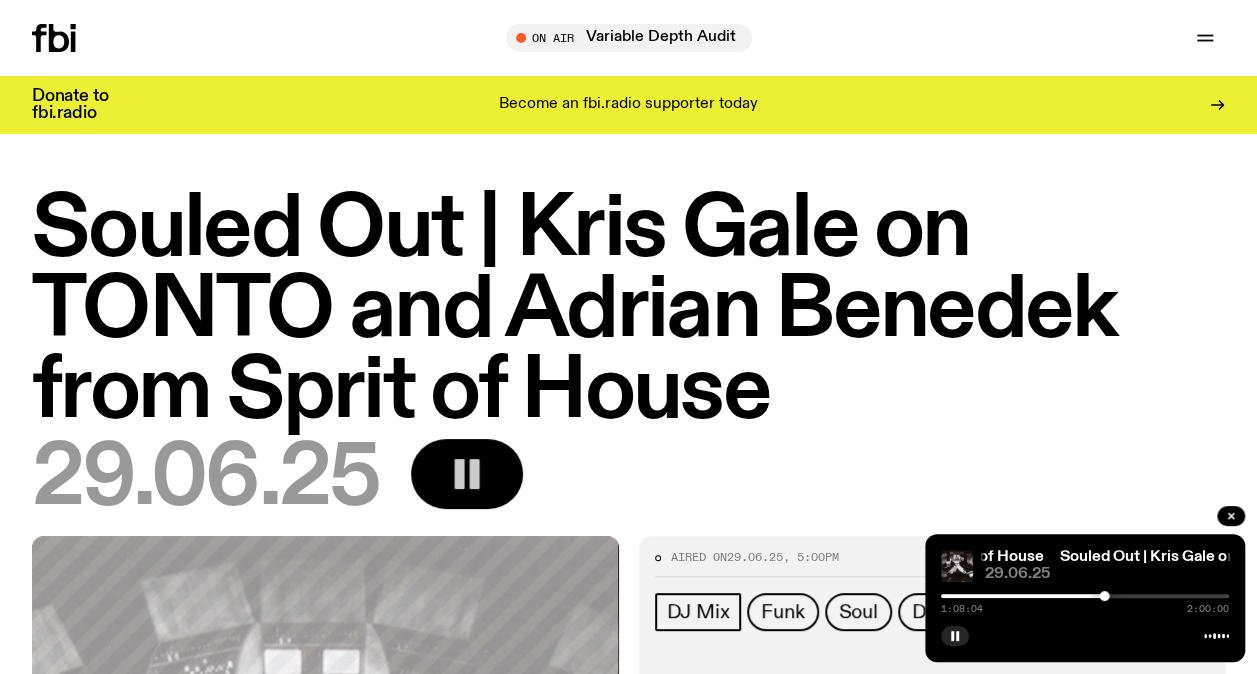 click at bounding box center [1104, 596] 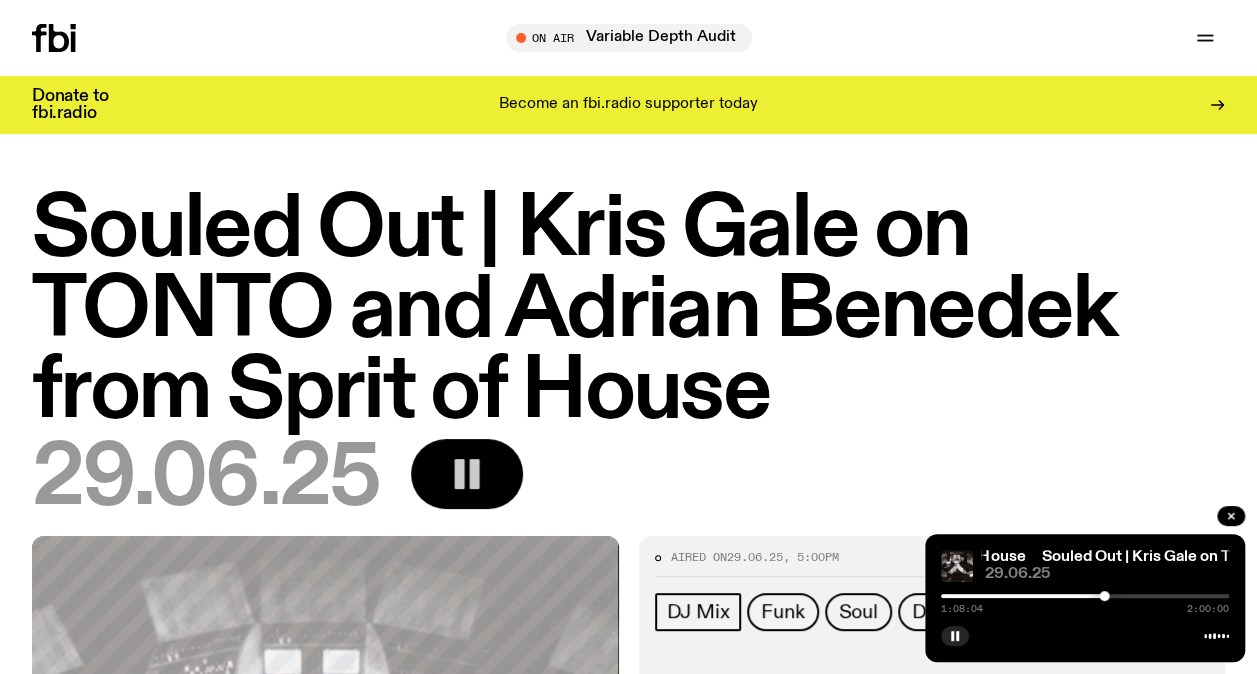 click on "1:08:04 2:00:00" at bounding box center [1085, 602] 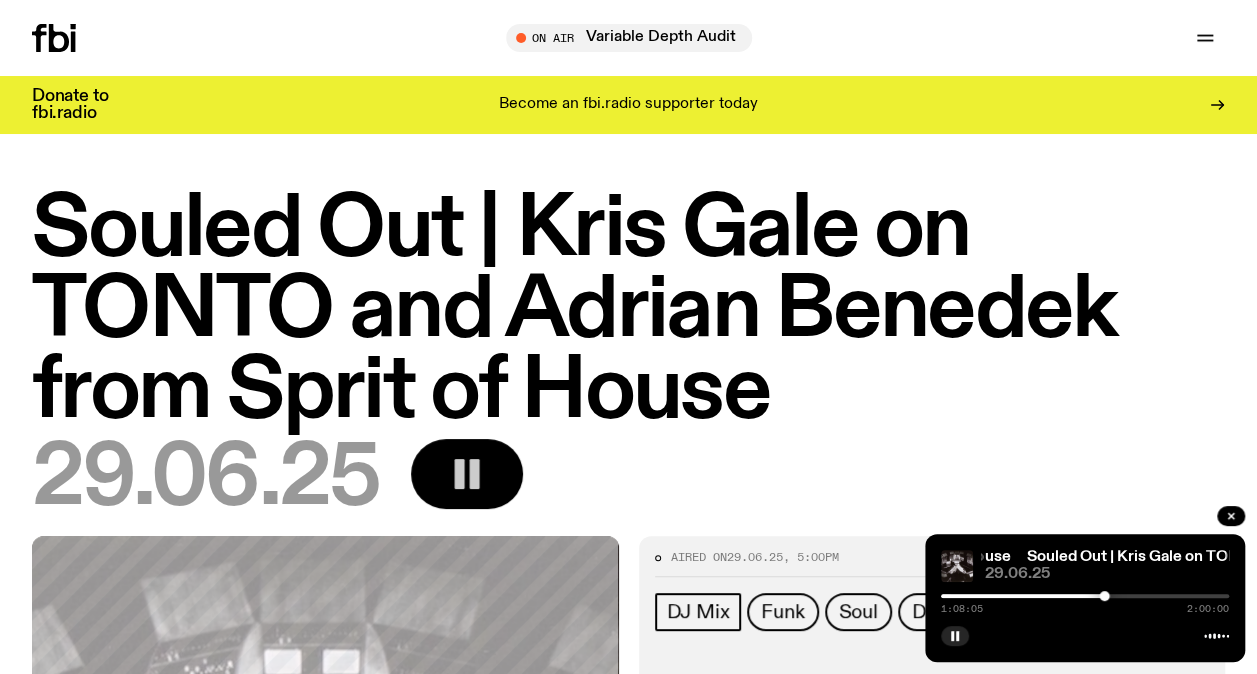 click on "1:08:05 2:00:00" at bounding box center [1085, 602] 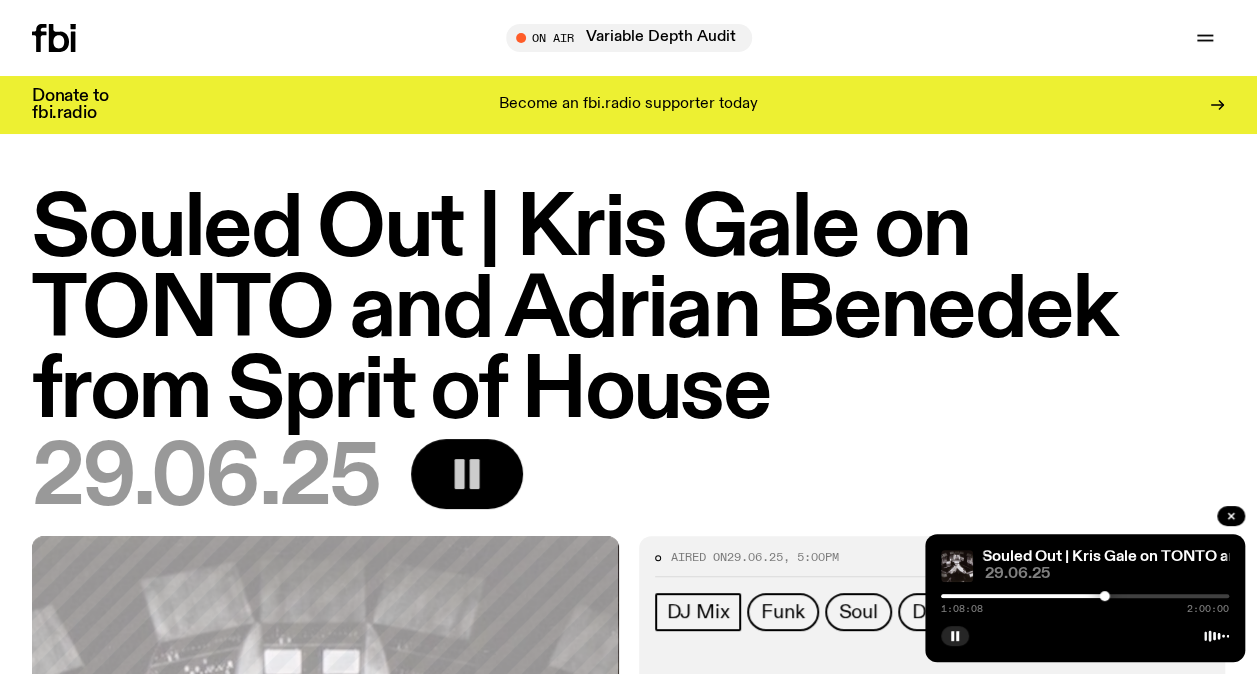 click at bounding box center (1085, 596) 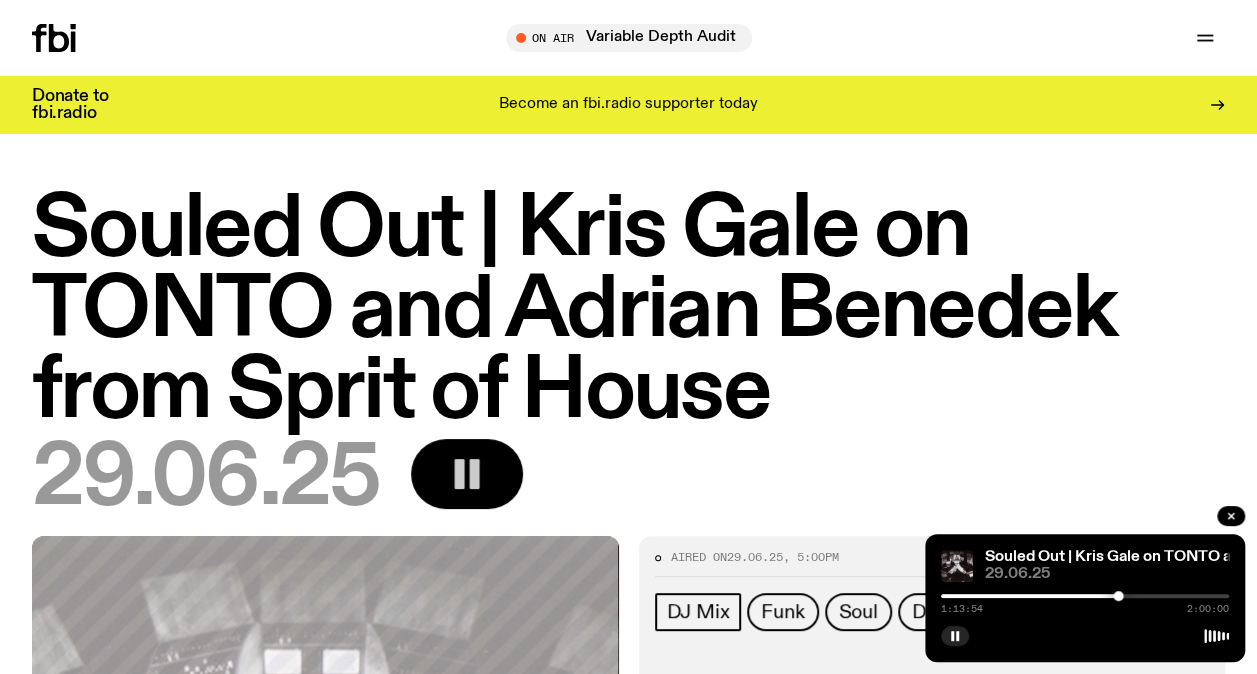 click at bounding box center (1085, 596) 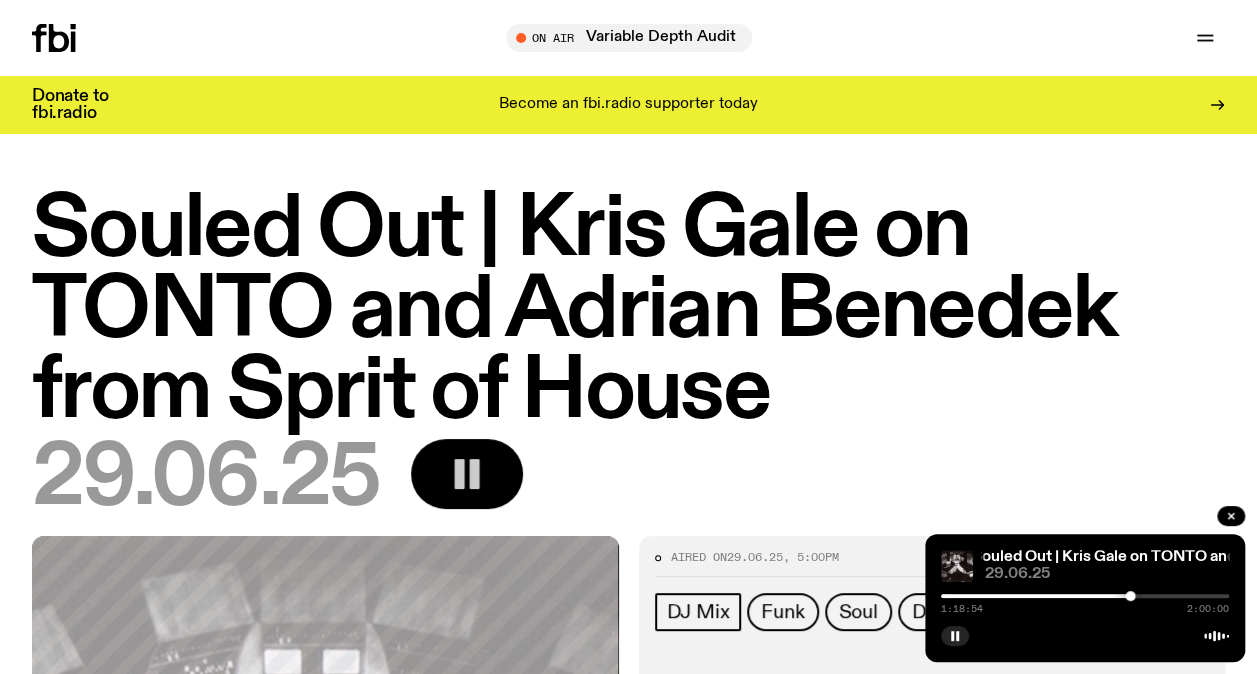 click at bounding box center [1085, 596] 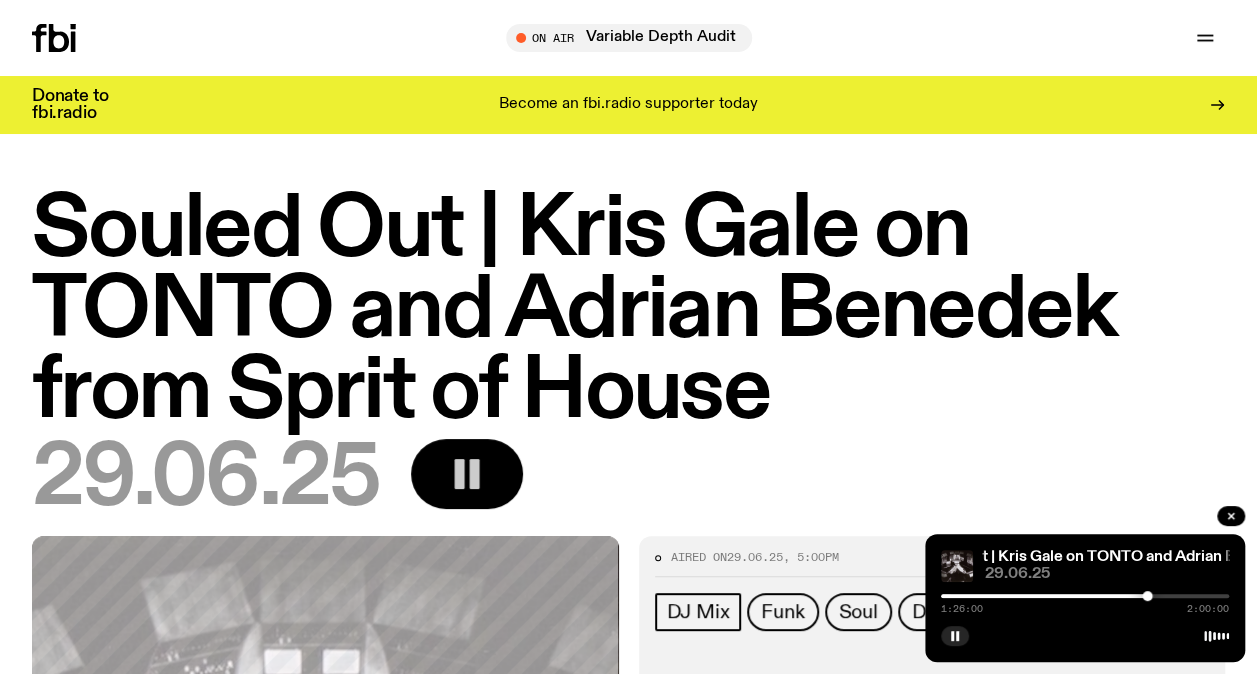 click at bounding box center [1085, 596] 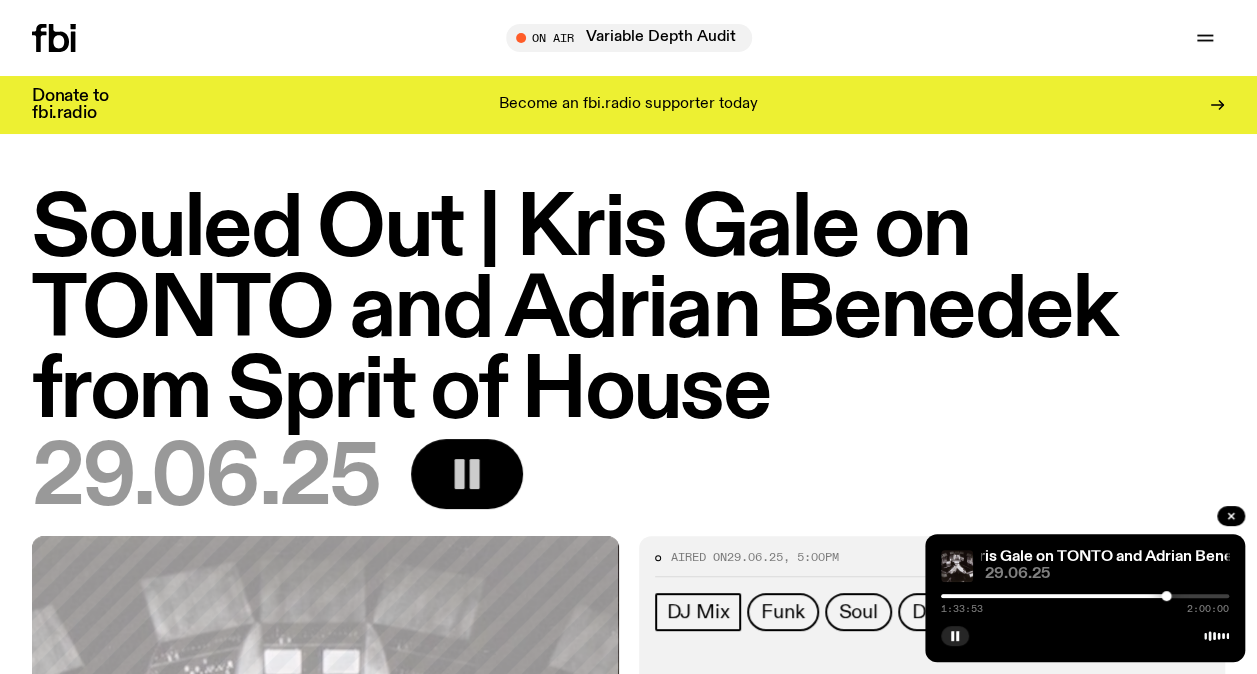 click at bounding box center (1085, 596) 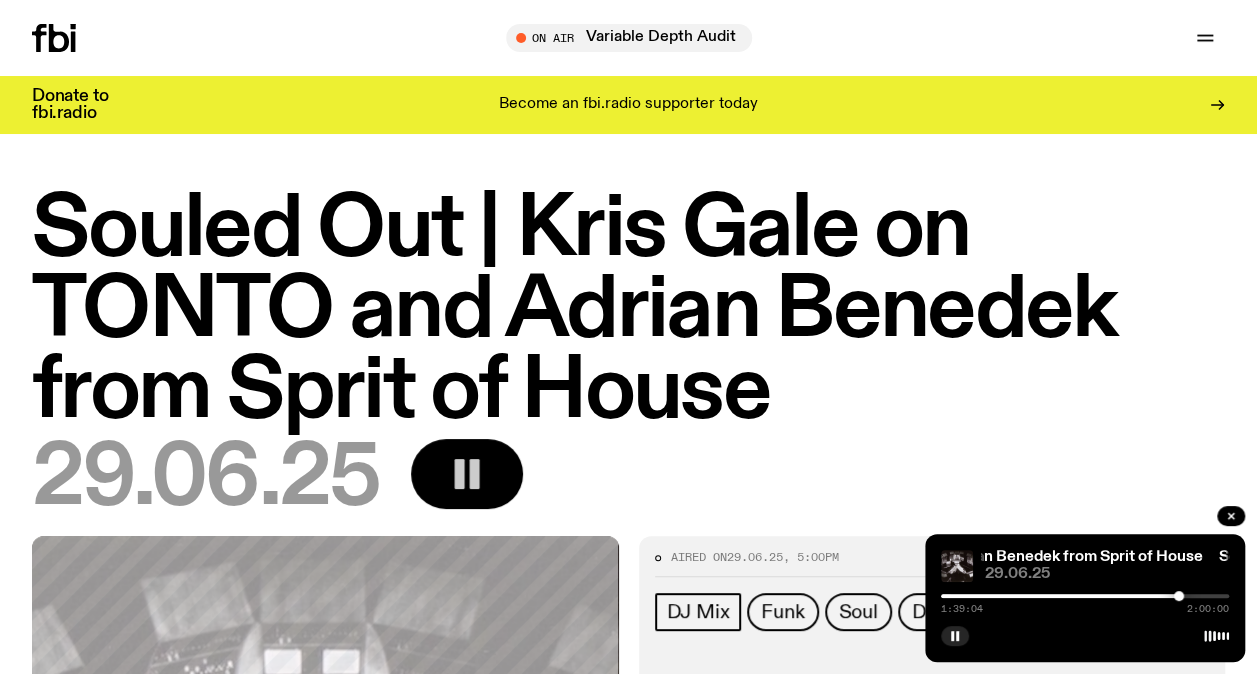 click on "Schedule Explore Read Volunteer Newsletter On Air Variable Depth Audit Tune in live On Air Variable Depth Audit Tune in live Support Us" at bounding box center [628, 38] 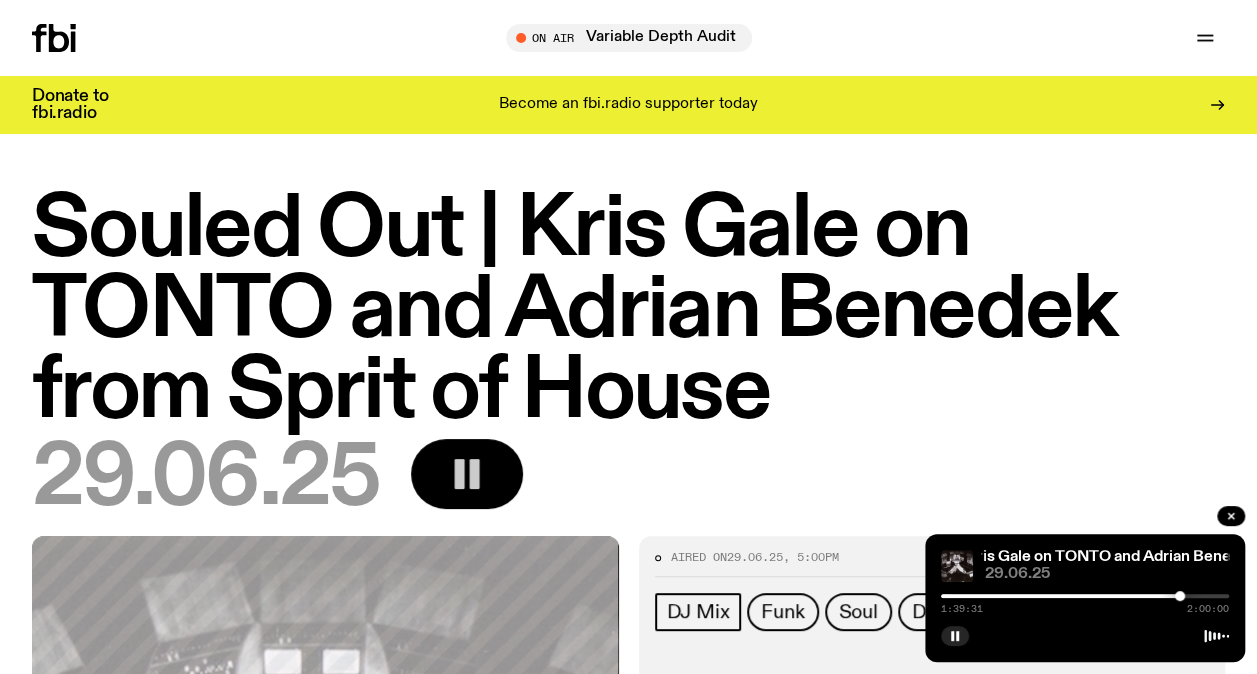 click at bounding box center (1085, 596) 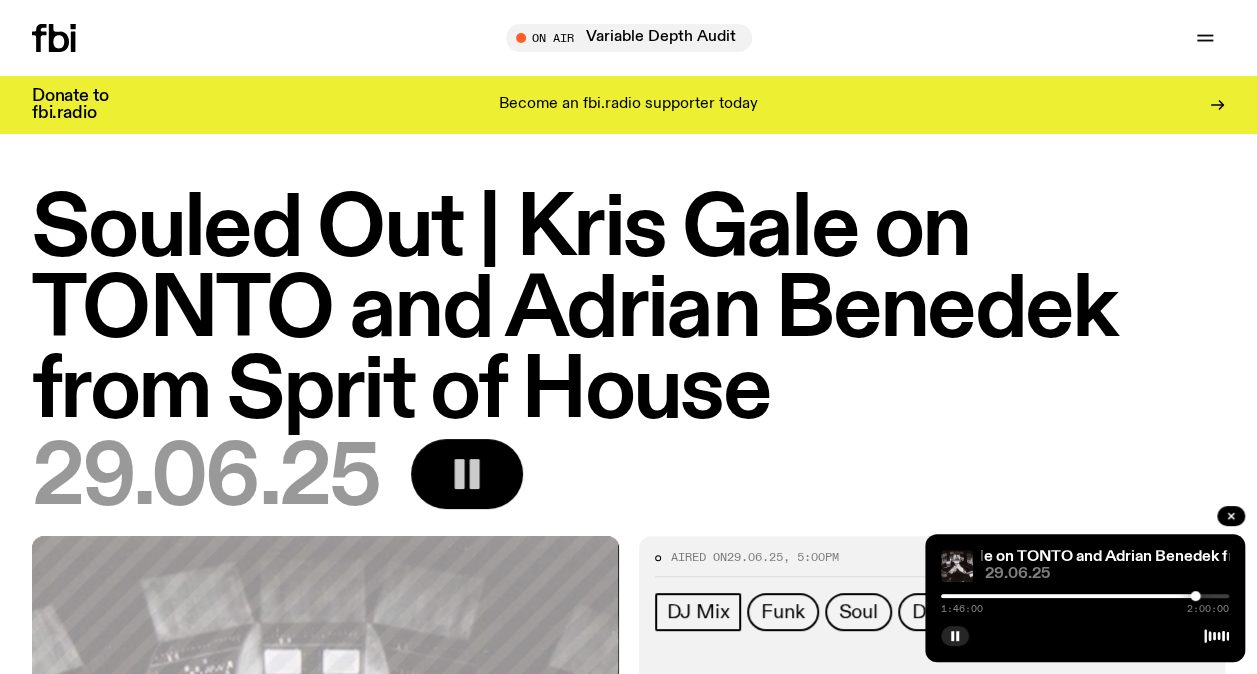 click at bounding box center [1085, 596] 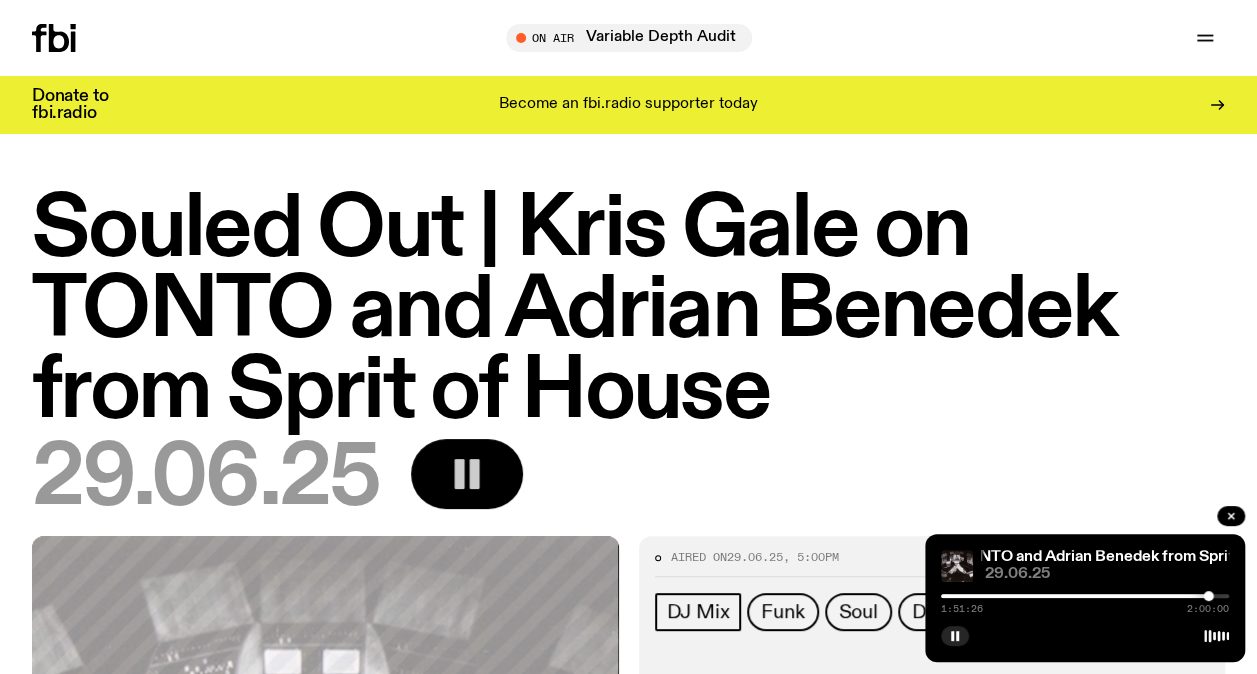 click at bounding box center (1085, 596) 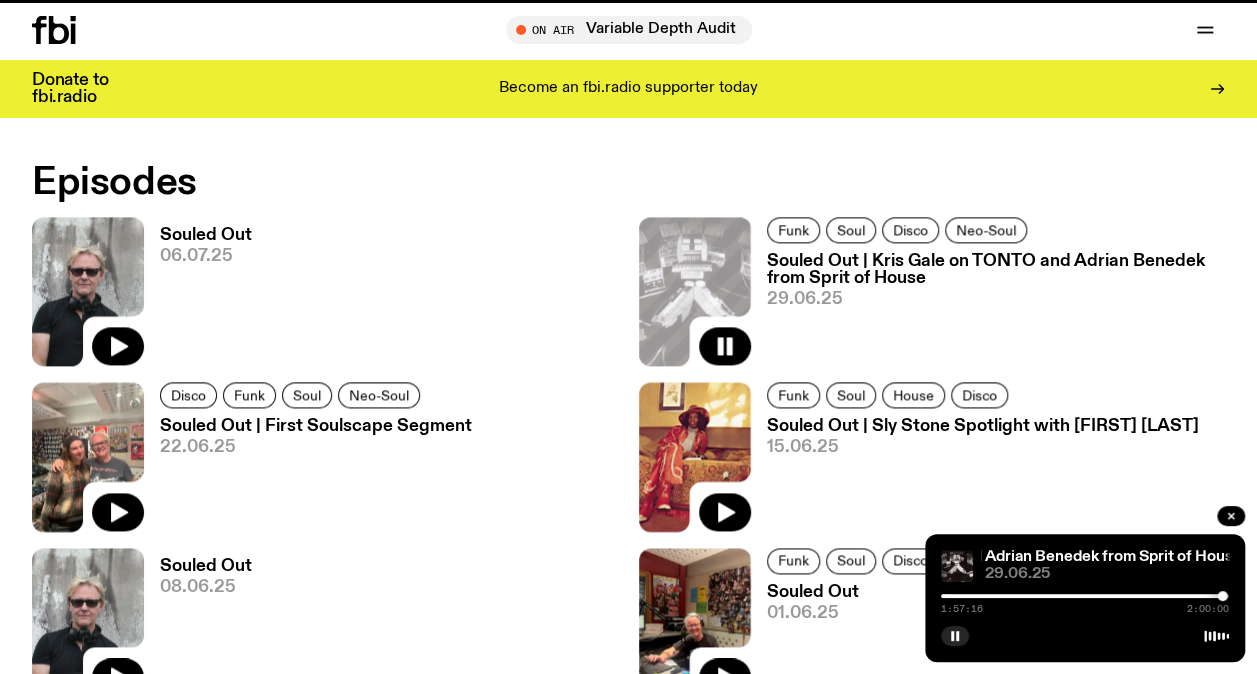 scroll, scrollTop: 1098, scrollLeft: 0, axis: vertical 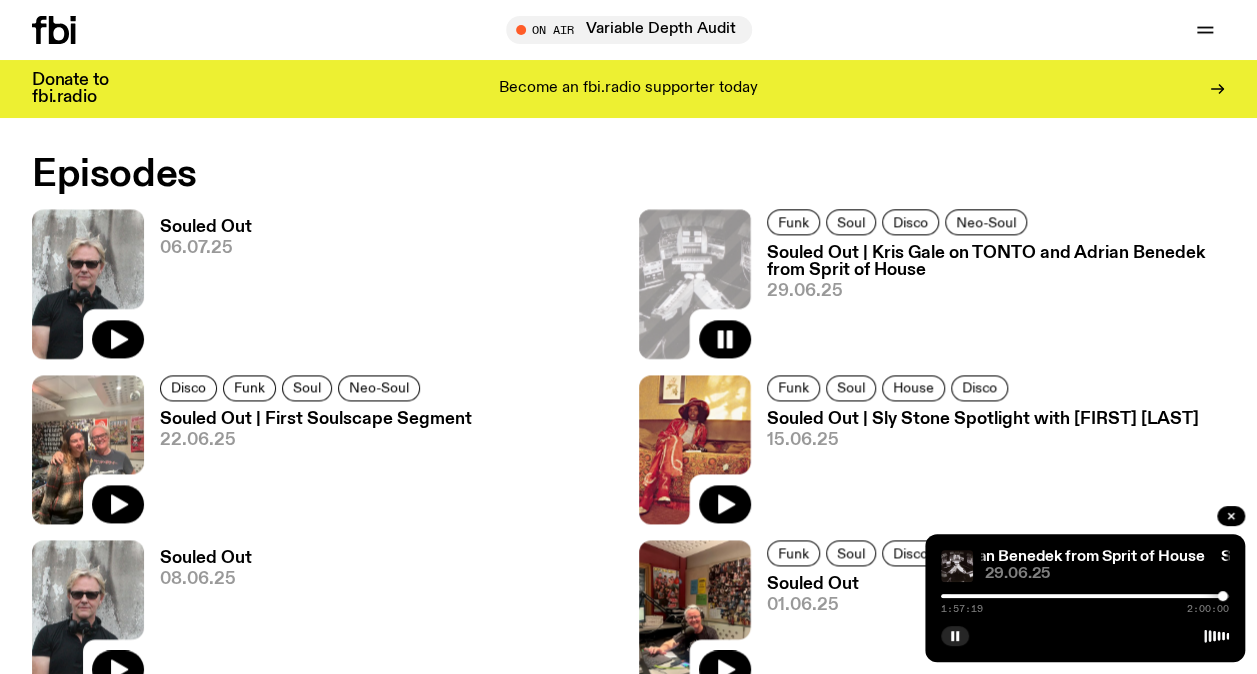 click on "Souled Out | First Soulscape Segment" at bounding box center (316, 419) 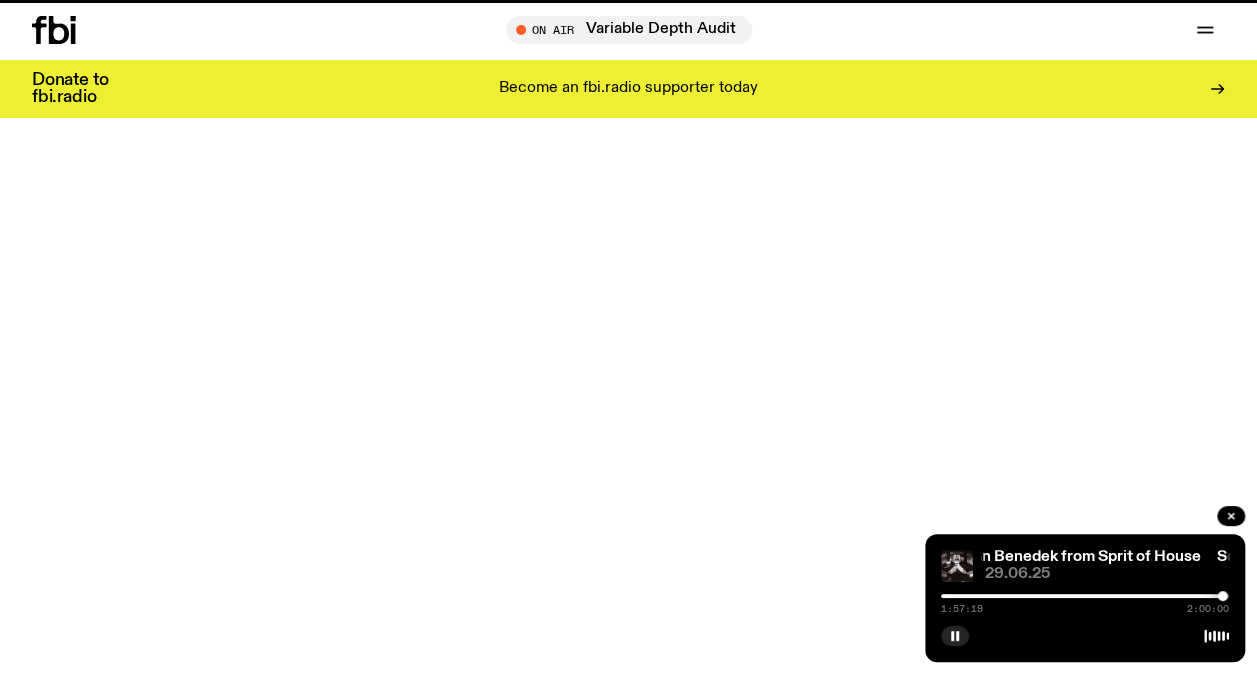 scroll, scrollTop: 0, scrollLeft: 0, axis: both 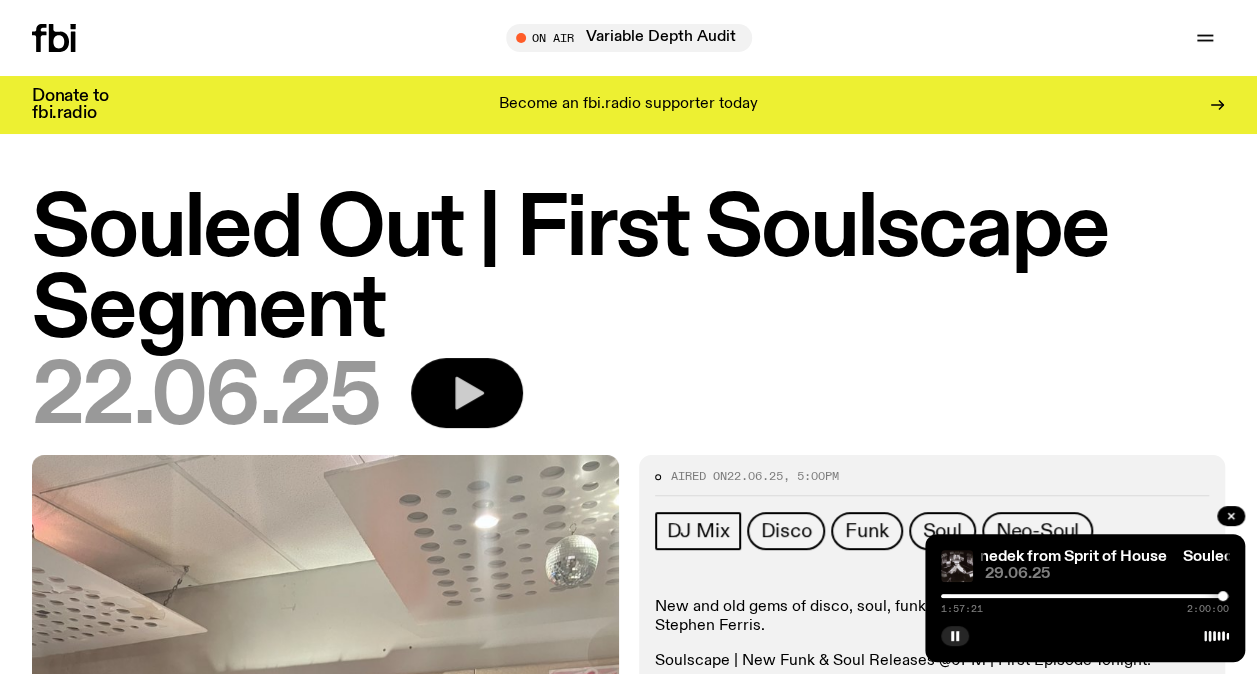 click 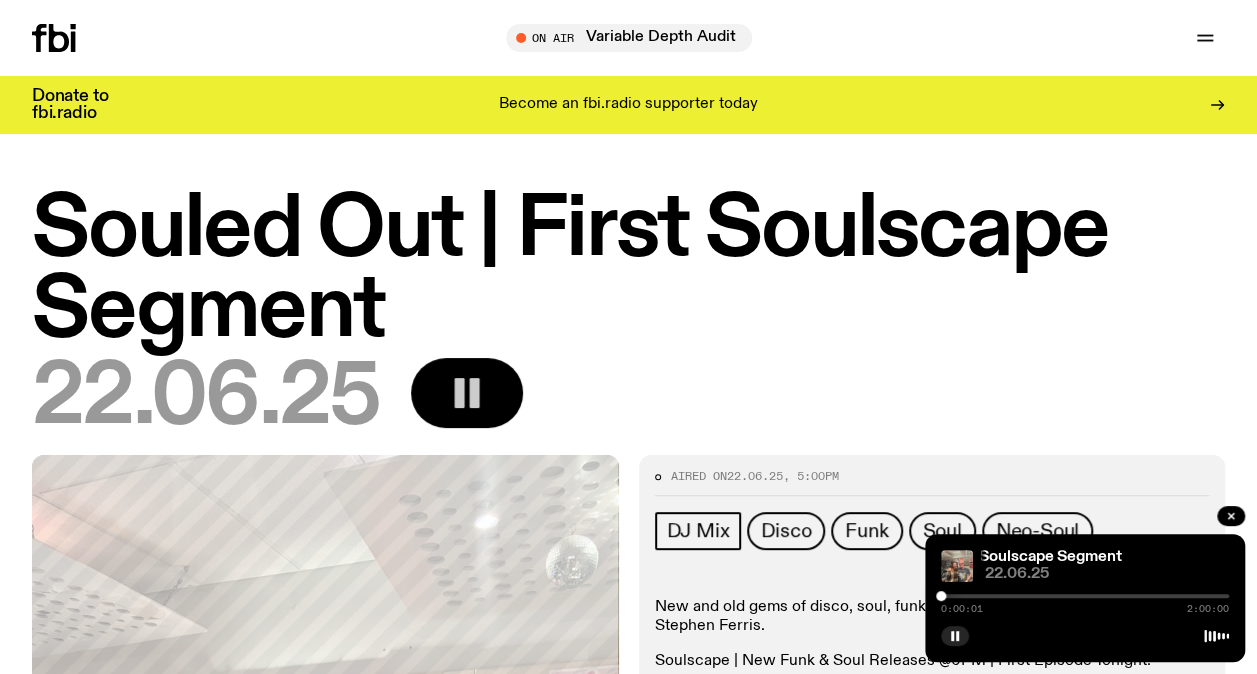 click at bounding box center (1085, 596) 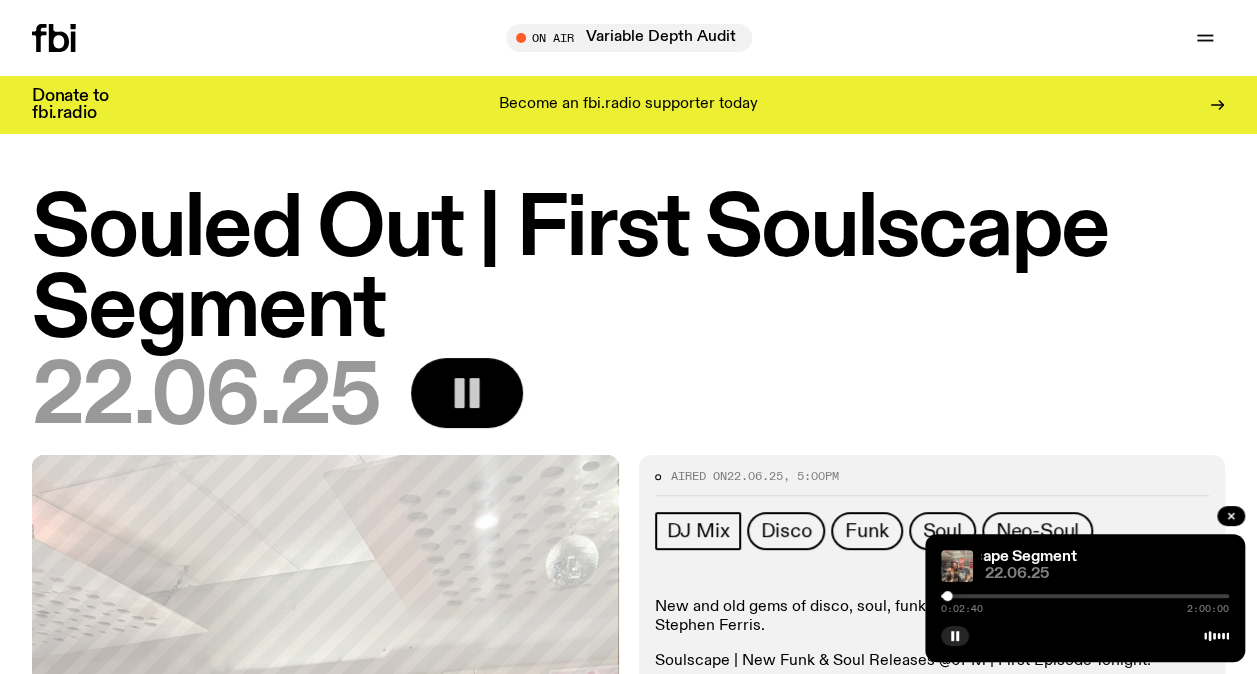 click at bounding box center (1085, 596) 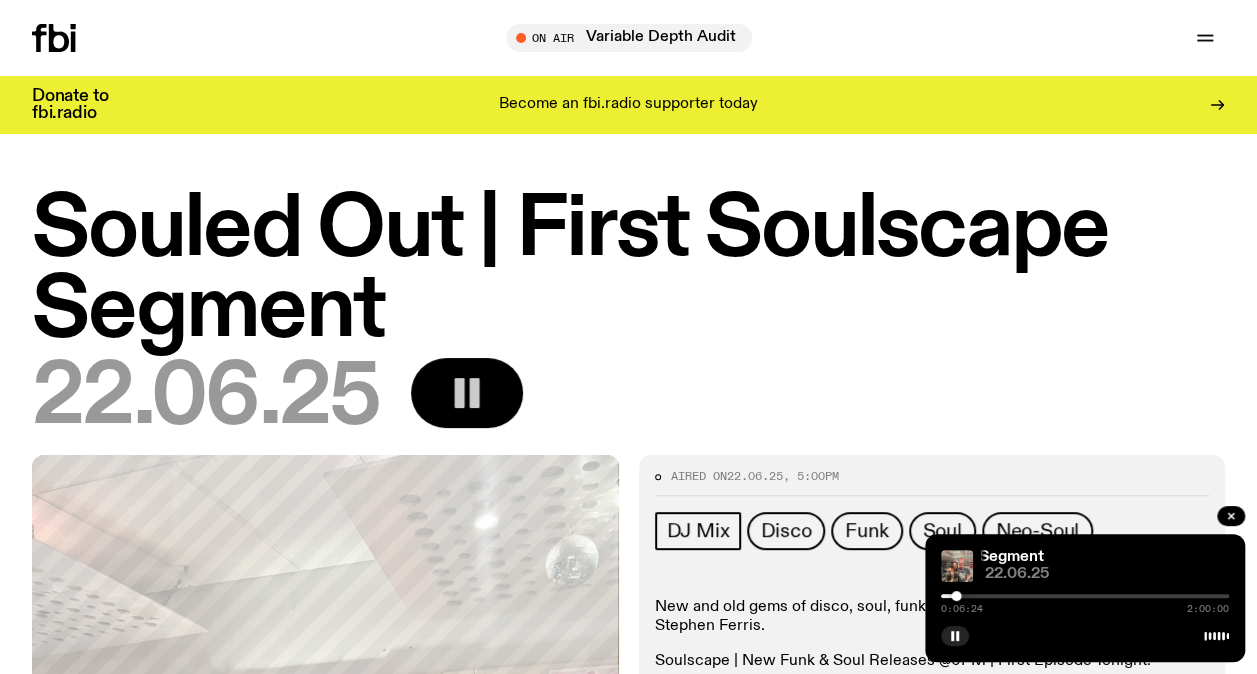 click at bounding box center (1085, 596) 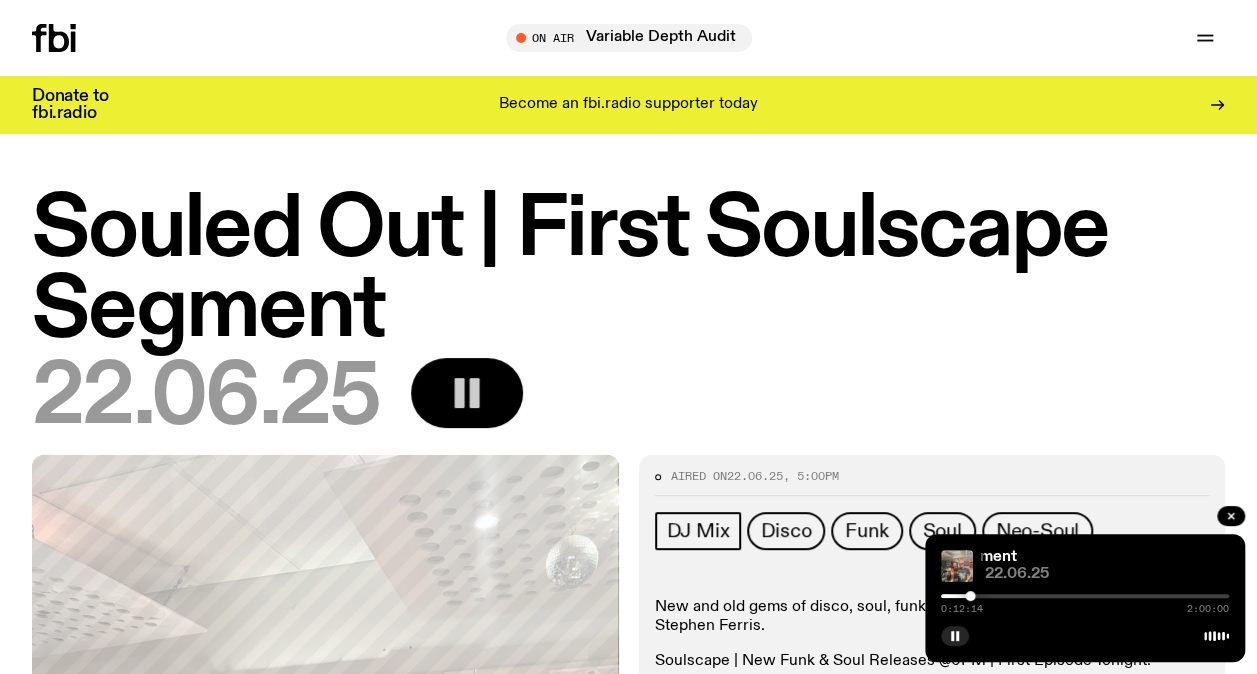 click at bounding box center [1085, 596] 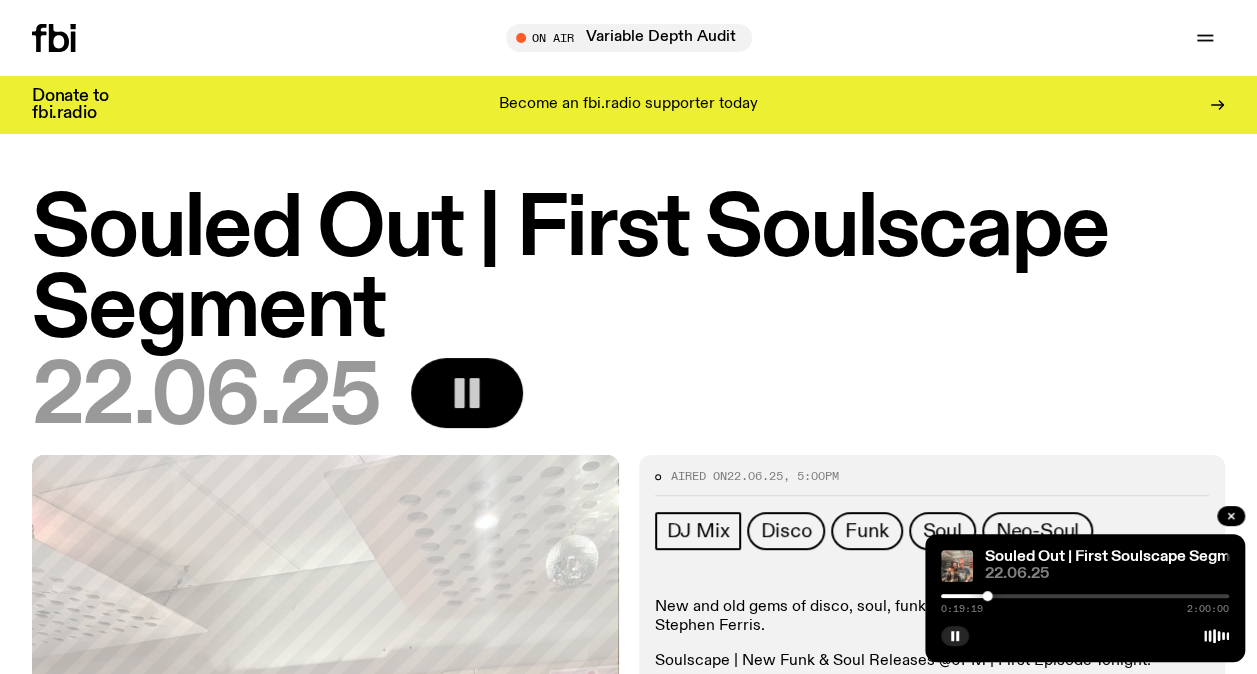 click at bounding box center [1085, 596] 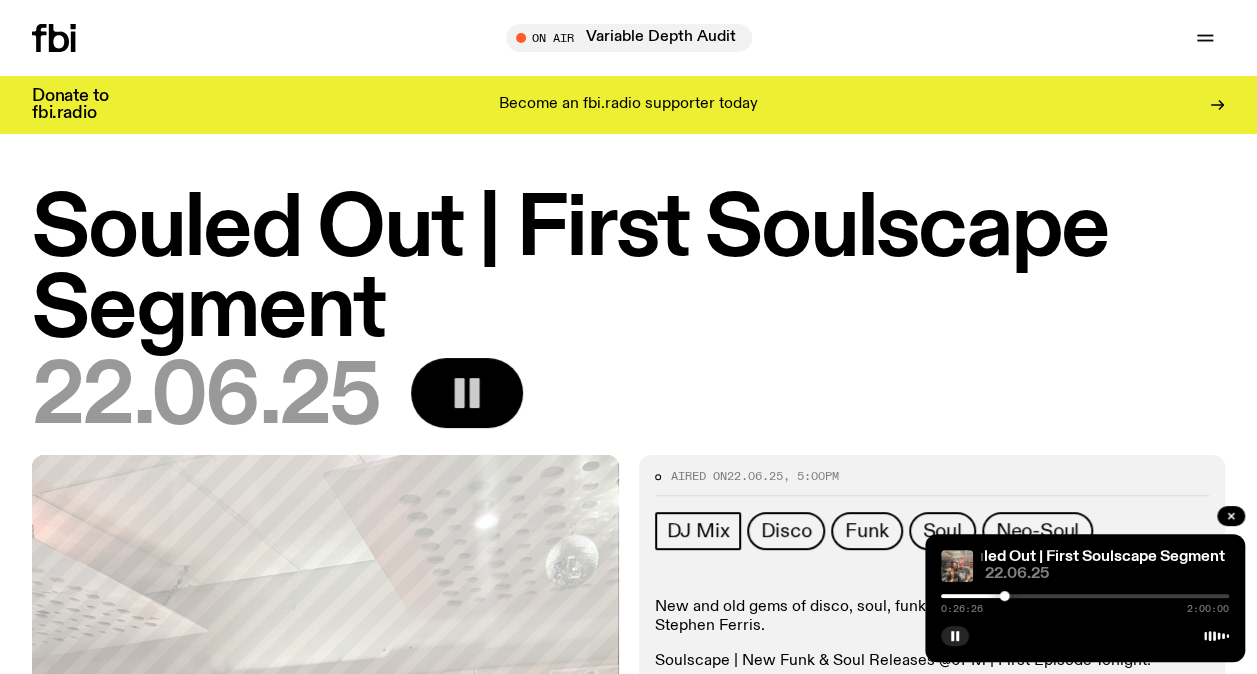 click at bounding box center (1085, 596) 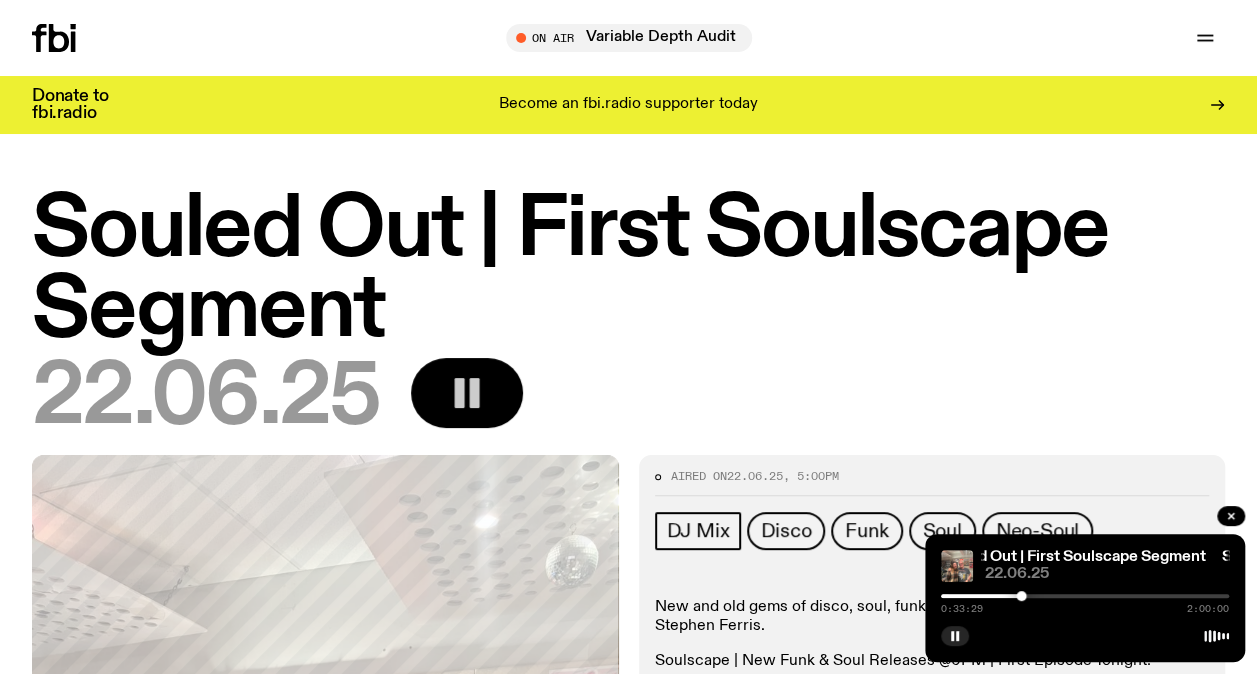 click on "0:33:29 2:00:00" at bounding box center (1085, 602) 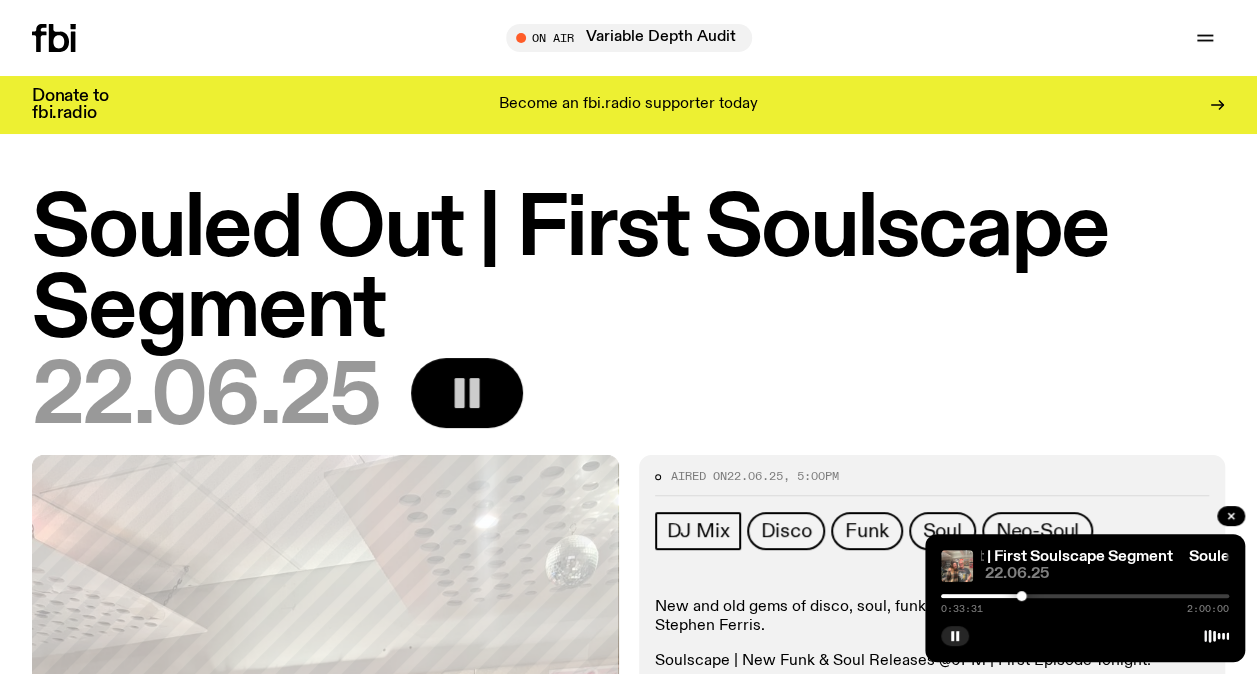 click at bounding box center [1085, 596] 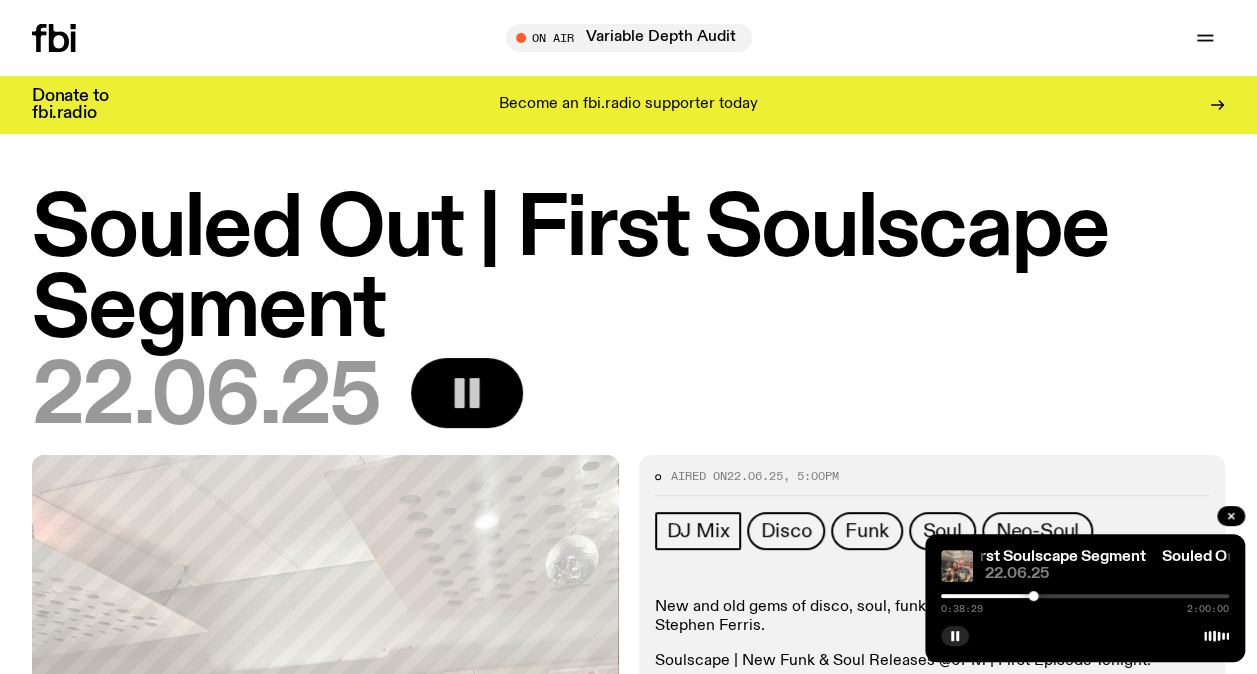 click at bounding box center [1085, 596] 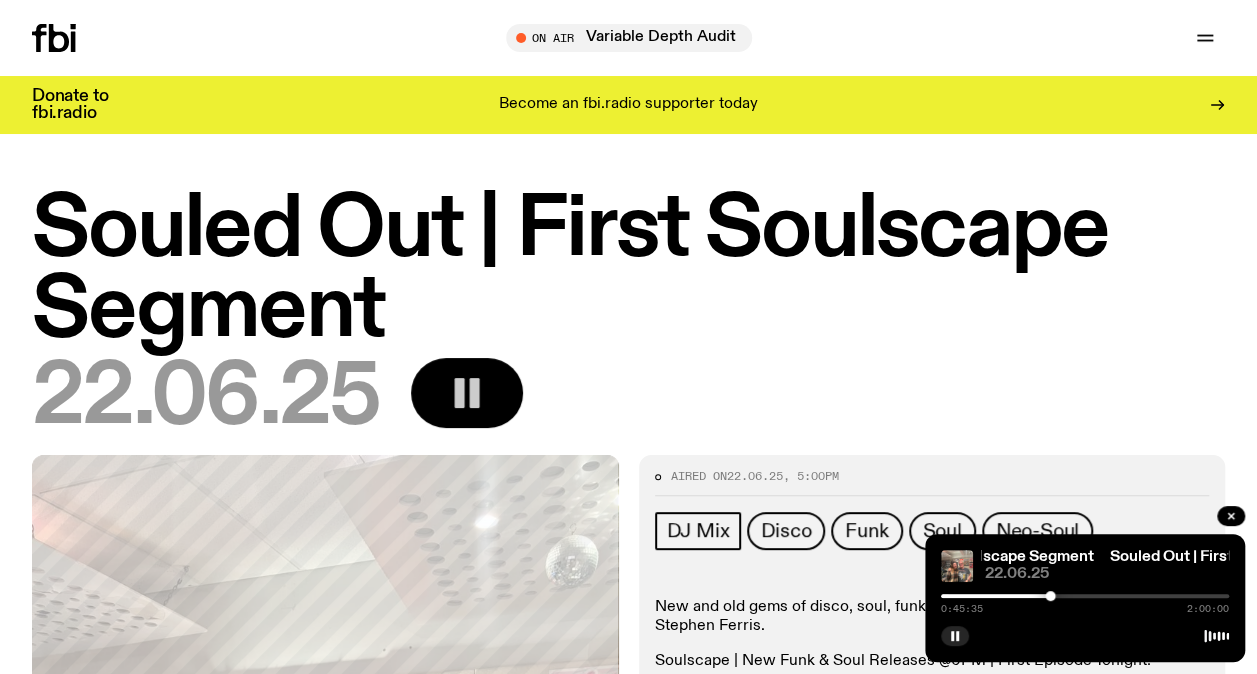 click at bounding box center [1085, 596] 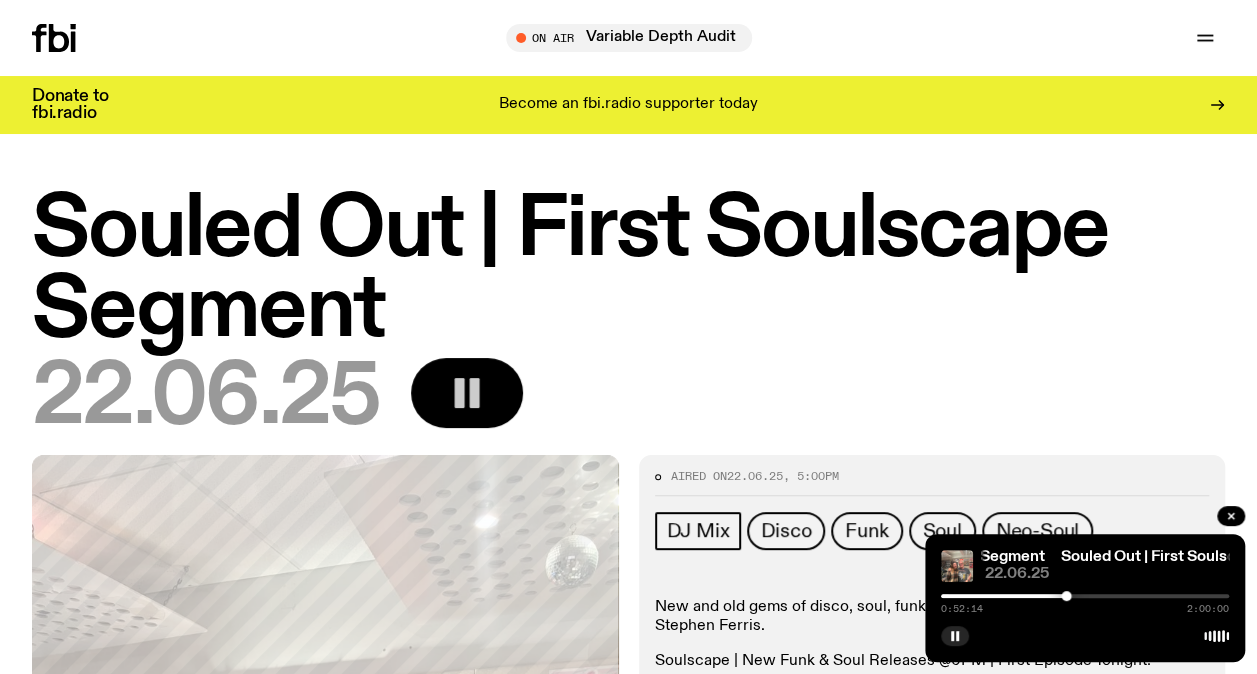click at bounding box center [1085, 596] 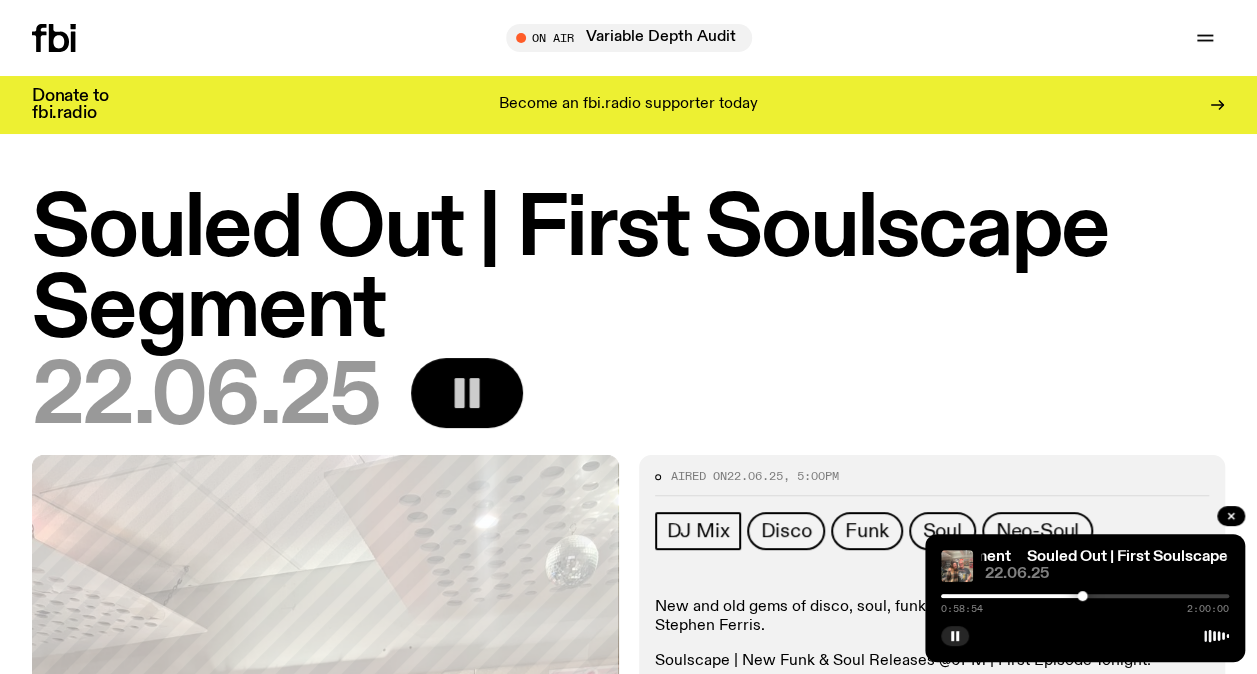 click at bounding box center [1085, 596] 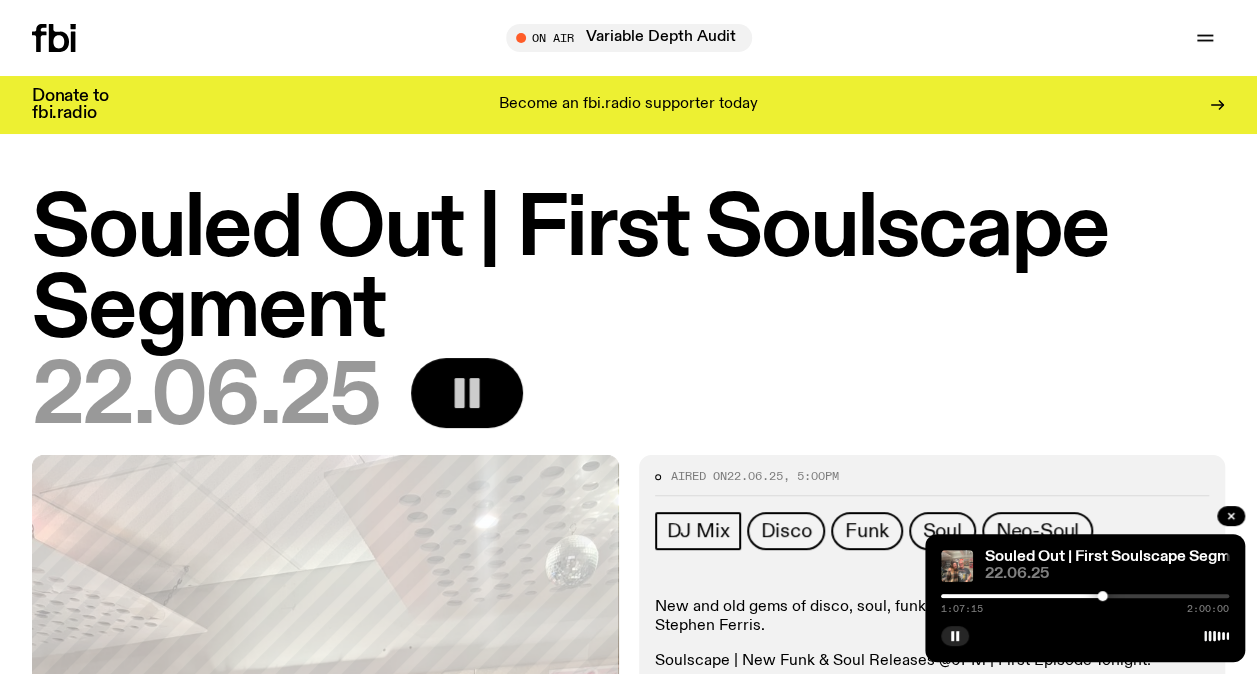 click at bounding box center (1085, 596) 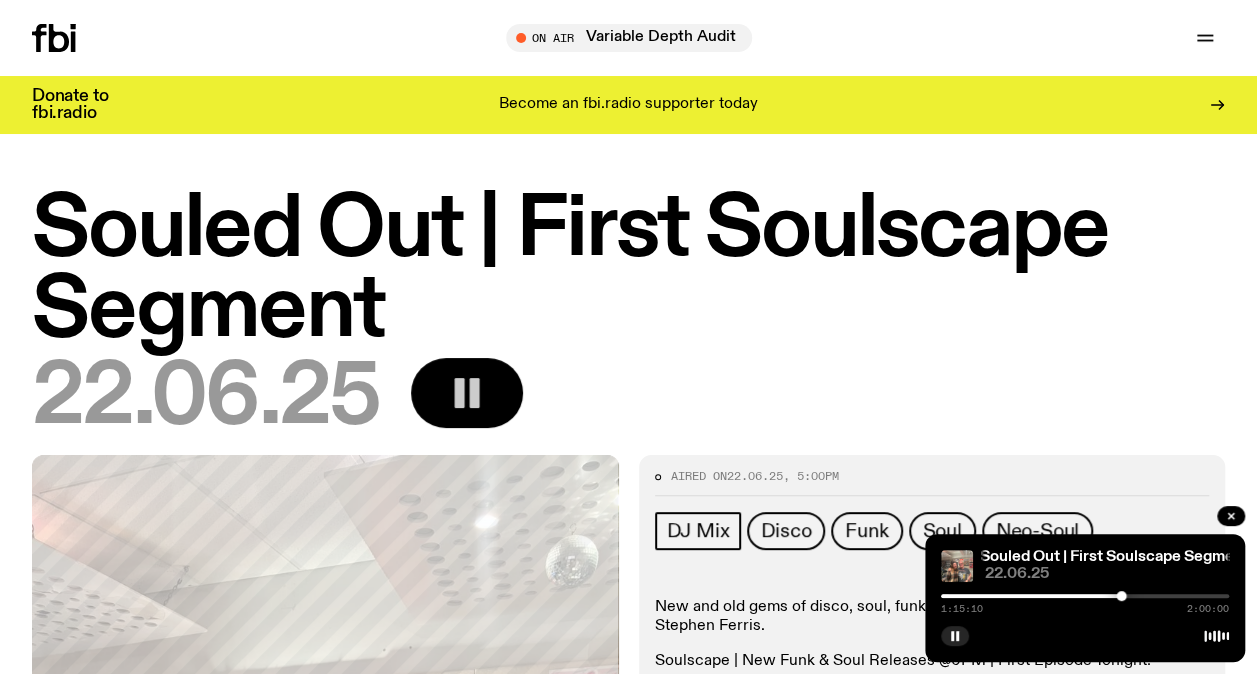 click at bounding box center (1085, 596) 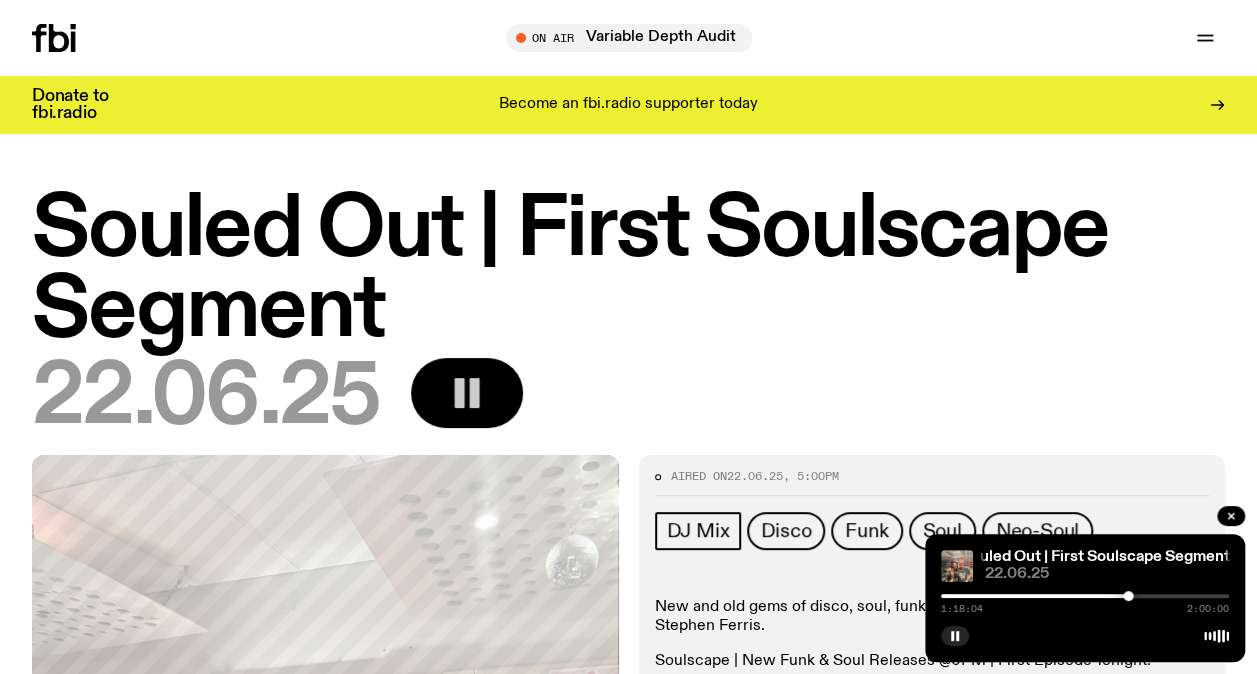 click at bounding box center [1085, 596] 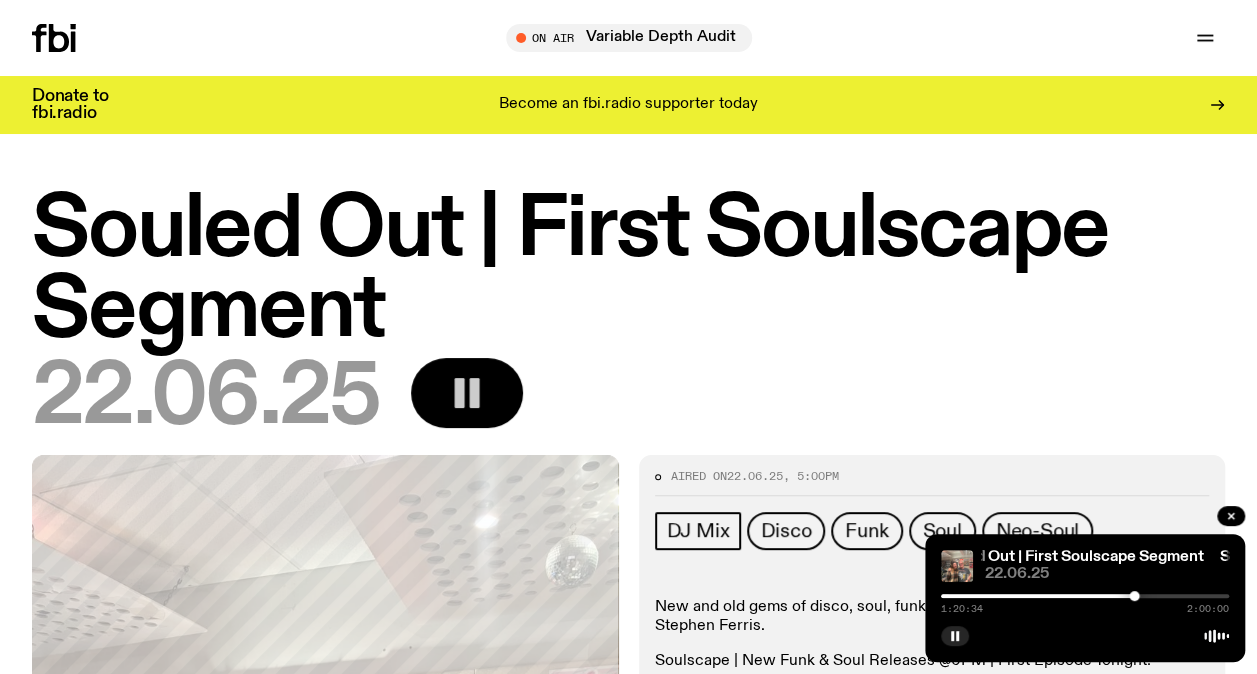 click at bounding box center (1085, 596) 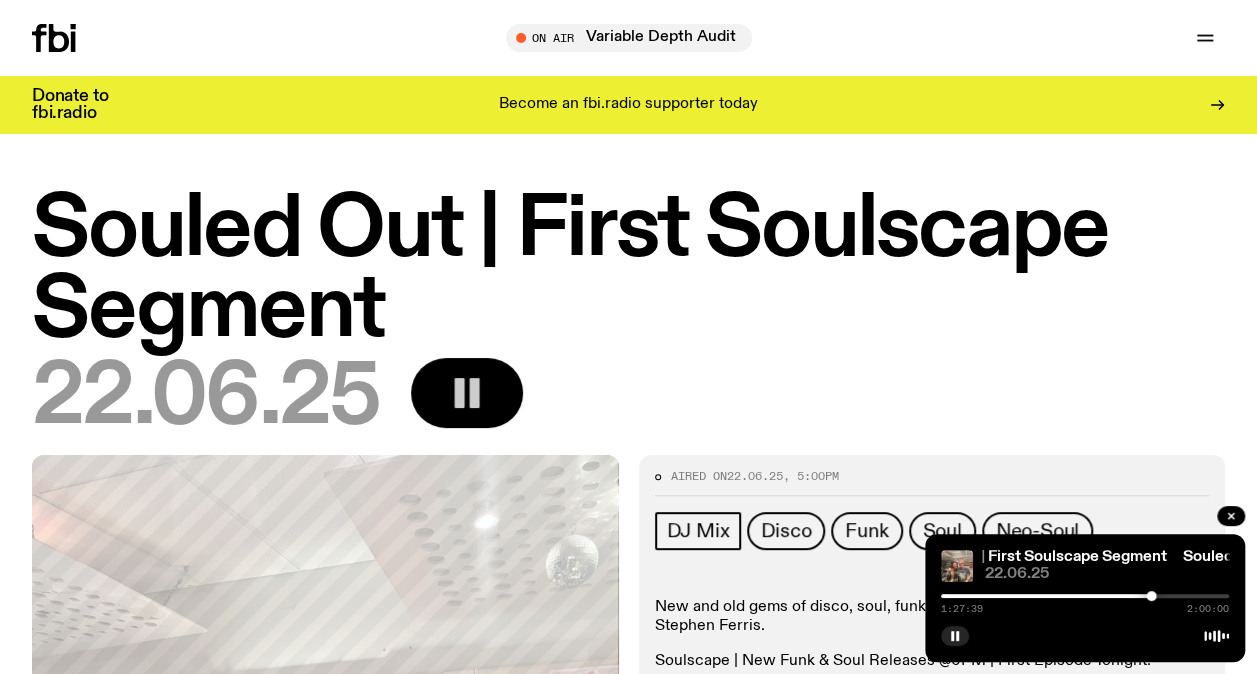 click at bounding box center (1085, 596) 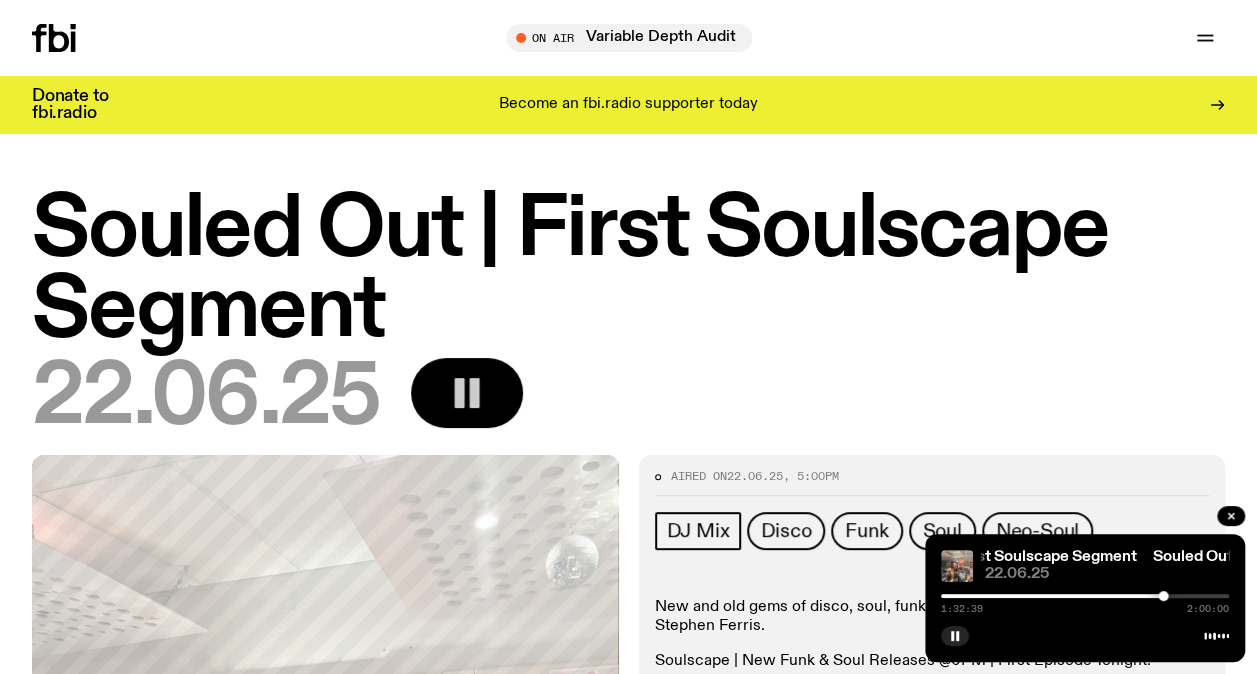 click at bounding box center (1085, 596) 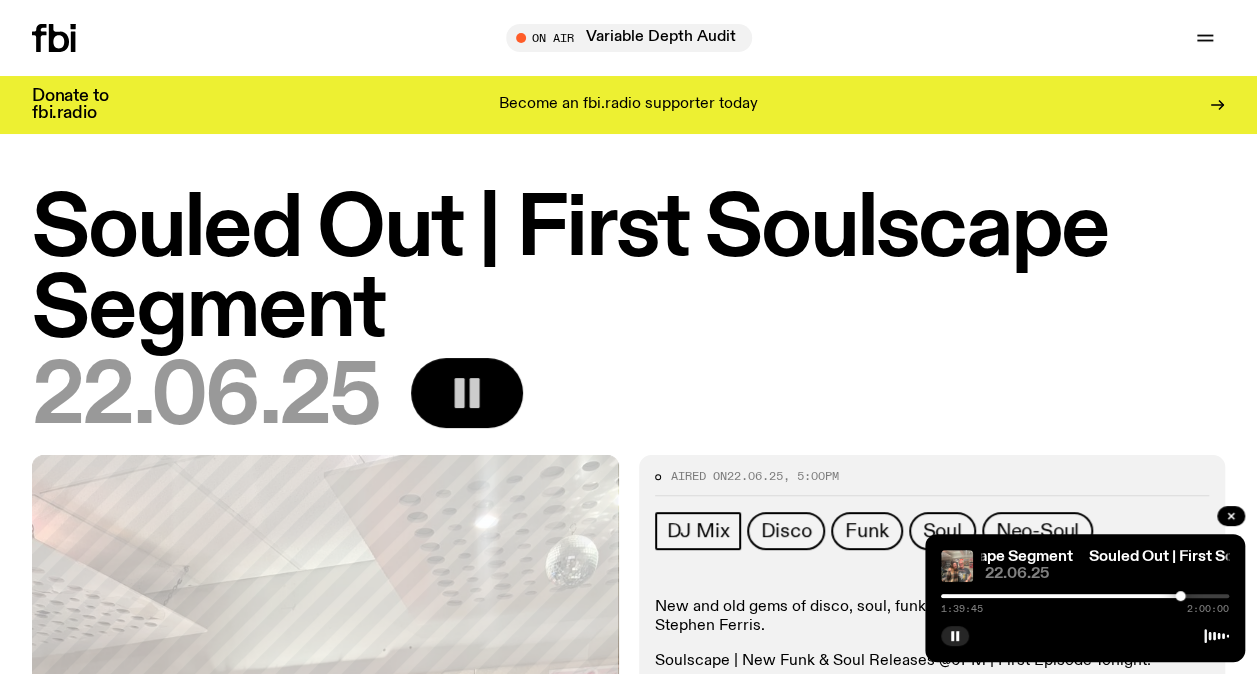 click at bounding box center [1085, 596] 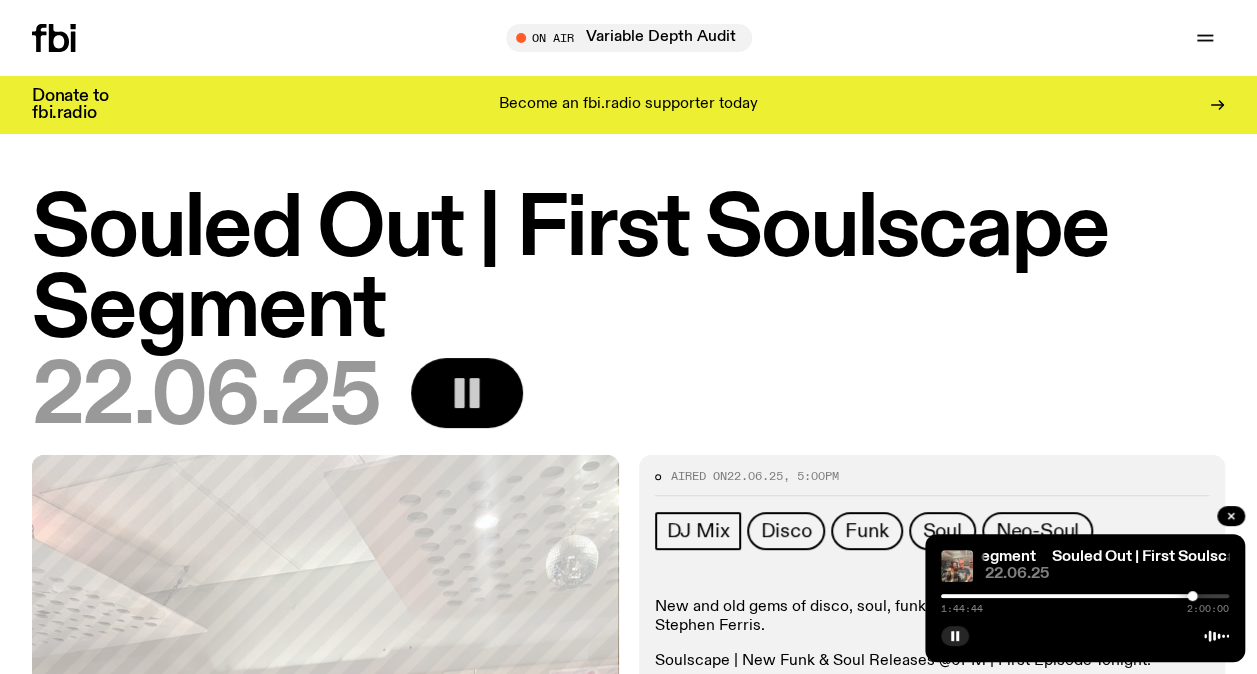 click at bounding box center [1085, 596] 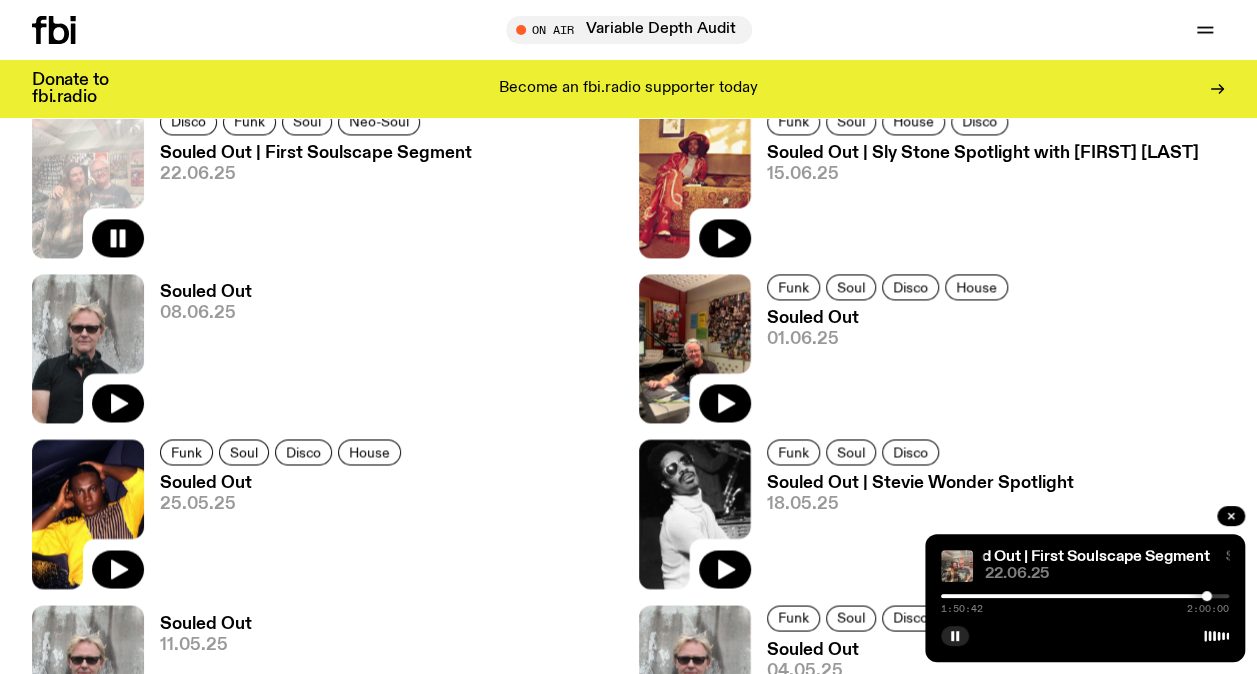 scroll, scrollTop: 1368, scrollLeft: 0, axis: vertical 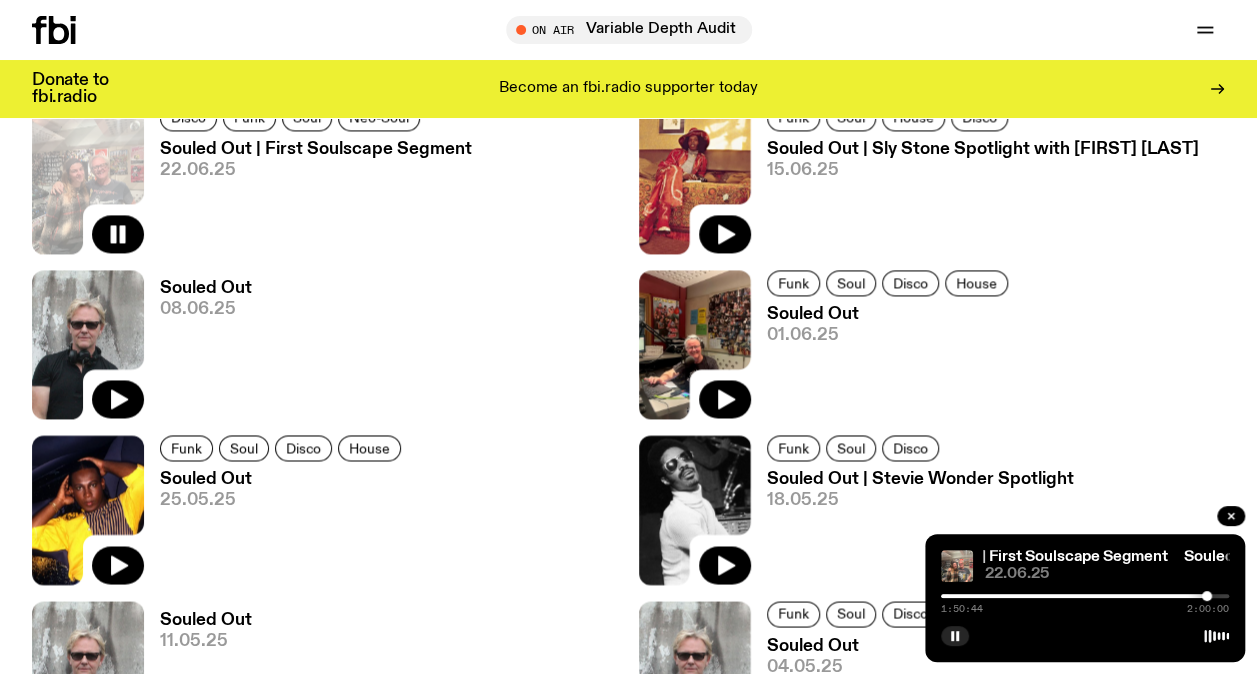 click on "Souled Out" at bounding box center [206, 288] 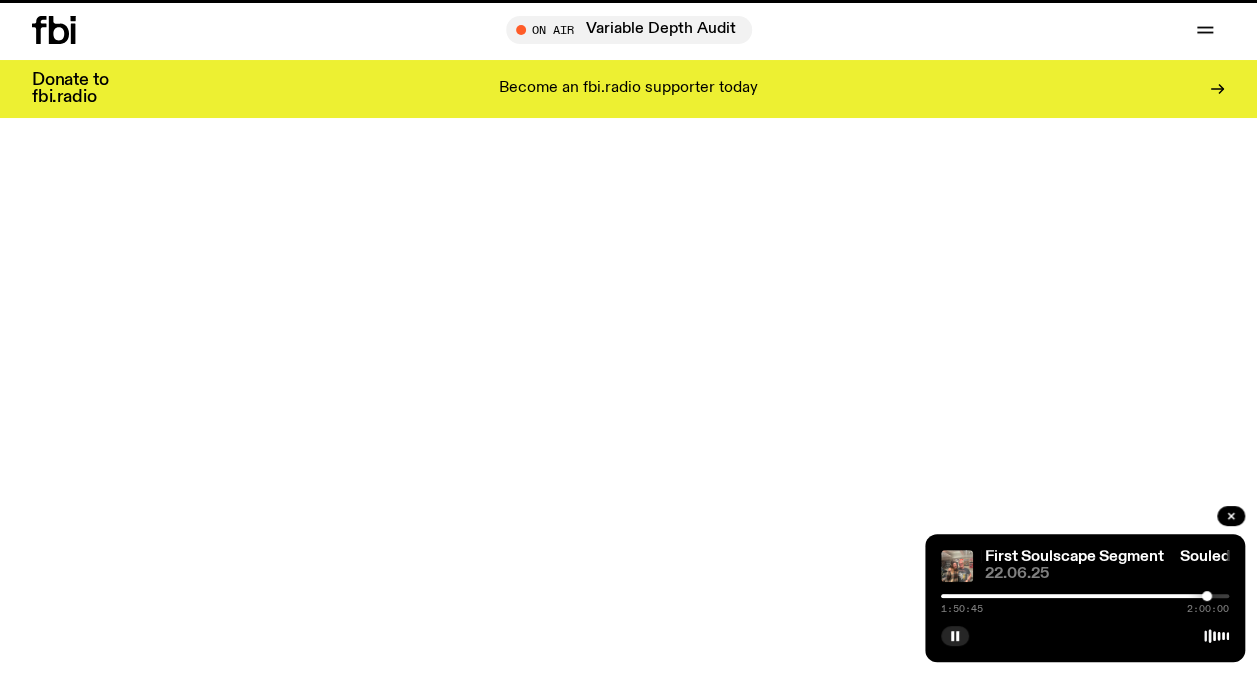 scroll, scrollTop: 0, scrollLeft: 0, axis: both 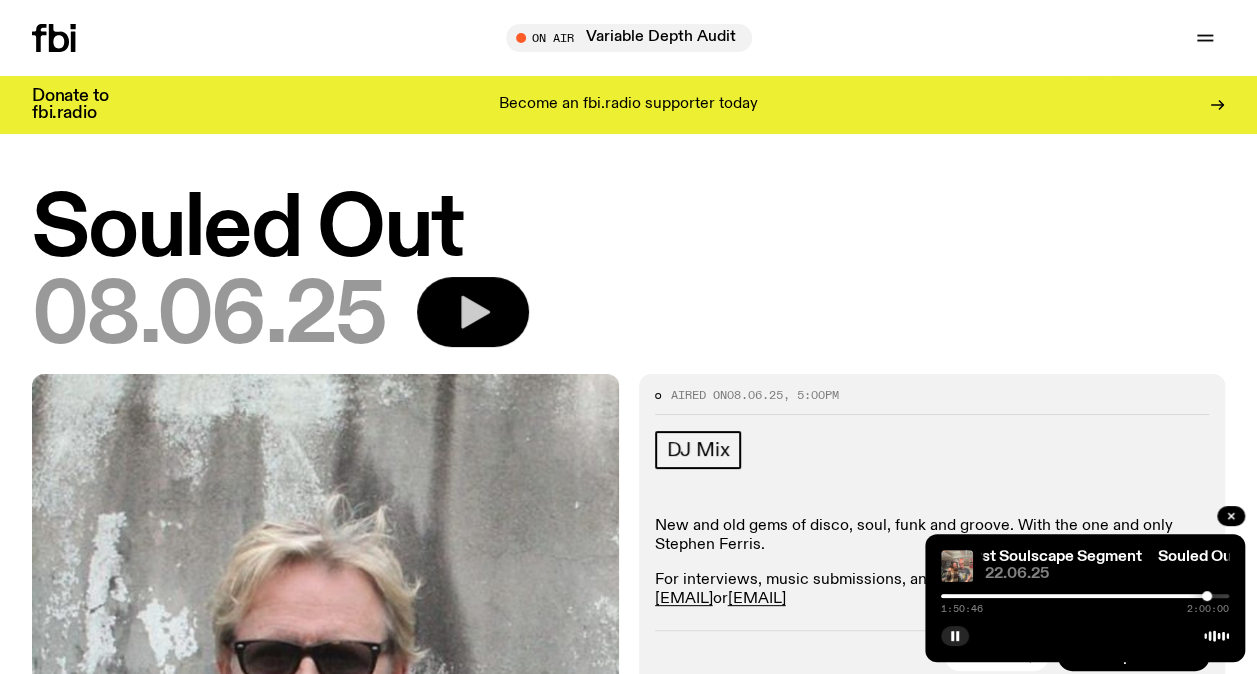 click 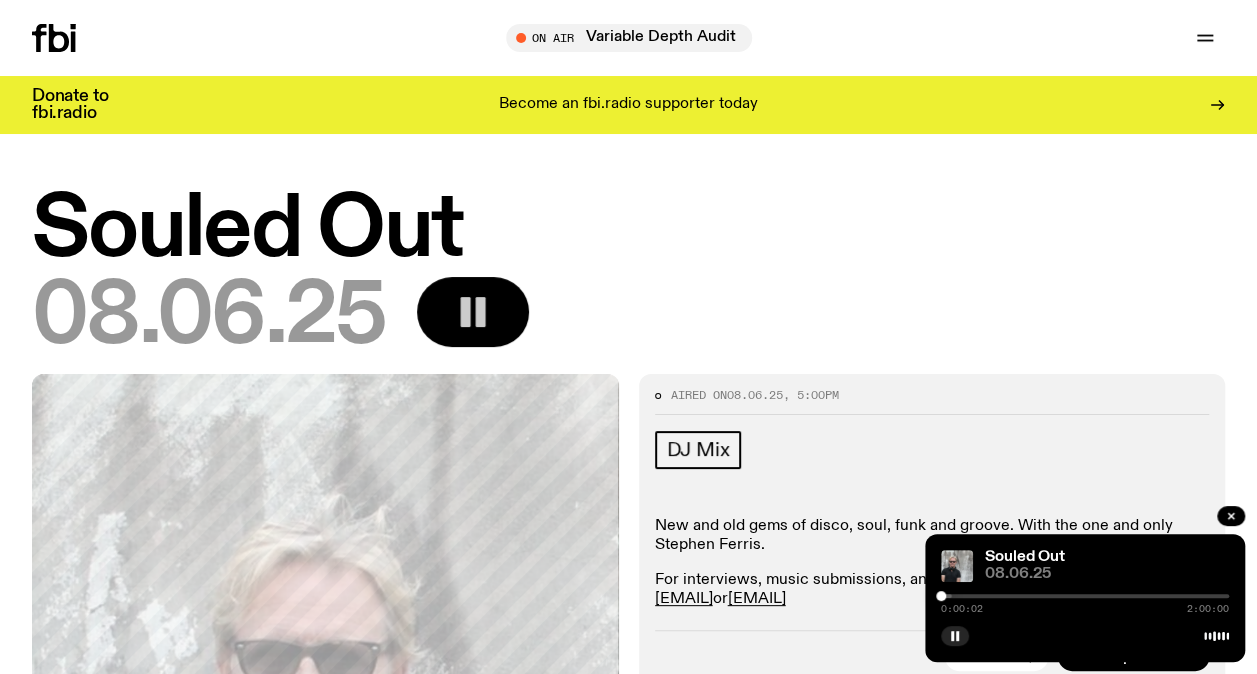 click at bounding box center (808, 596) 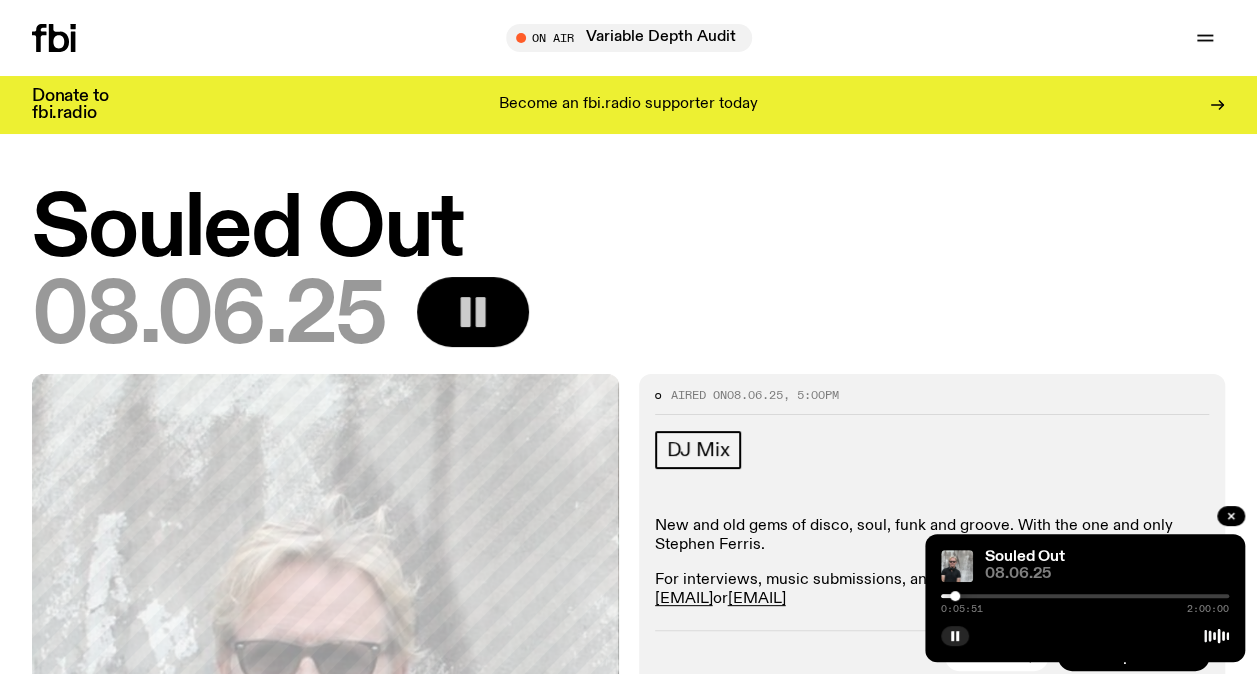 click at bounding box center (1085, 596) 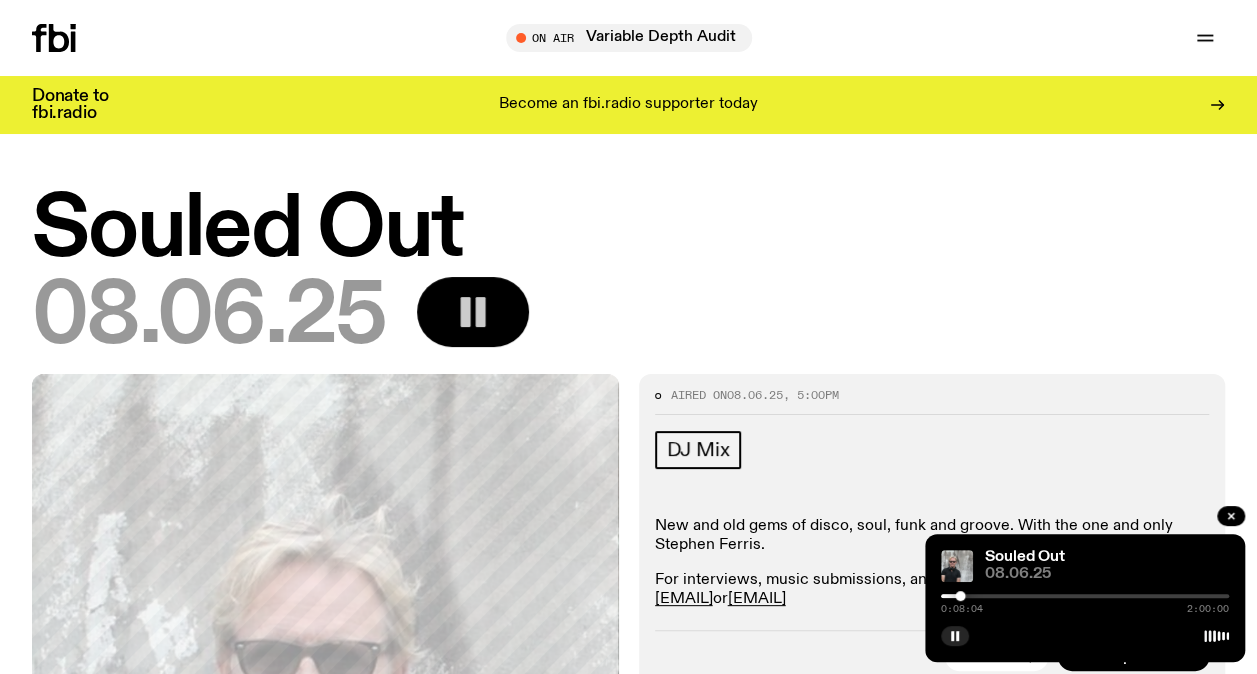 click at bounding box center (1085, 596) 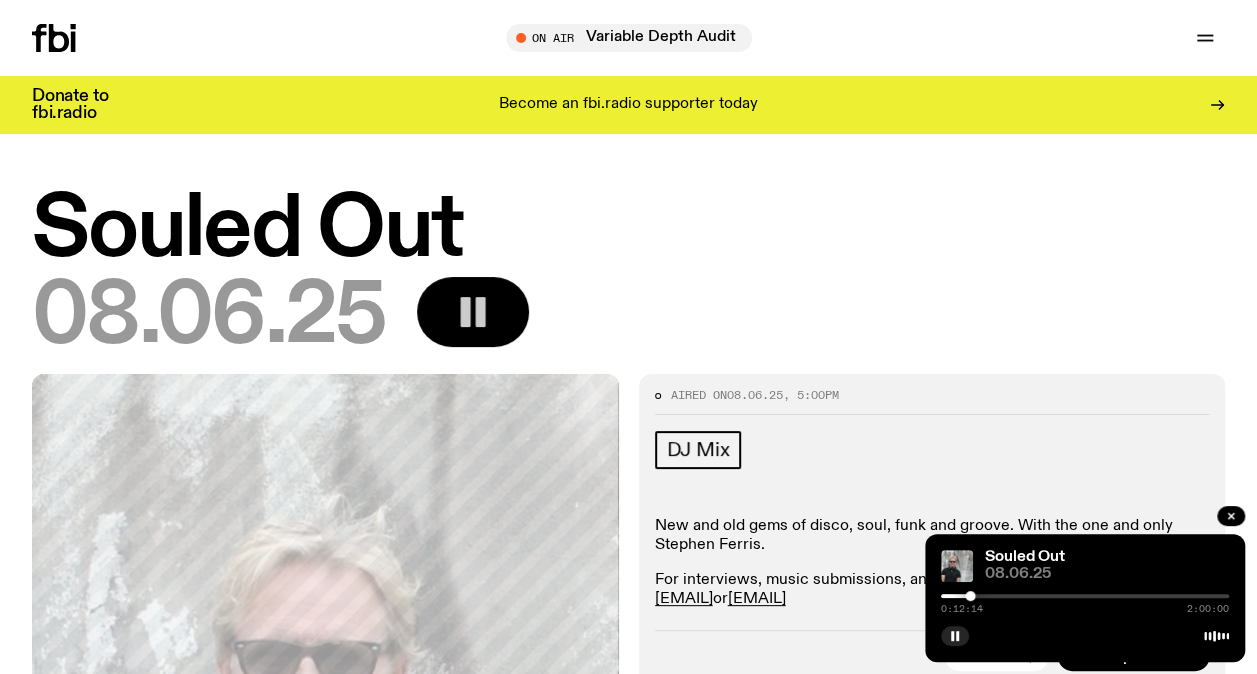 click on "0:12:14 2:00:00" at bounding box center (1085, 602) 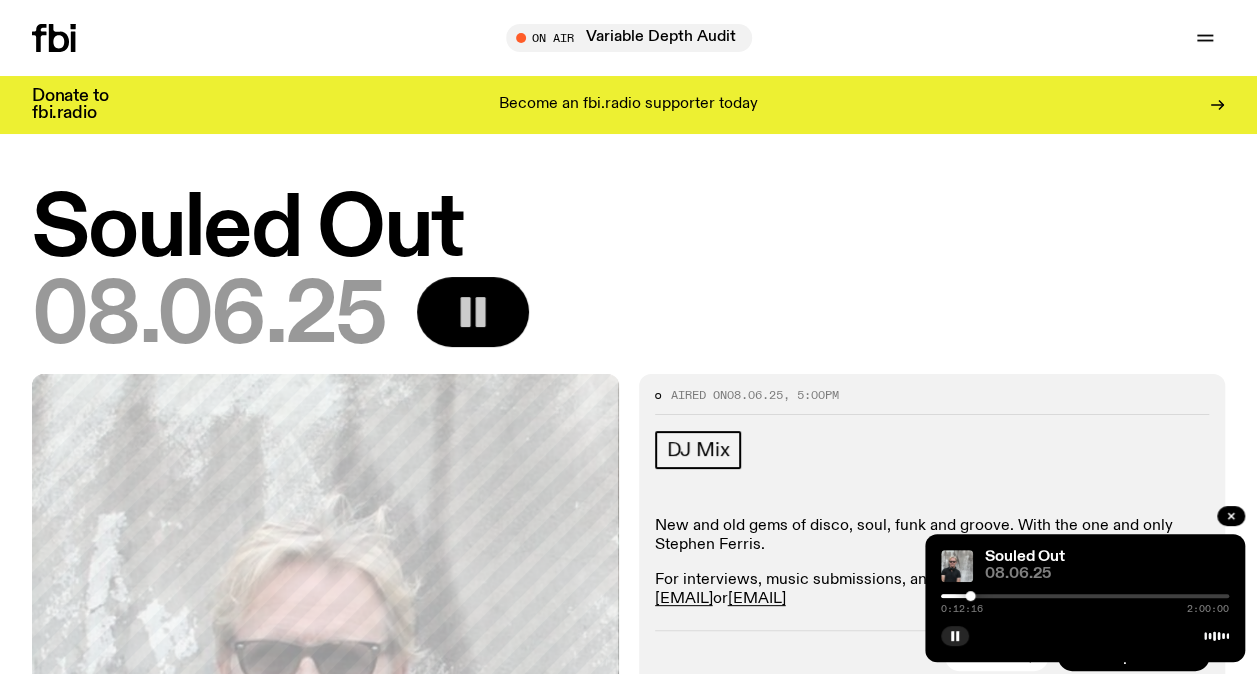 click at bounding box center [1085, 596] 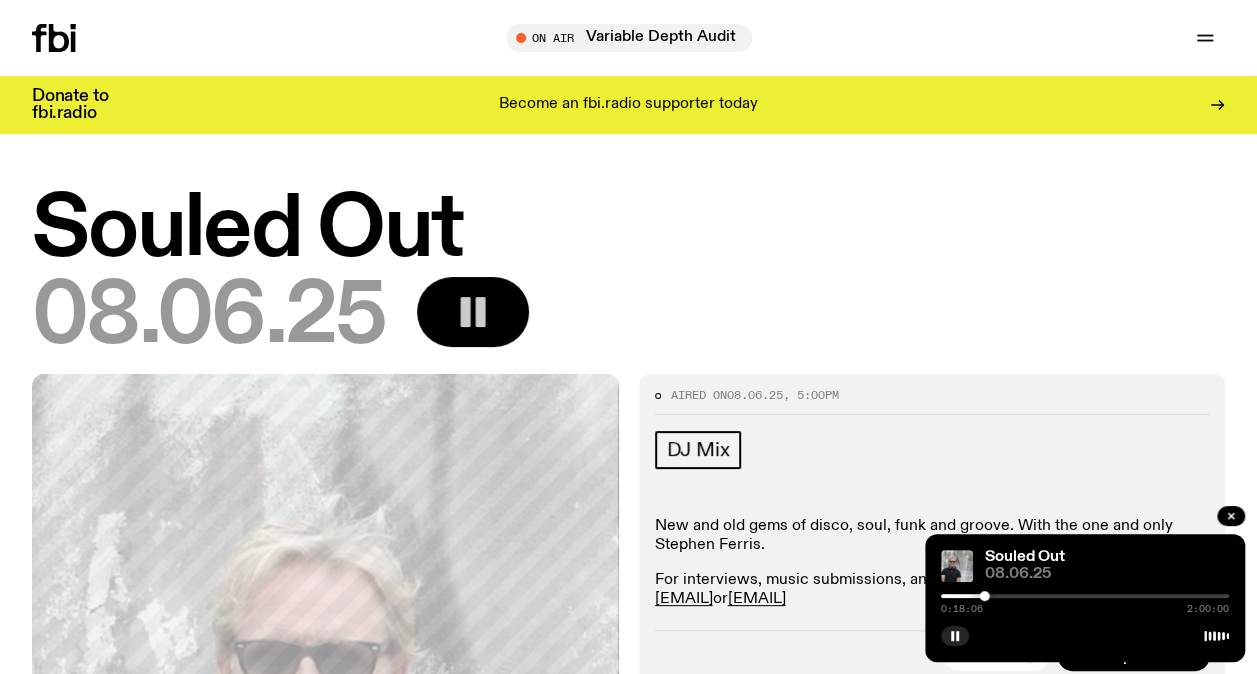 click at bounding box center (1085, 596) 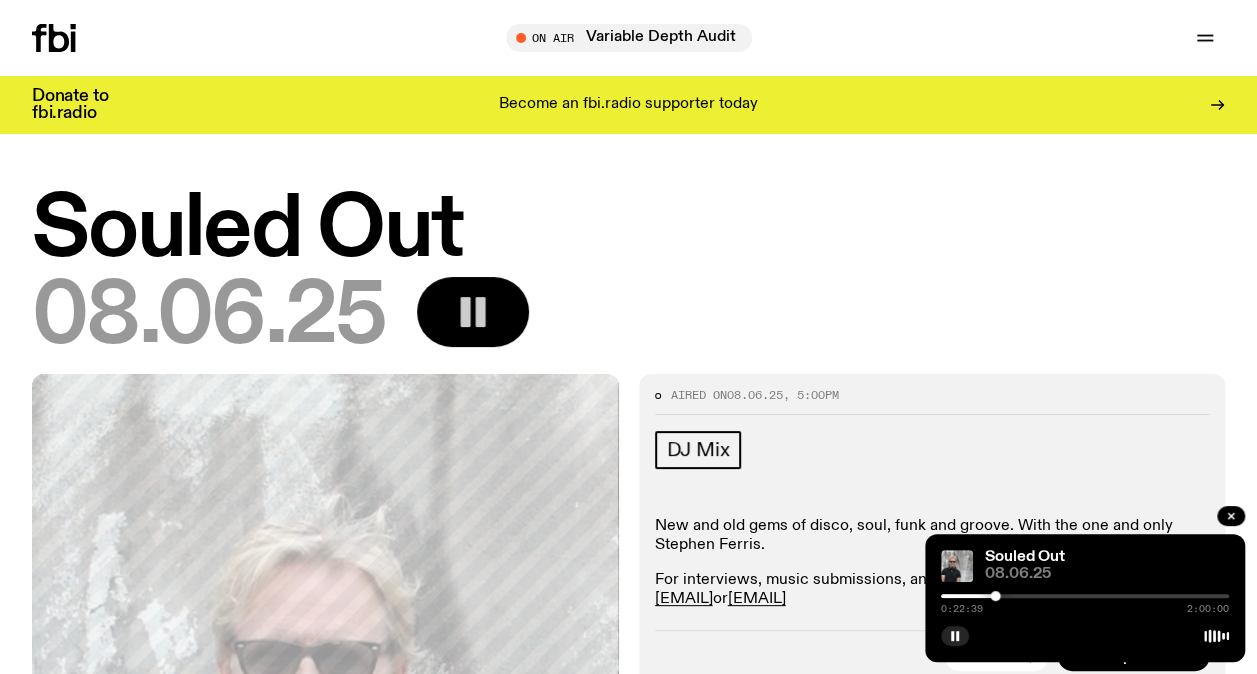 click at bounding box center [1085, 596] 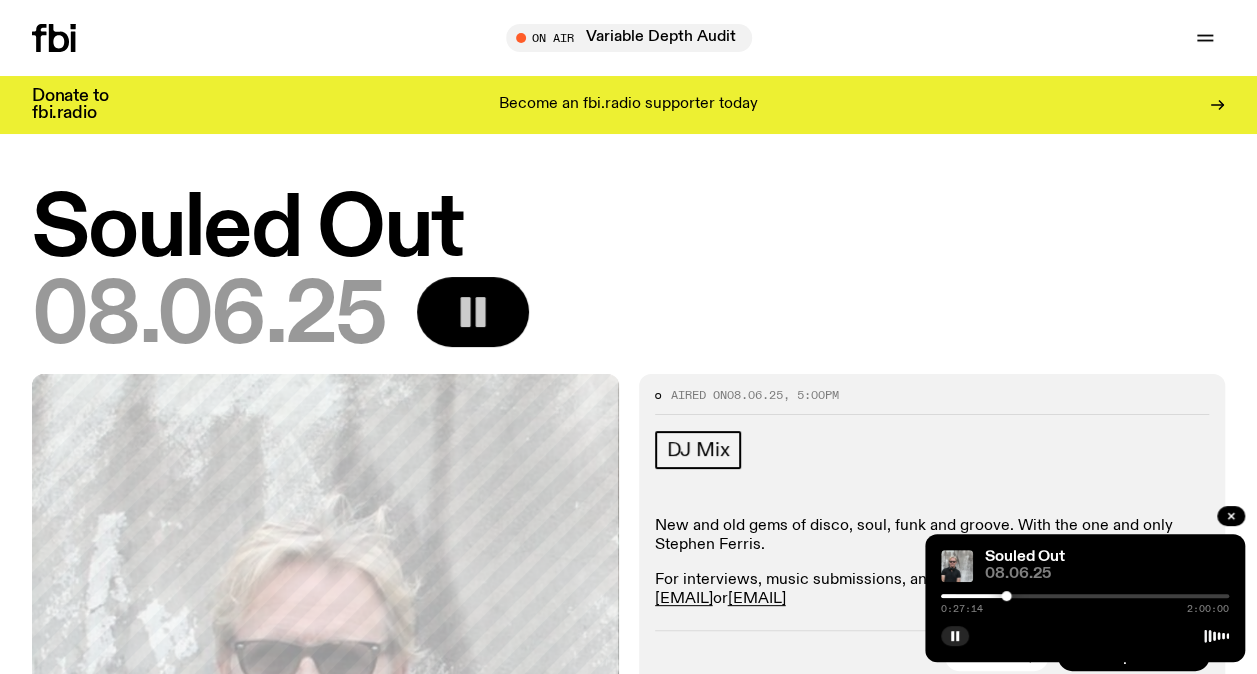 click at bounding box center (1085, 596) 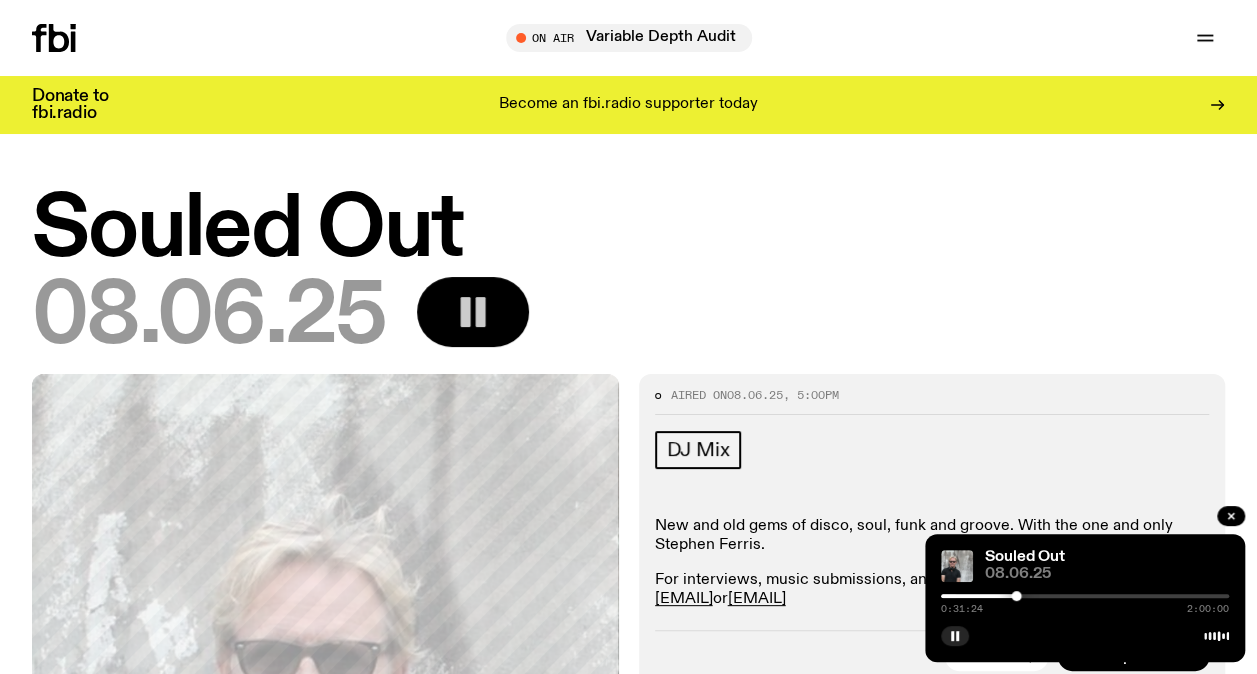 click at bounding box center (1085, 596) 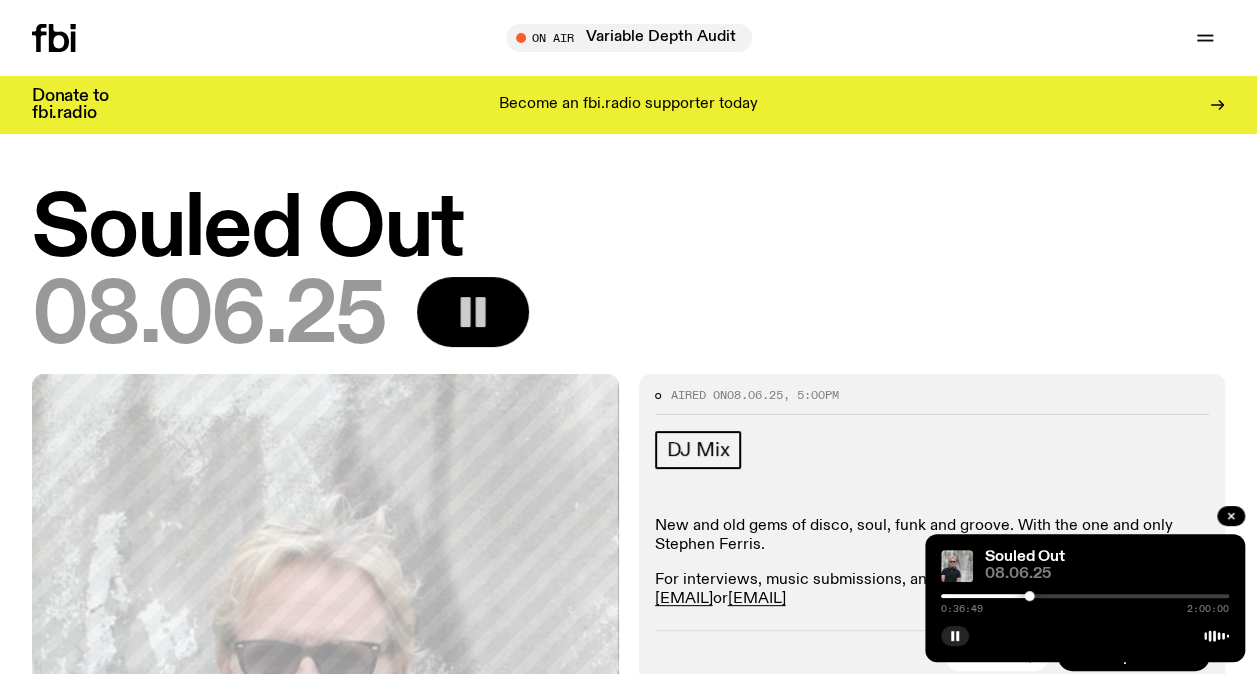 click at bounding box center (1085, 596) 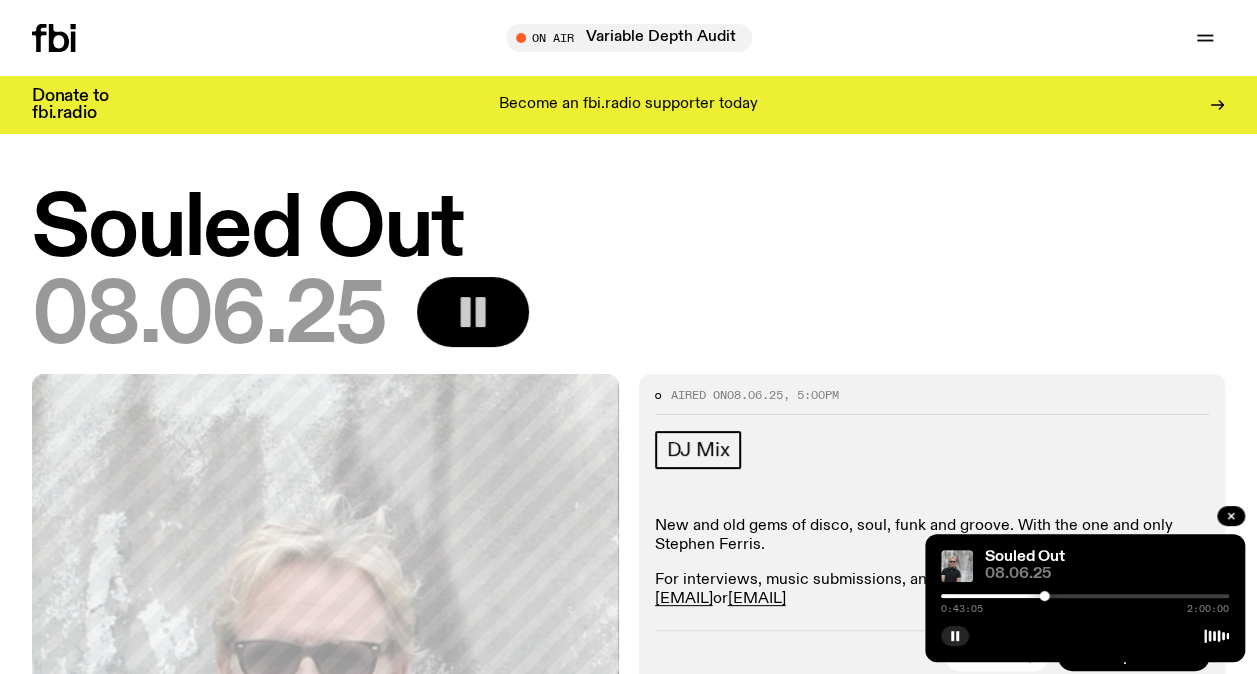 click at bounding box center (1085, 596) 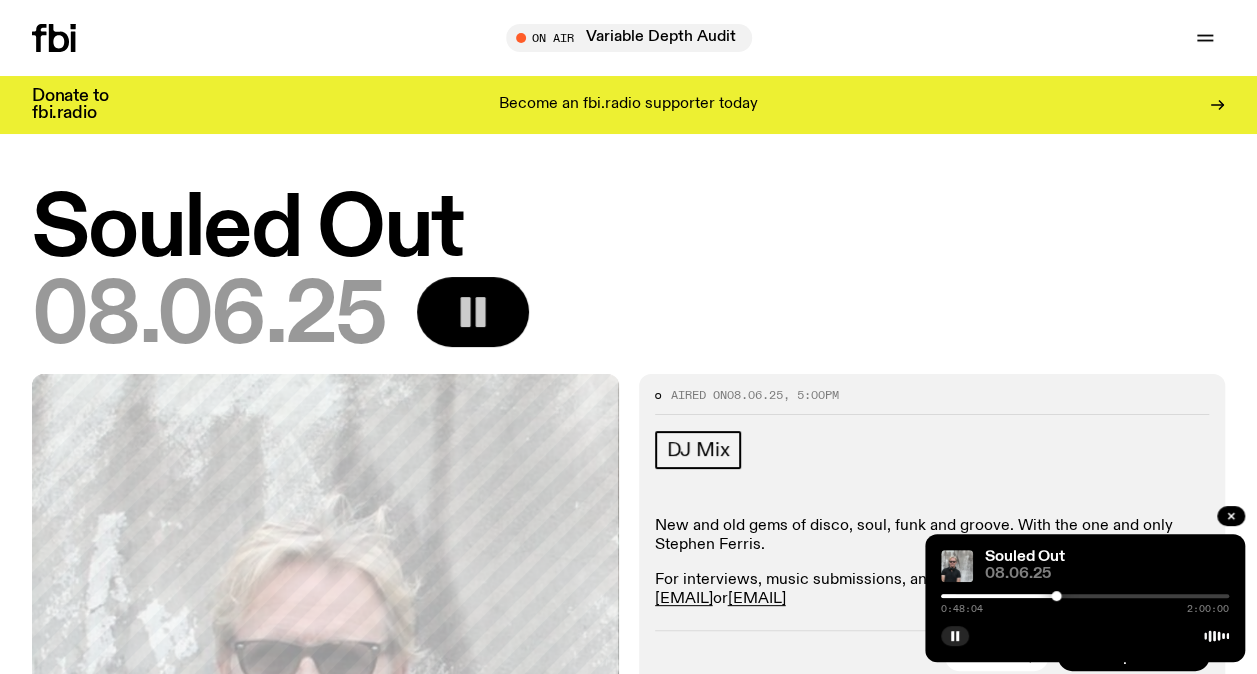 click at bounding box center (1085, 596) 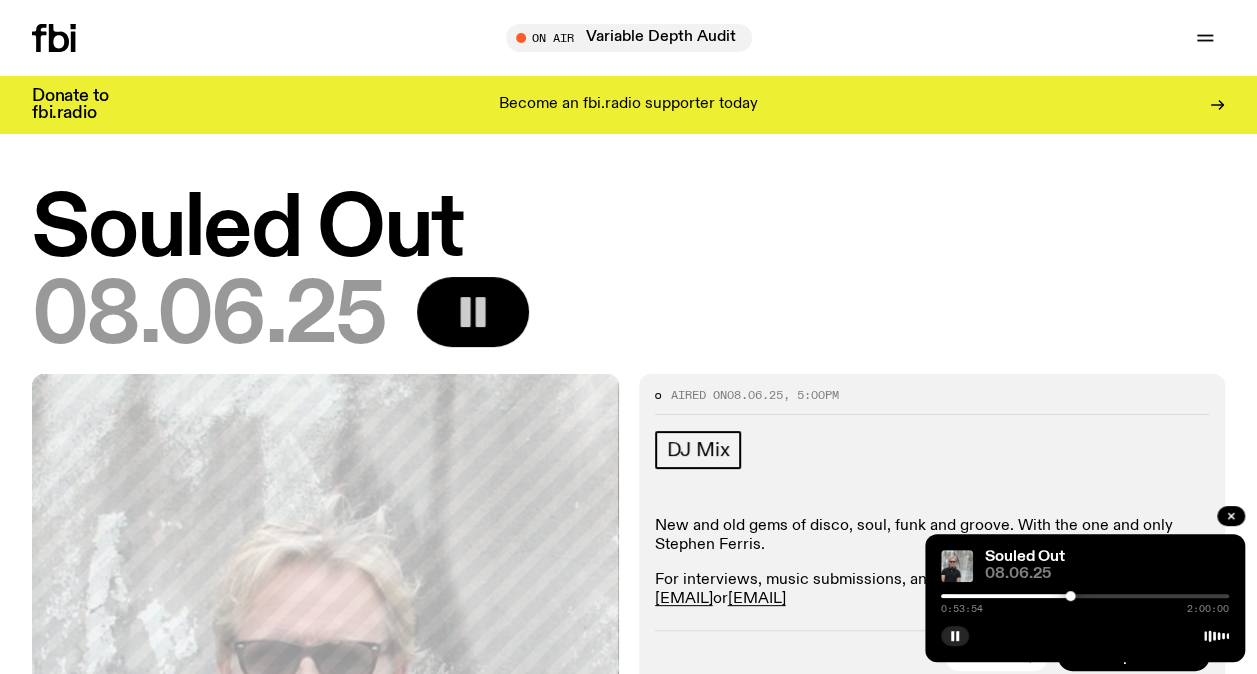 click at bounding box center (1085, 596) 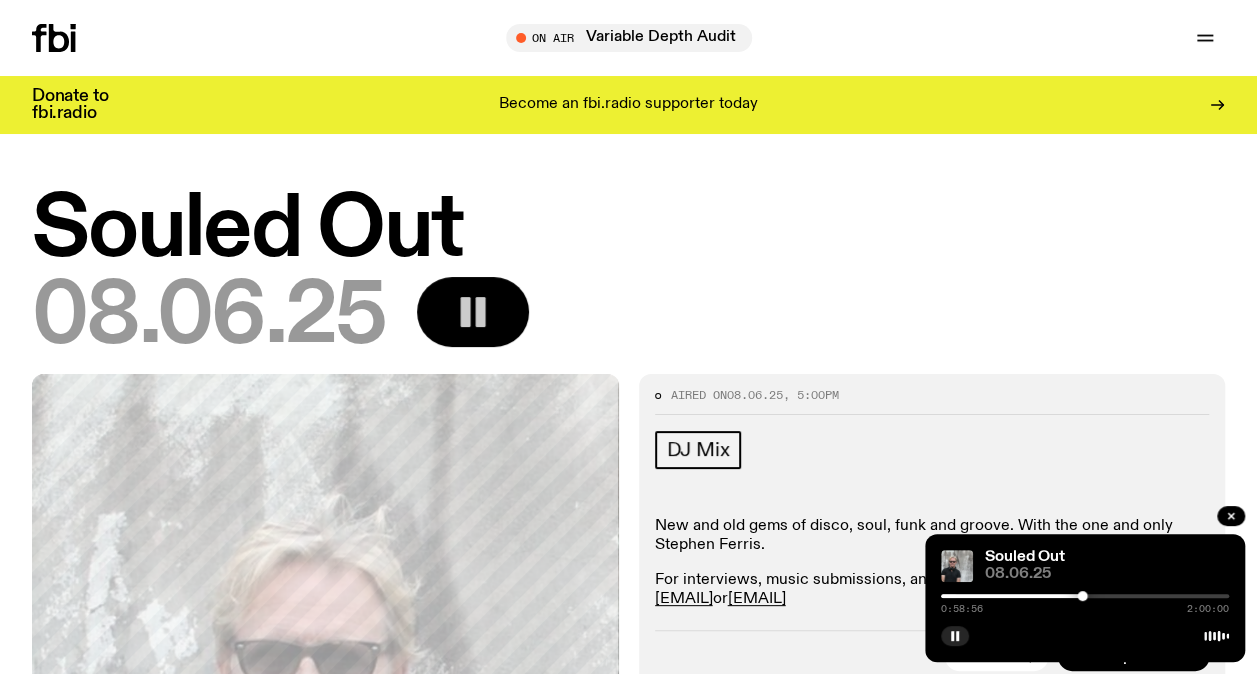 click at bounding box center [1085, 596] 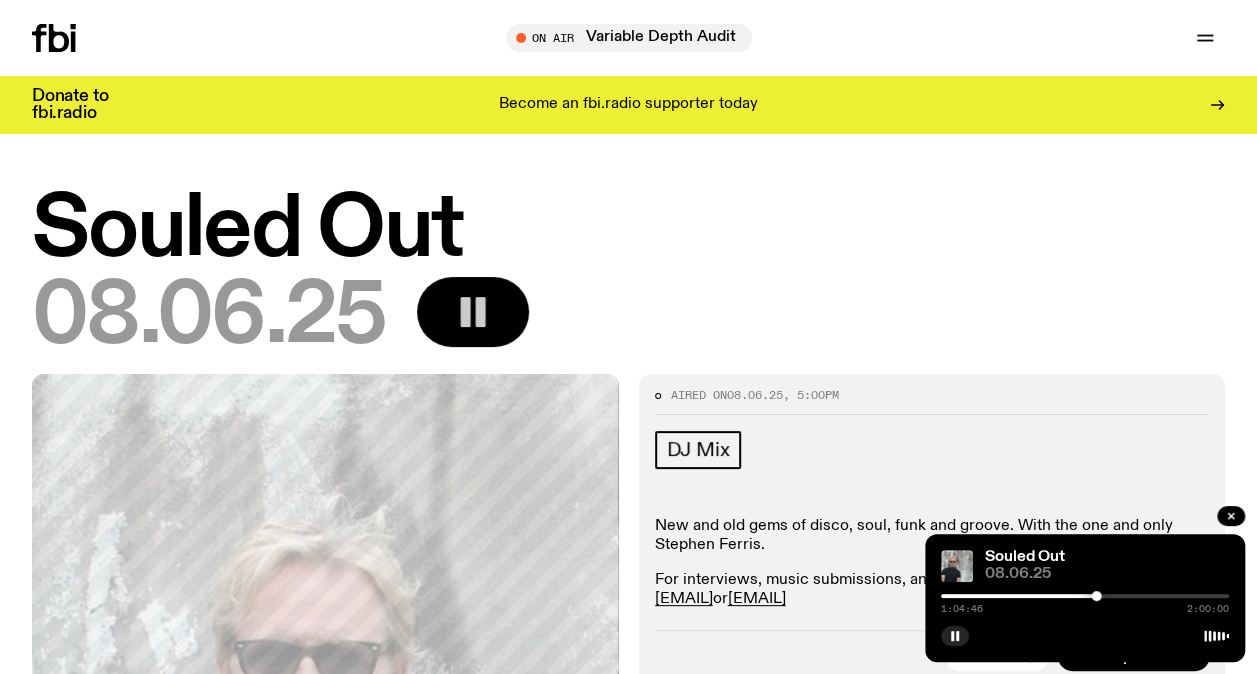 click at bounding box center (1085, 596) 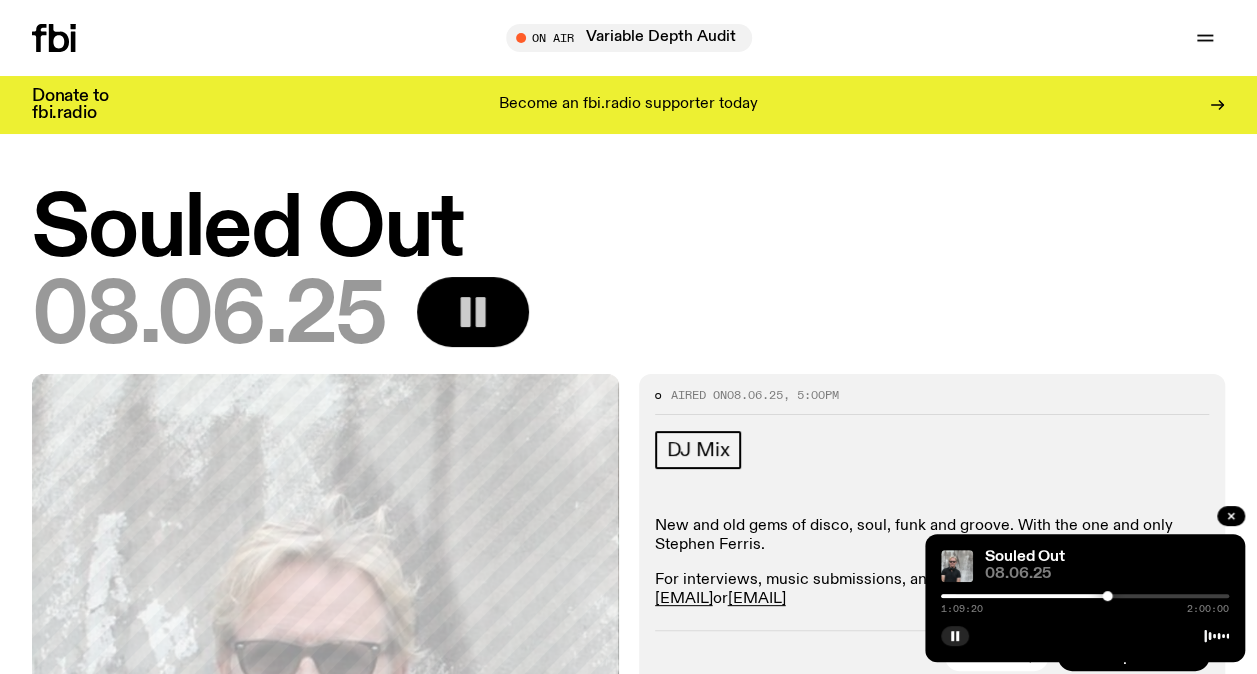click at bounding box center [1085, 596] 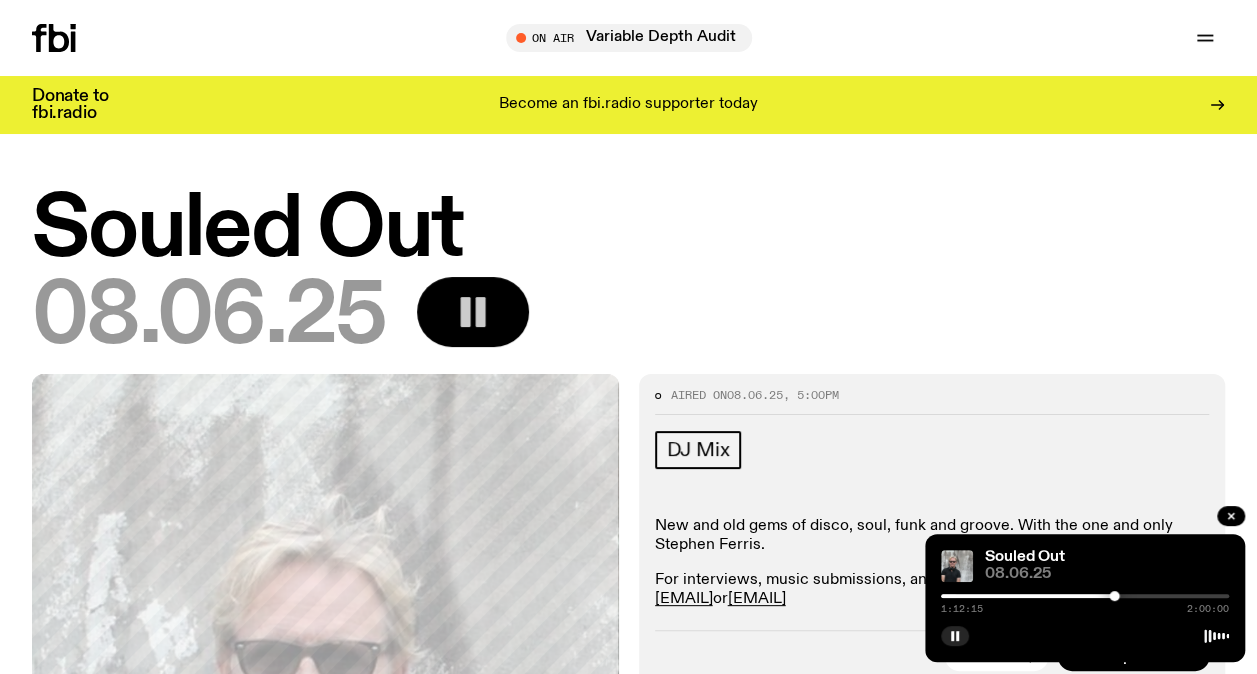 click at bounding box center [1085, 596] 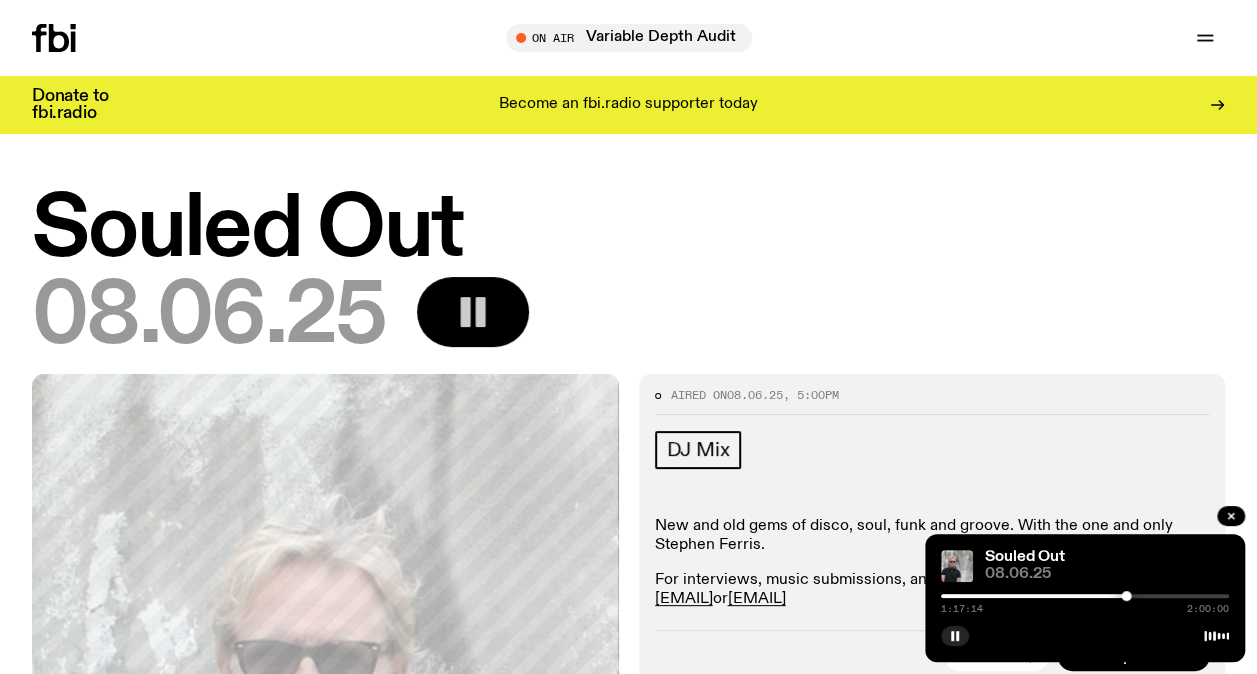 click at bounding box center (1085, 596) 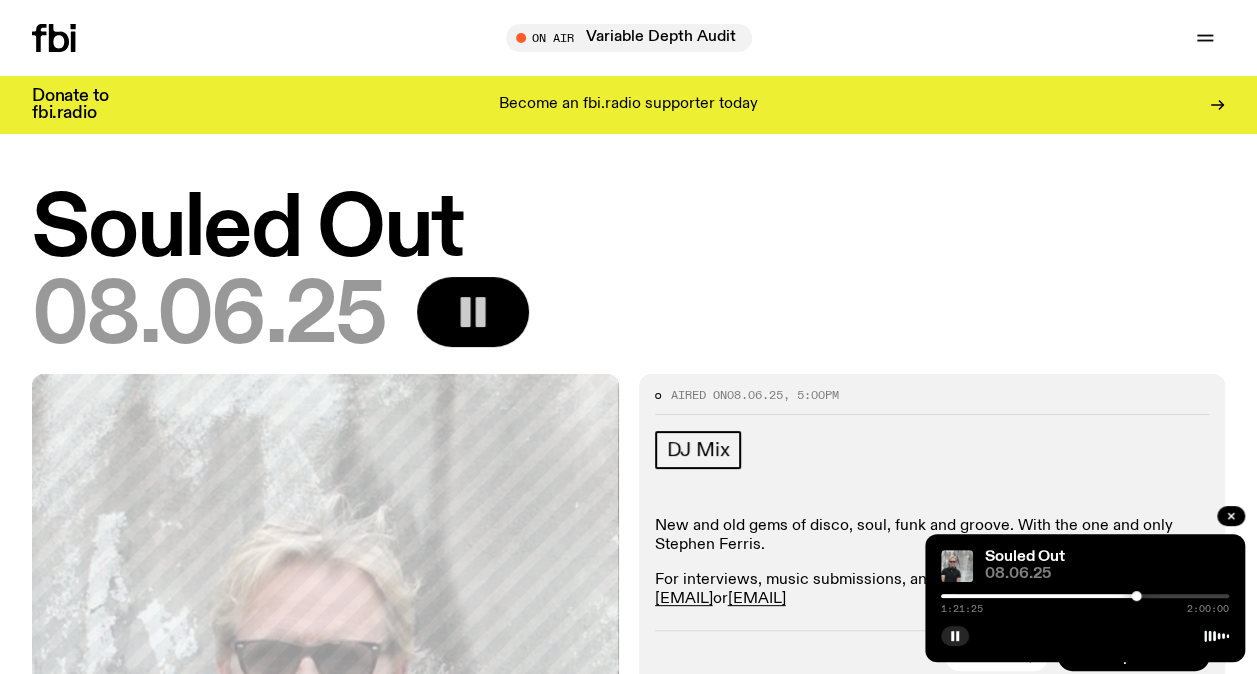 click at bounding box center (1085, 596) 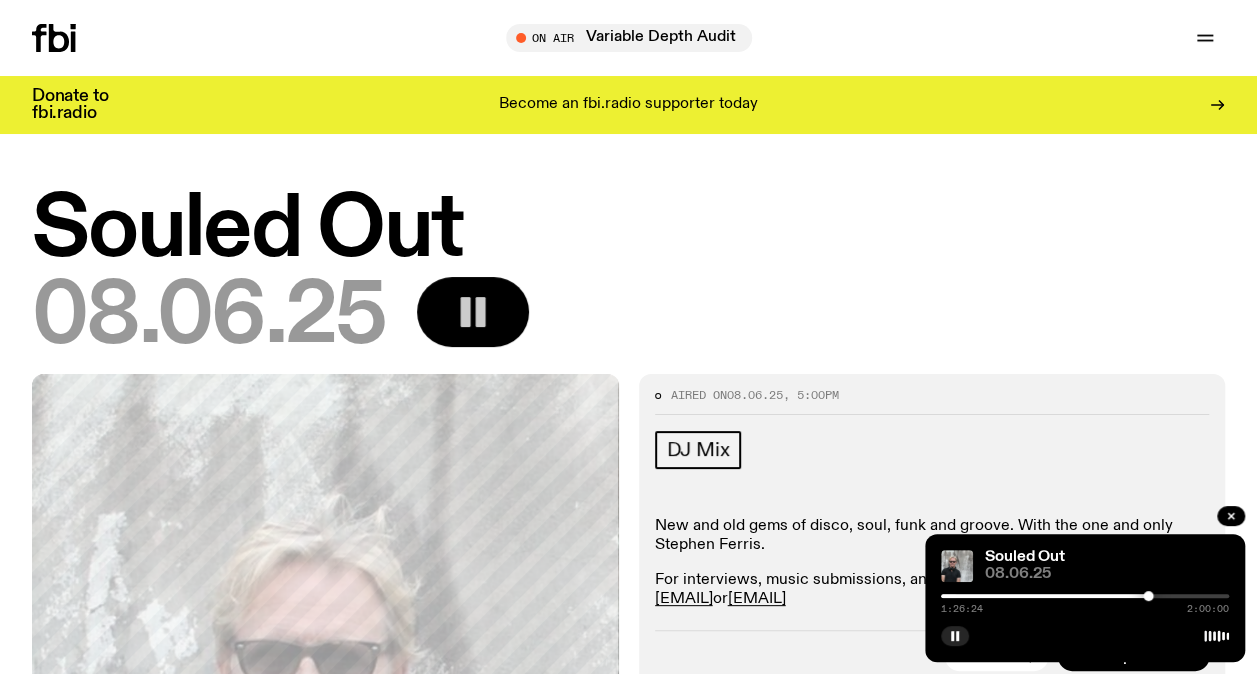 click at bounding box center [1085, 596] 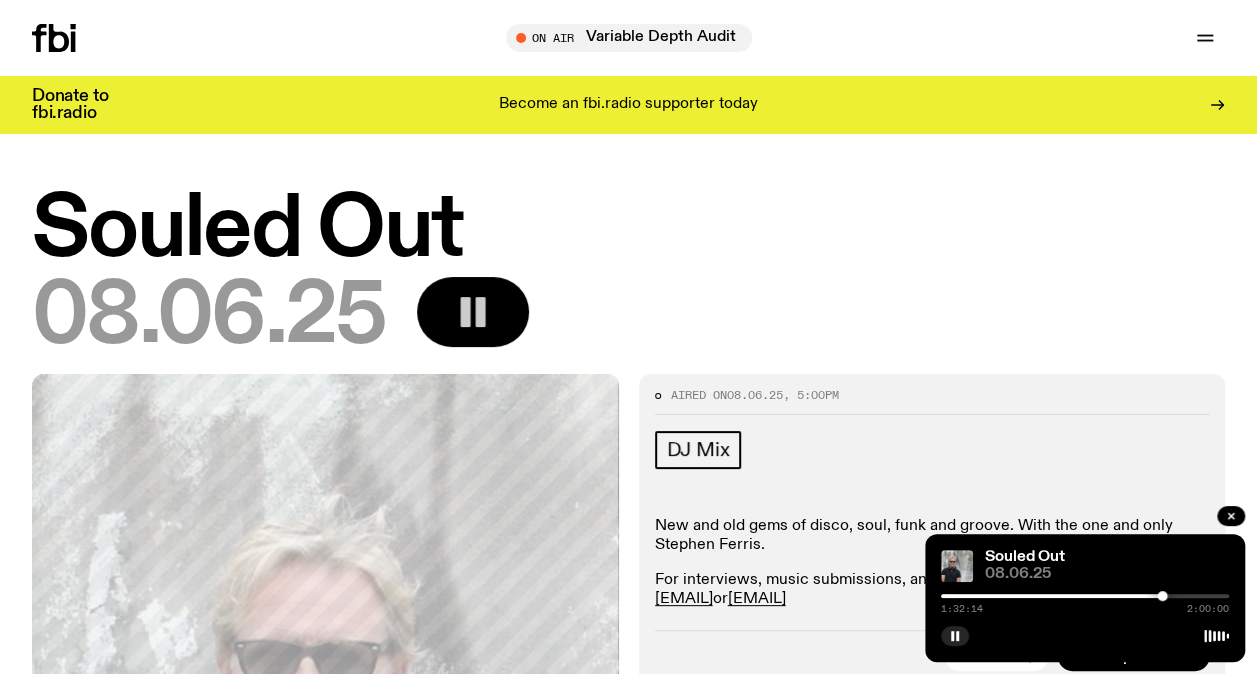 click at bounding box center [1085, 596] 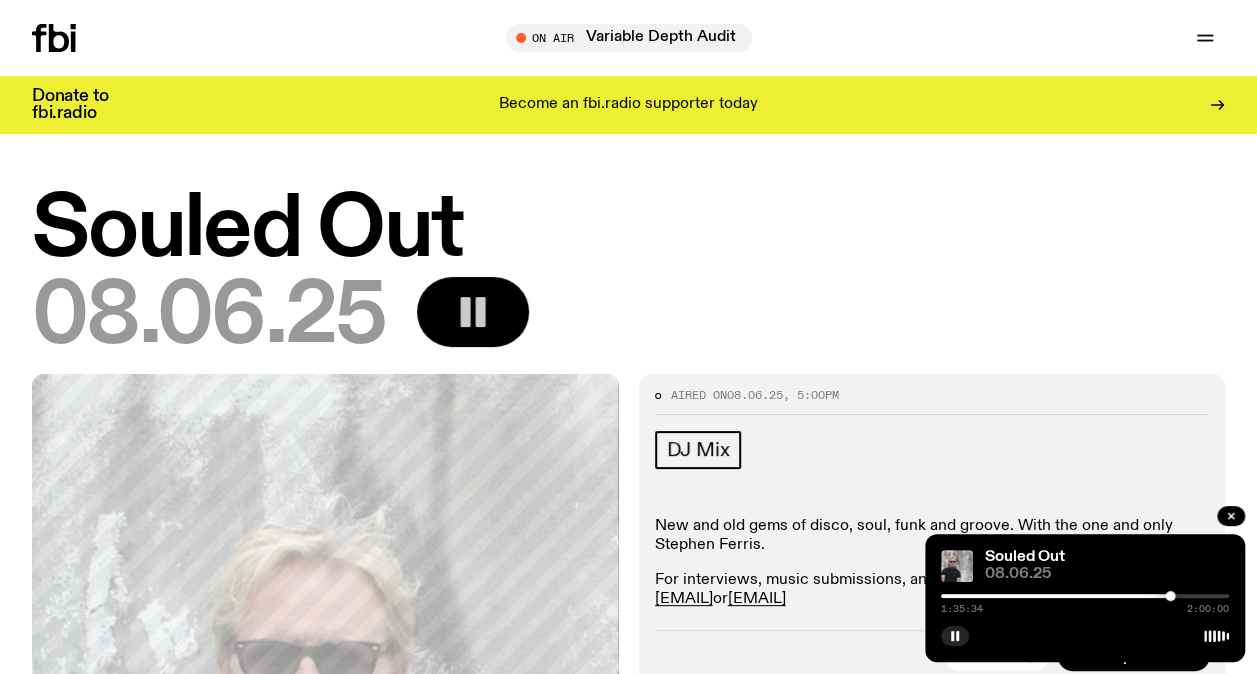 click at bounding box center [1085, 596] 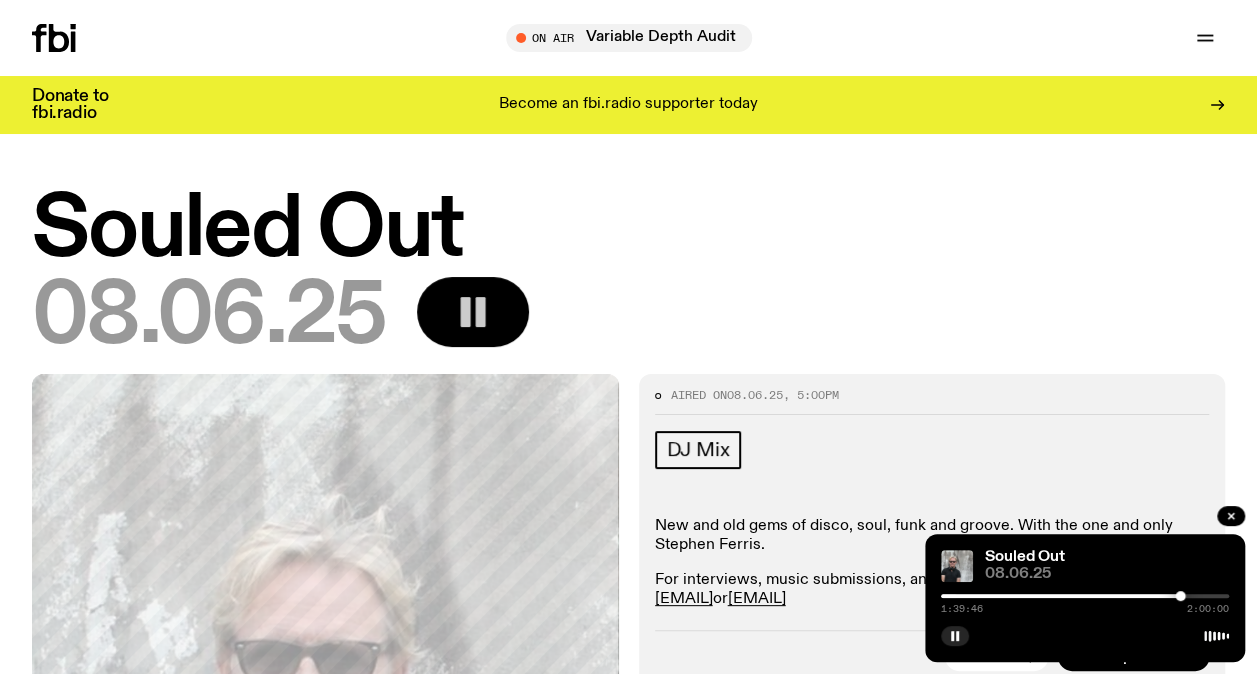 click at bounding box center [1085, 596] 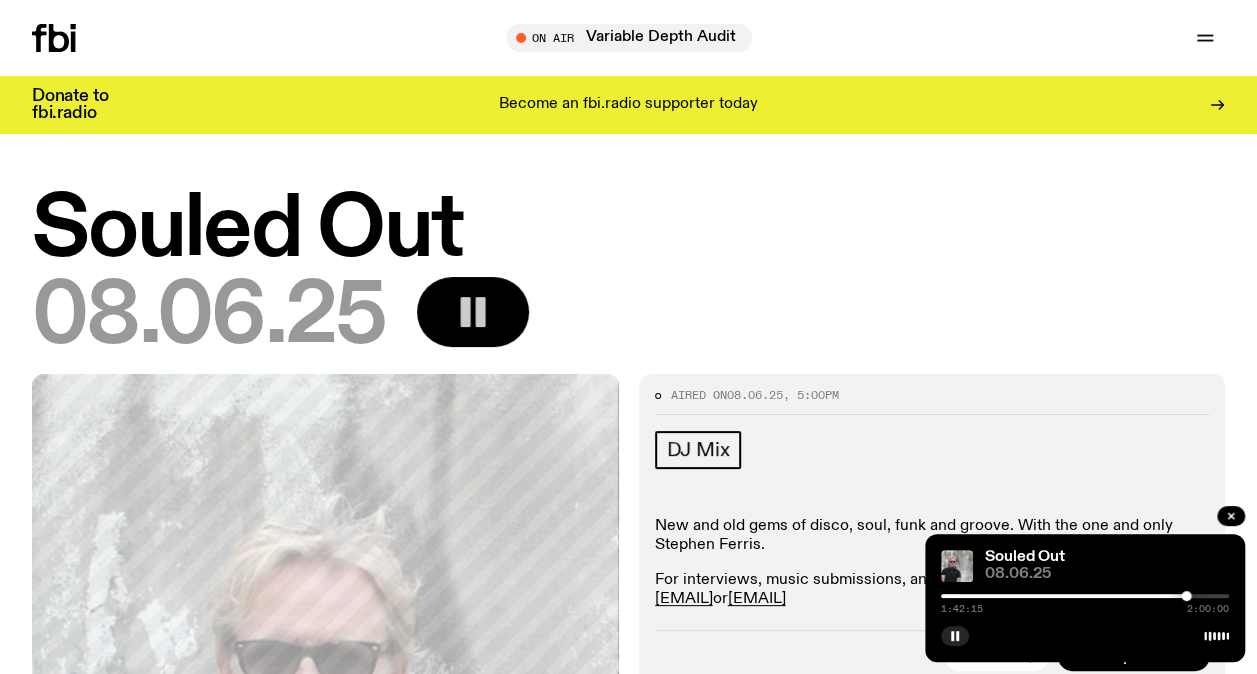 click at bounding box center [1085, 596] 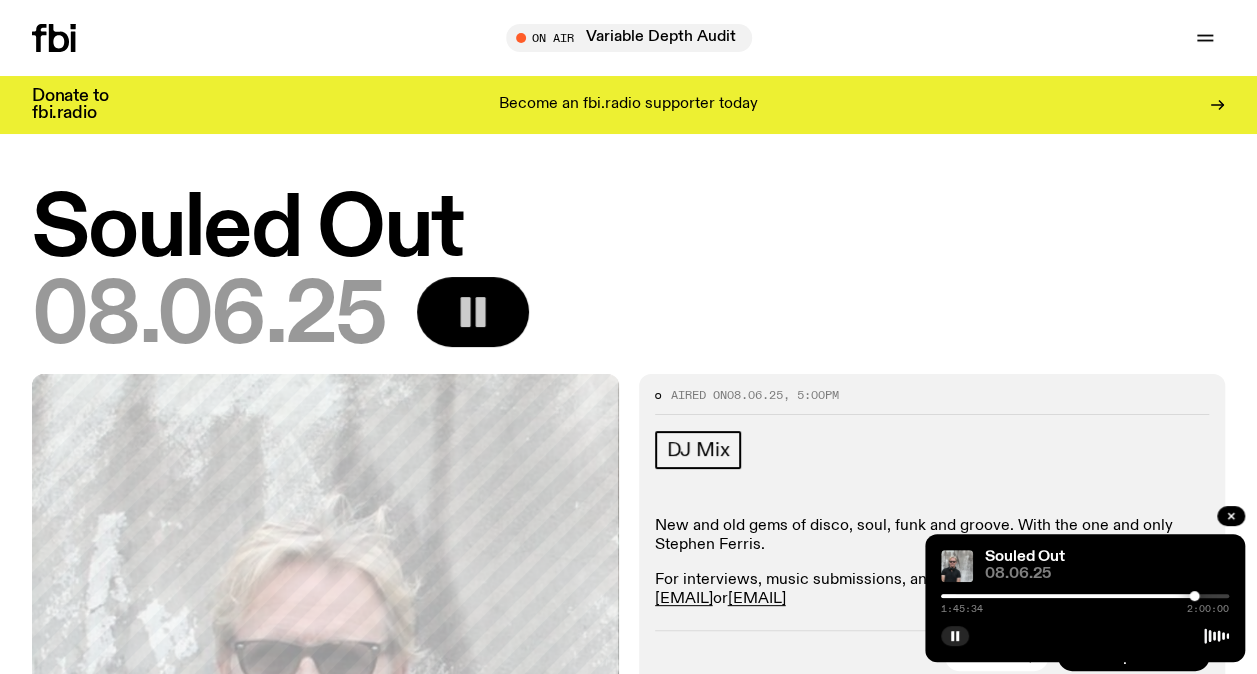 click at bounding box center [1085, 596] 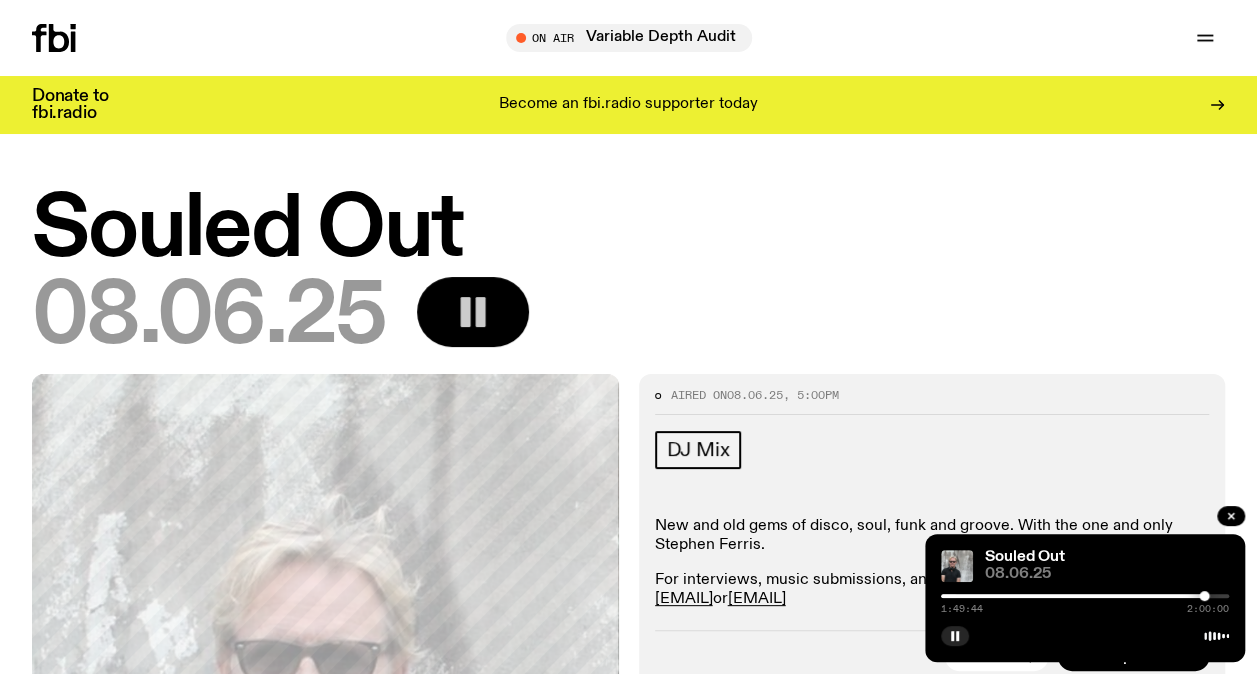 click at bounding box center (1085, 596) 